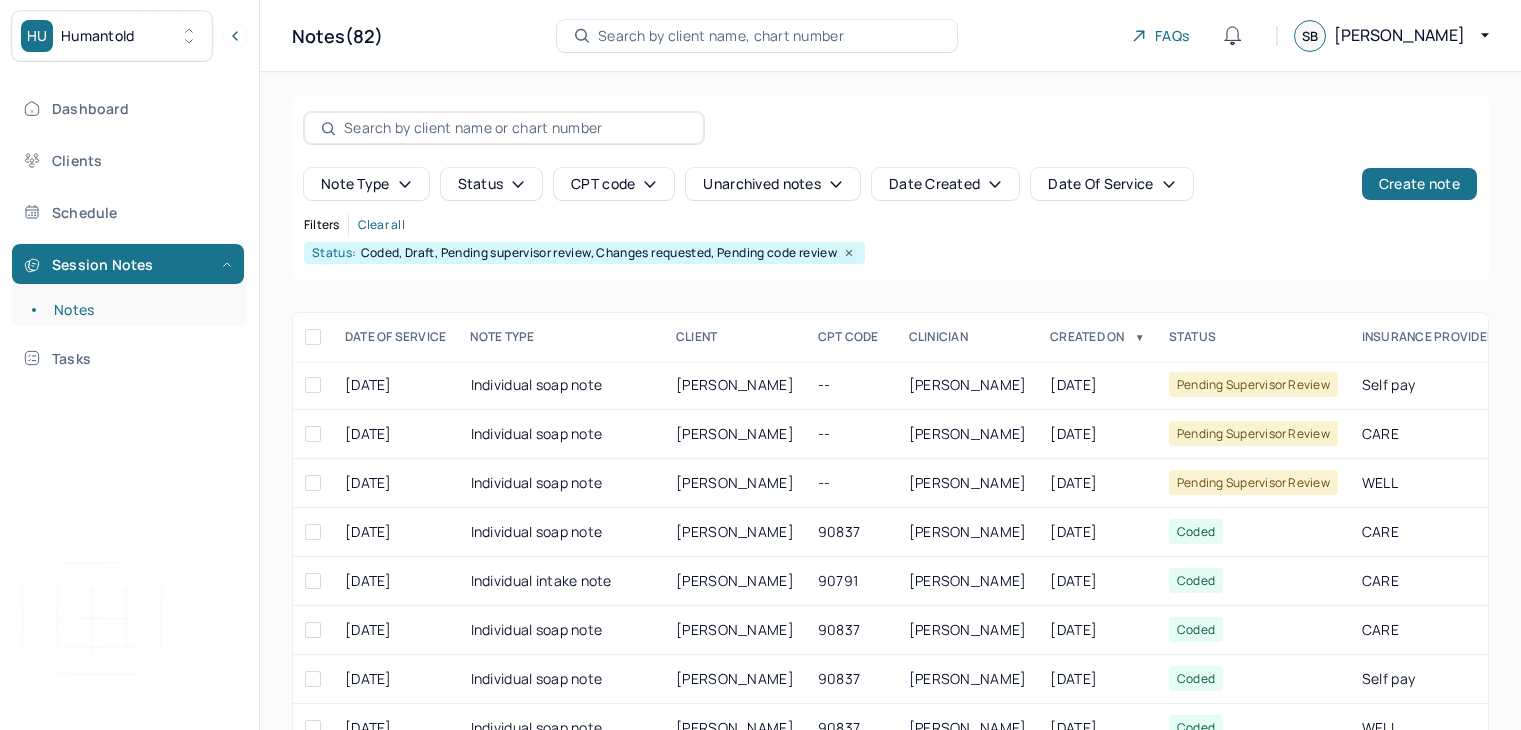 scroll, scrollTop: 0, scrollLeft: 0, axis: both 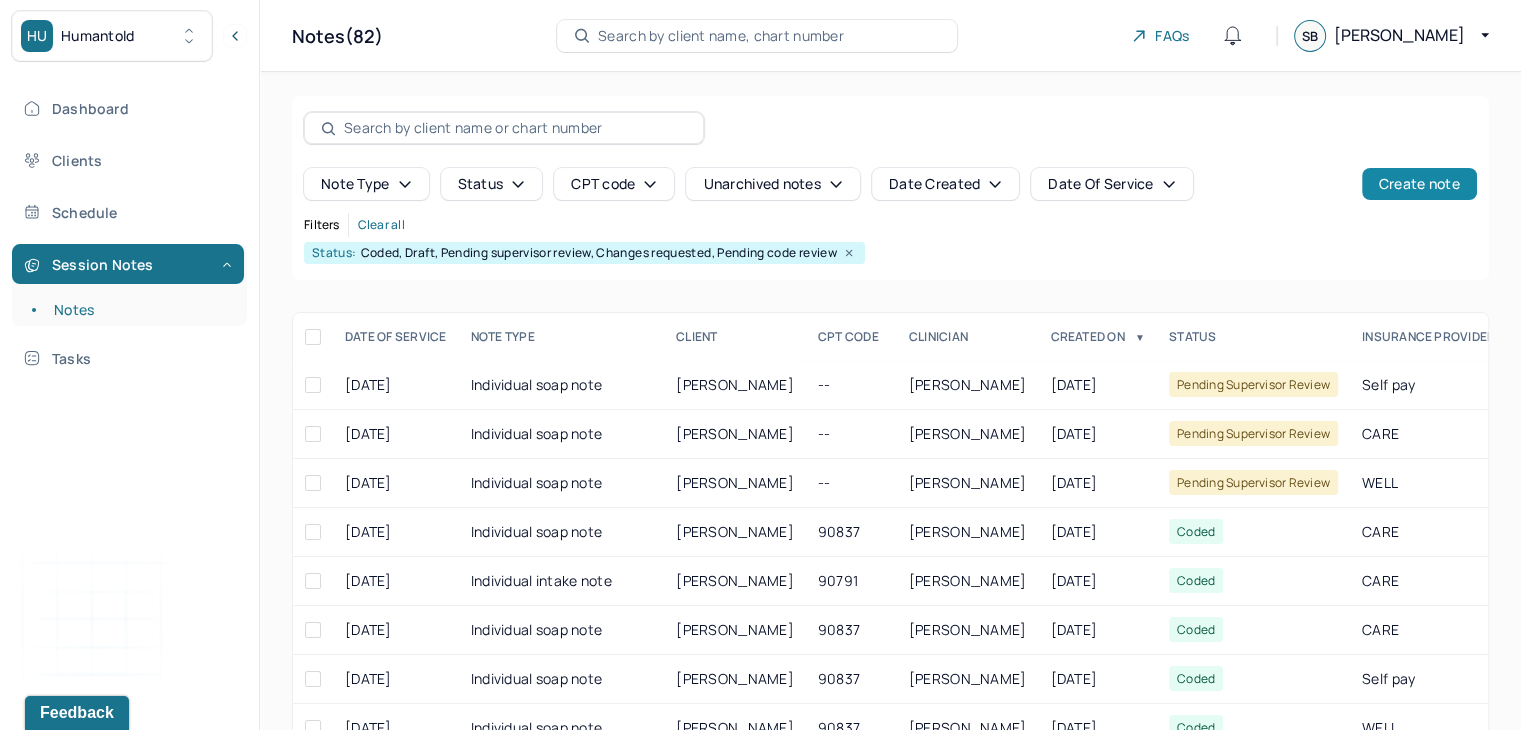 click on "Create note" at bounding box center (1419, 184) 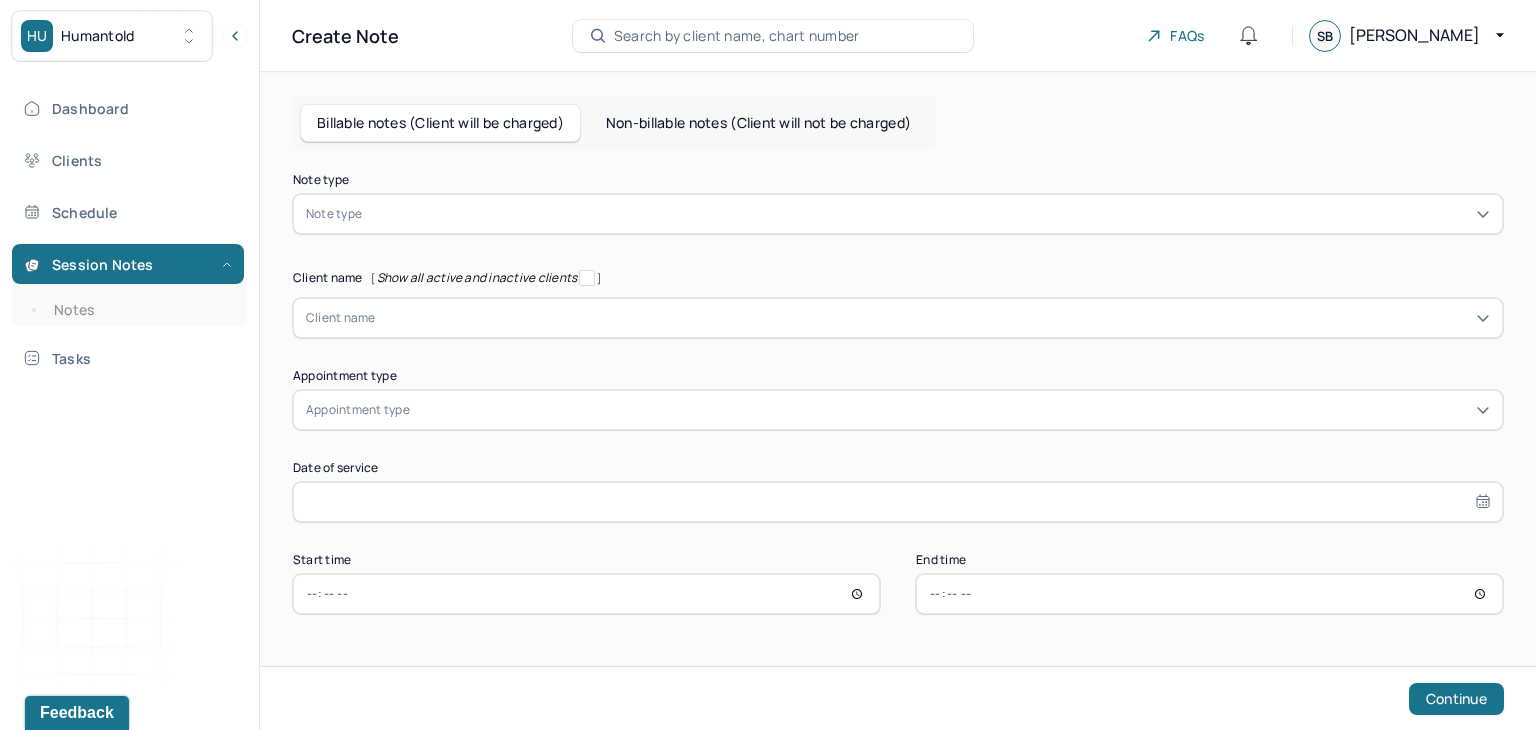 click at bounding box center (928, 214) 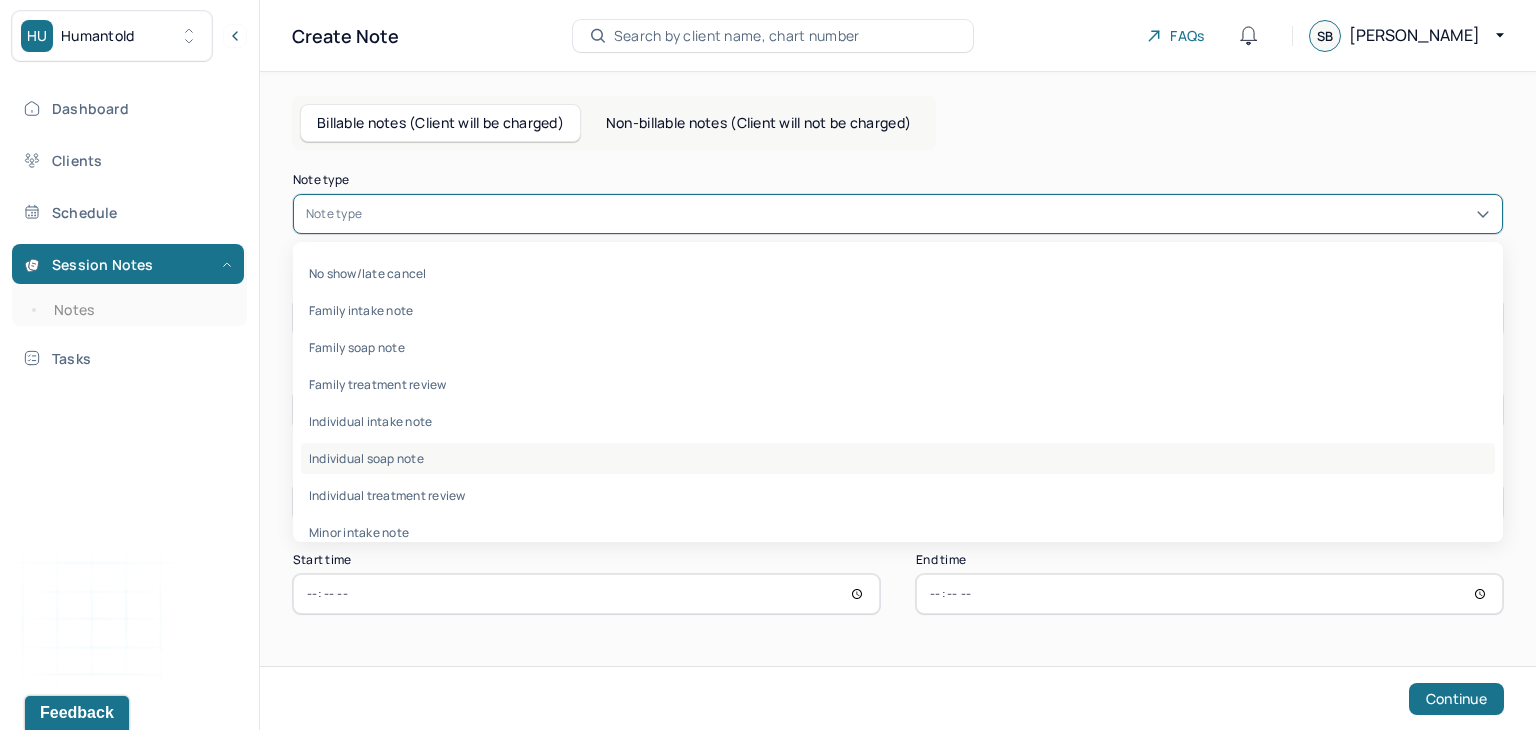 click on "Individual soap note" at bounding box center [898, 458] 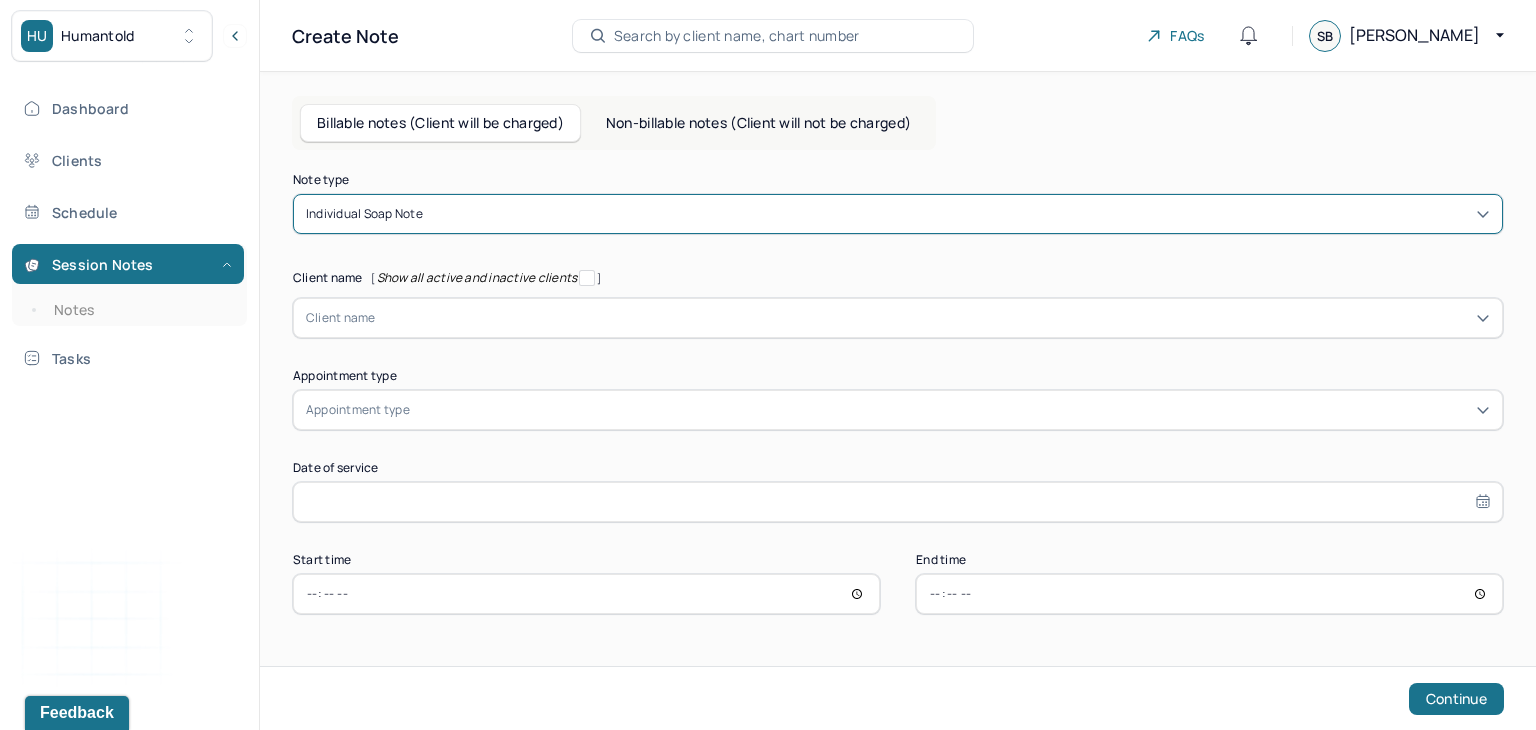 click on "Client name" at bounding box center [898, 318] 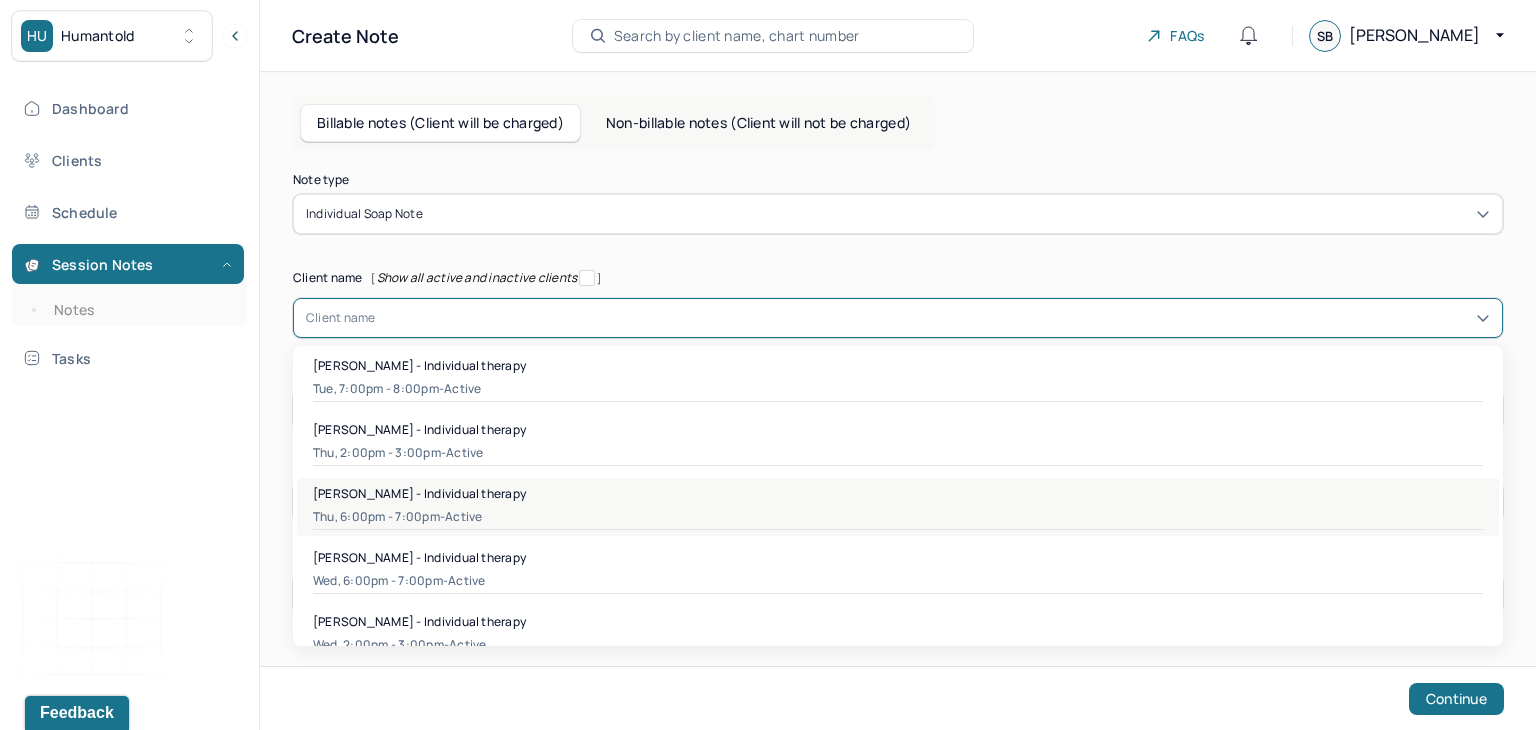 click on "Thu, 6:00pm - 7:00pm  -  active" at bounding box center (898, 517) 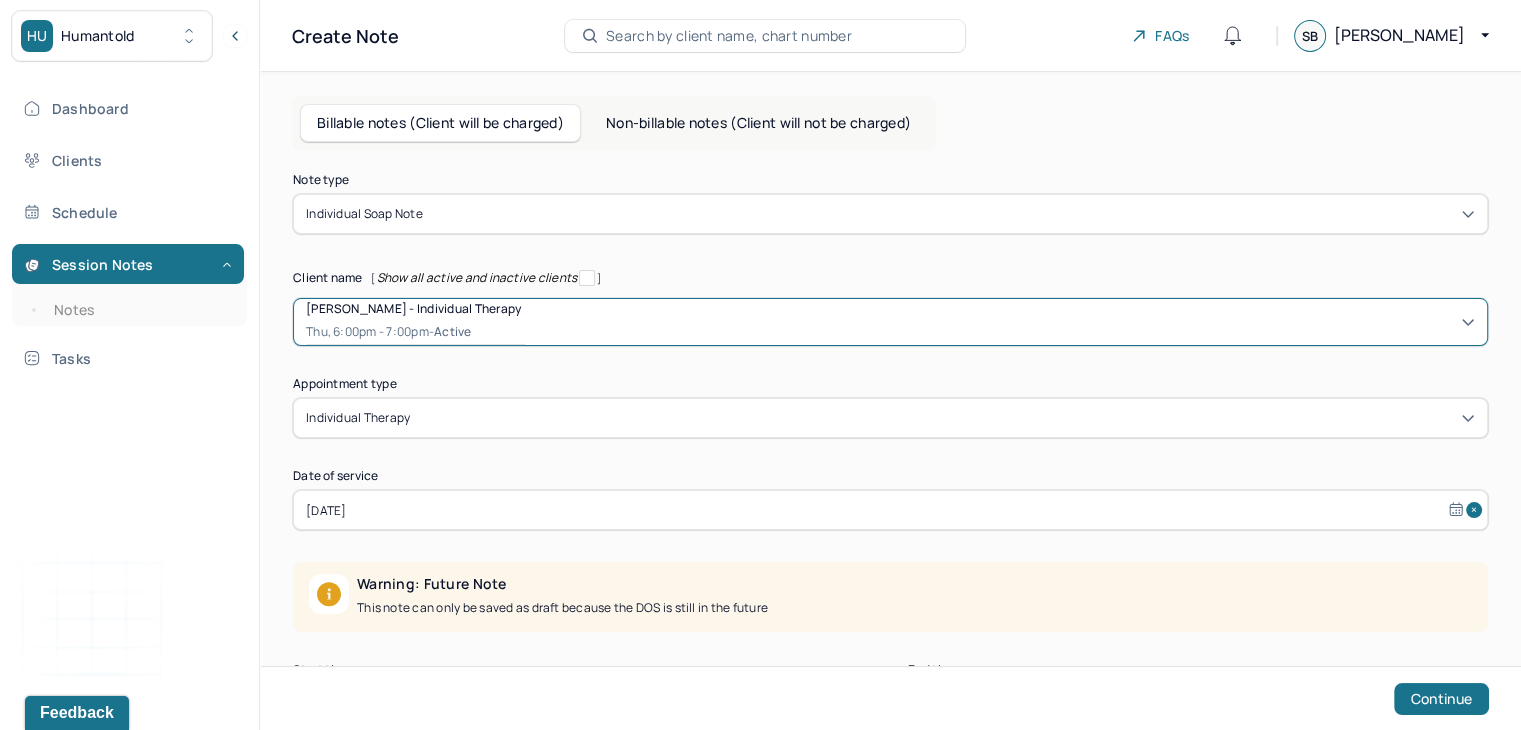 click on "[DATE]" at bounding box center (890, 510) 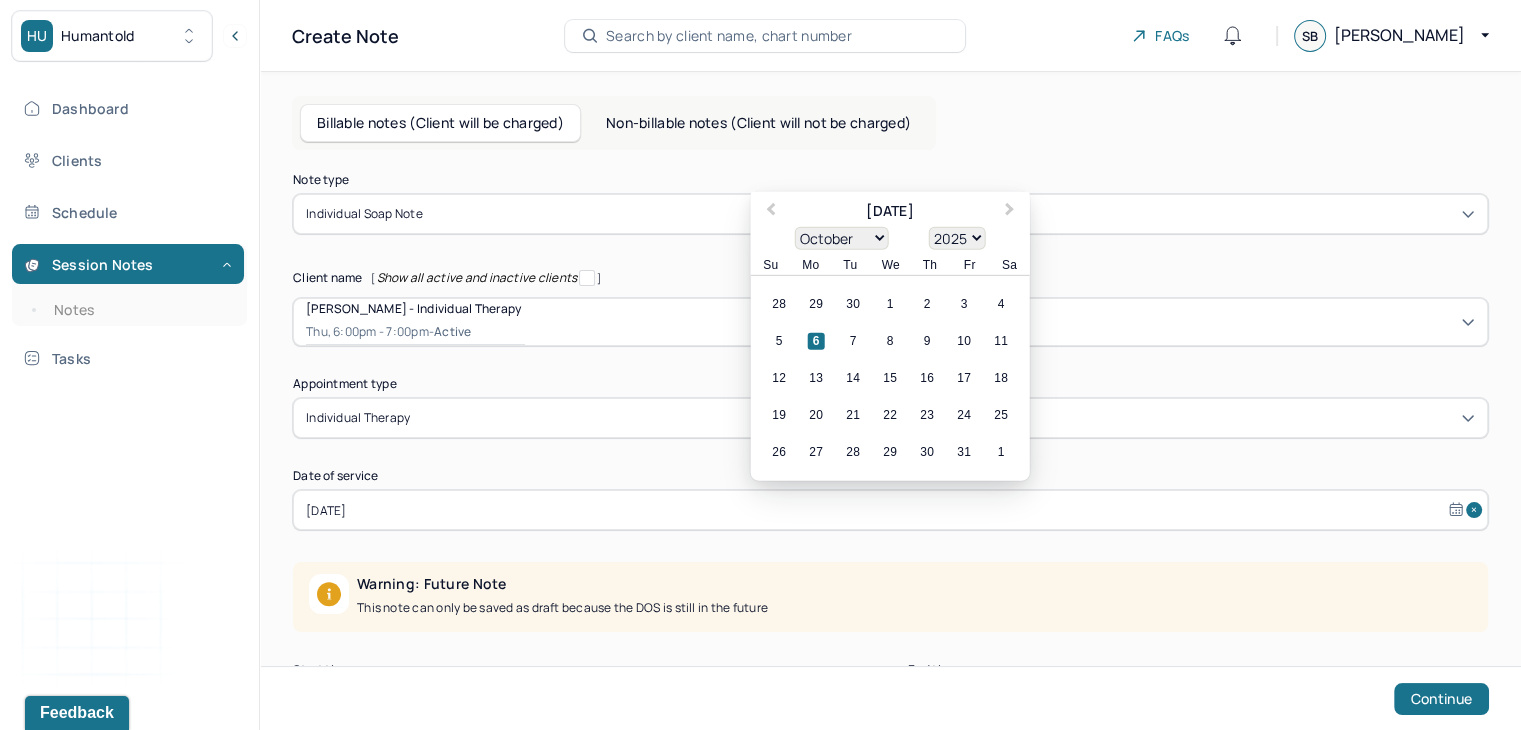 click on "January February March April May June July August September October November December" at bounding box center [842, 238] 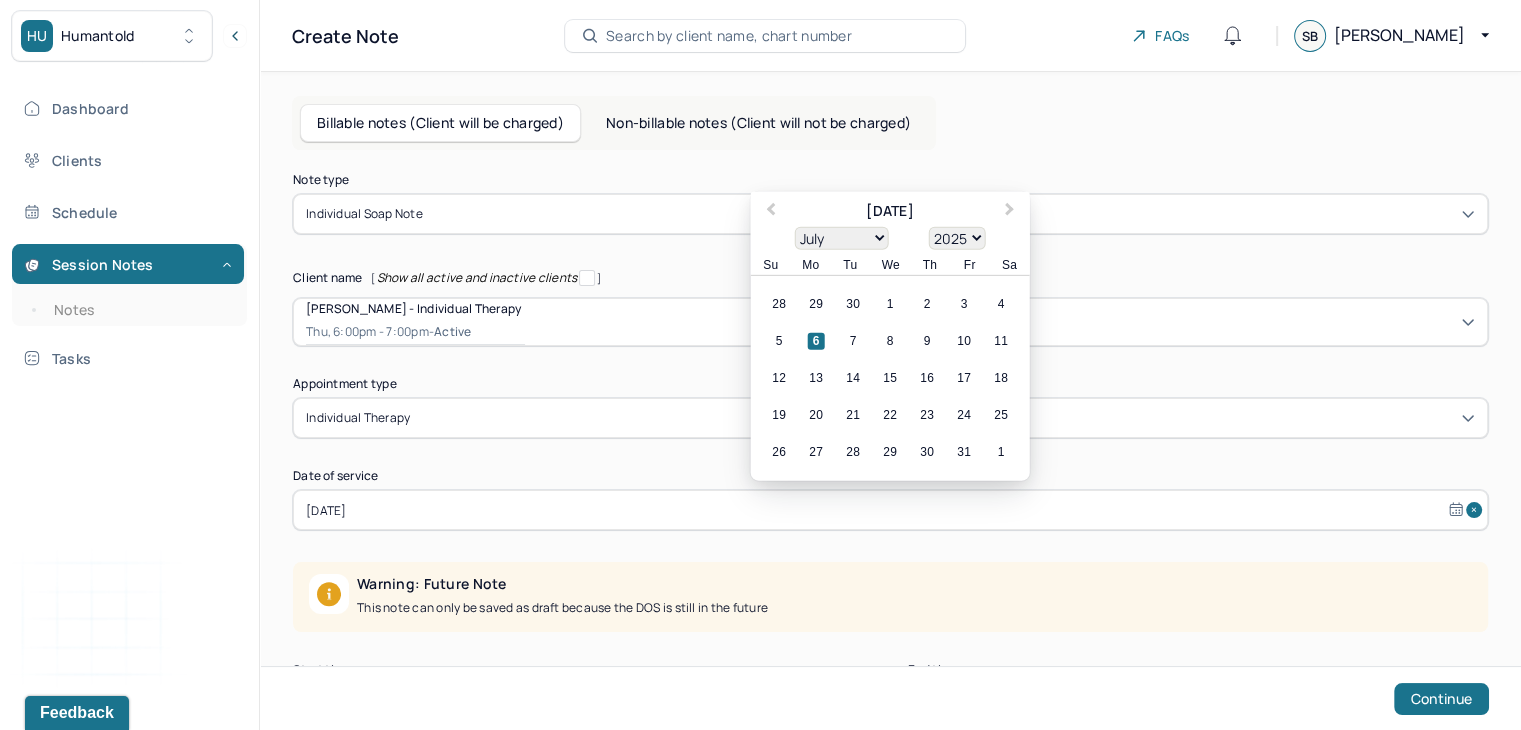 click on "January February March April May June July August September October November December" at bounding box center [842, 238] 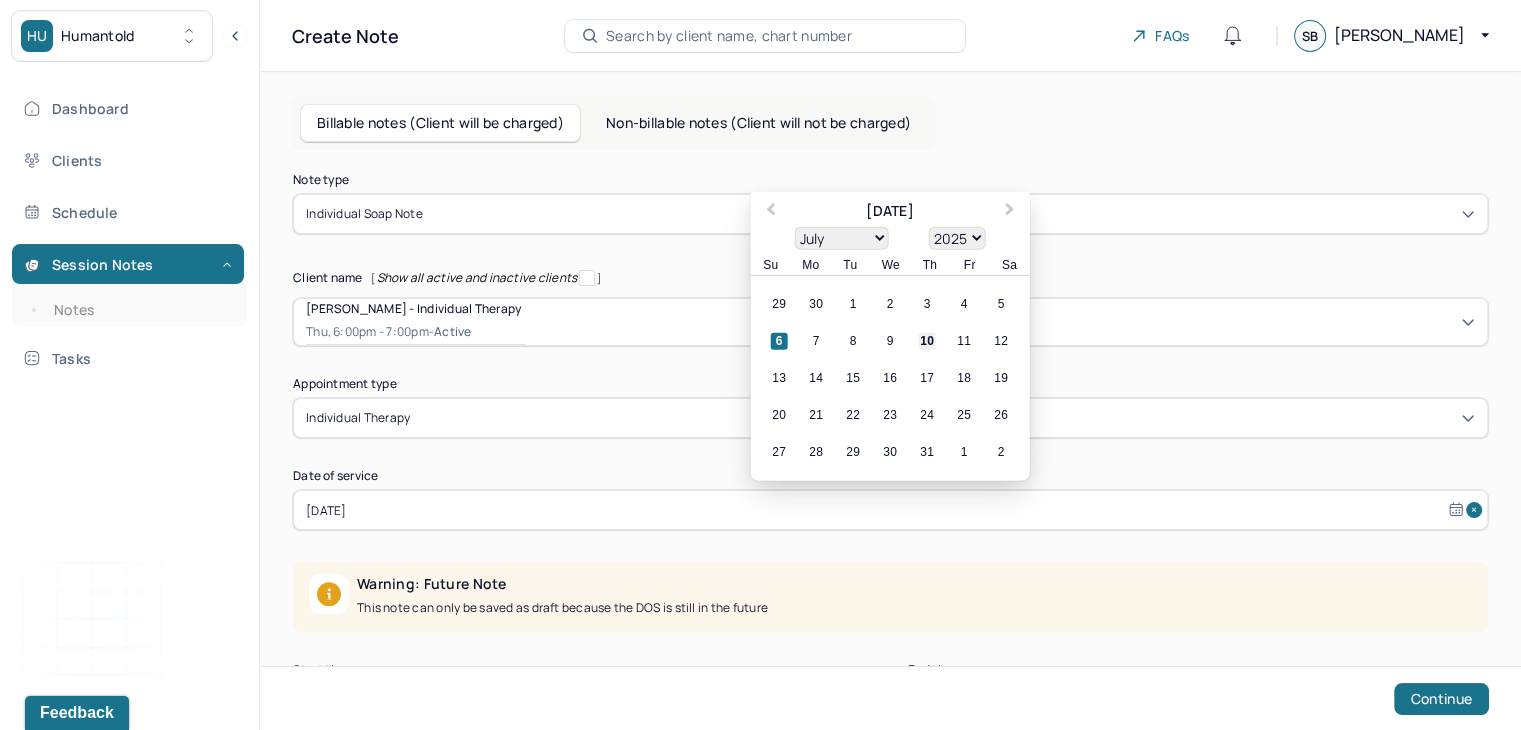 click on "10" at bounding box center (927, 341) 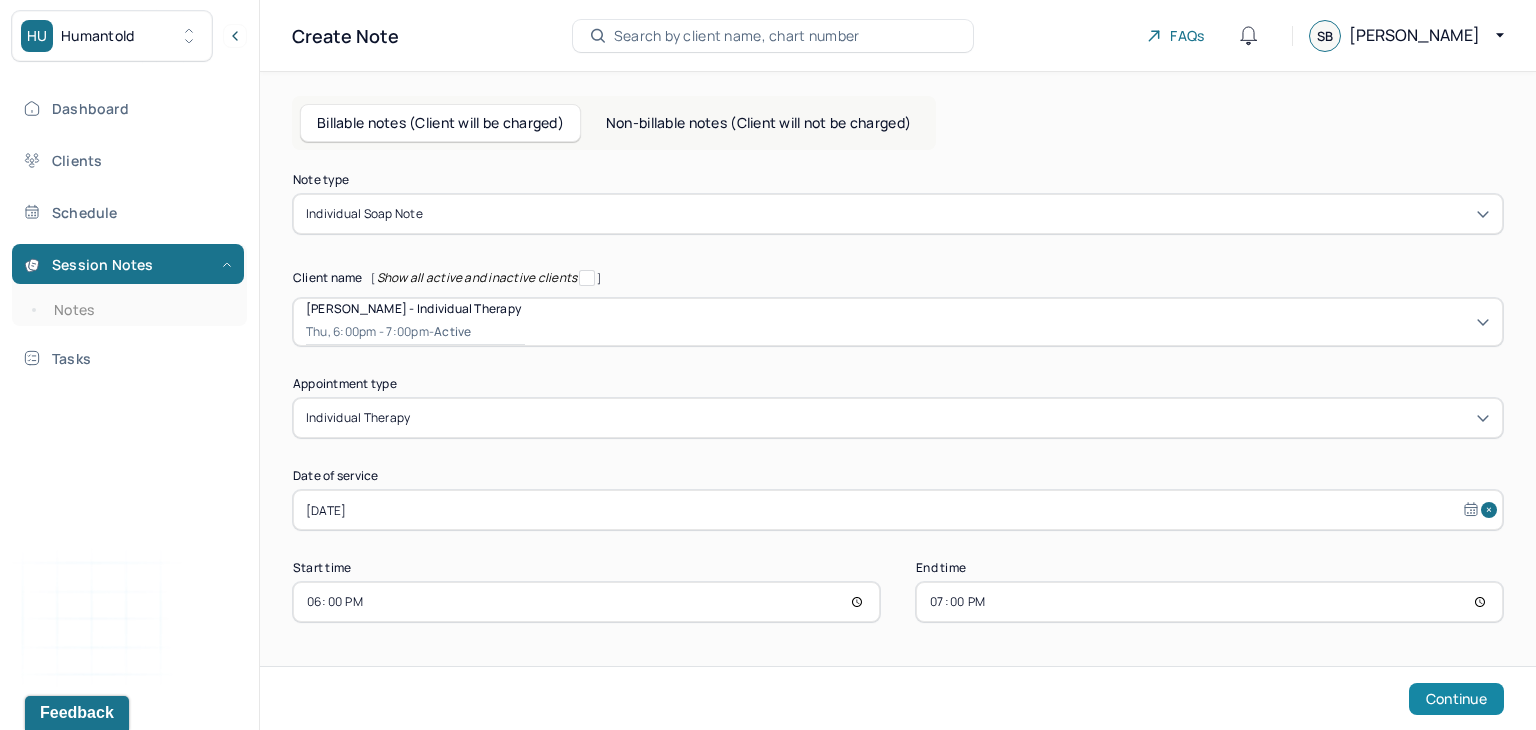 click on "Continue" at bounding box center [1456, 699] 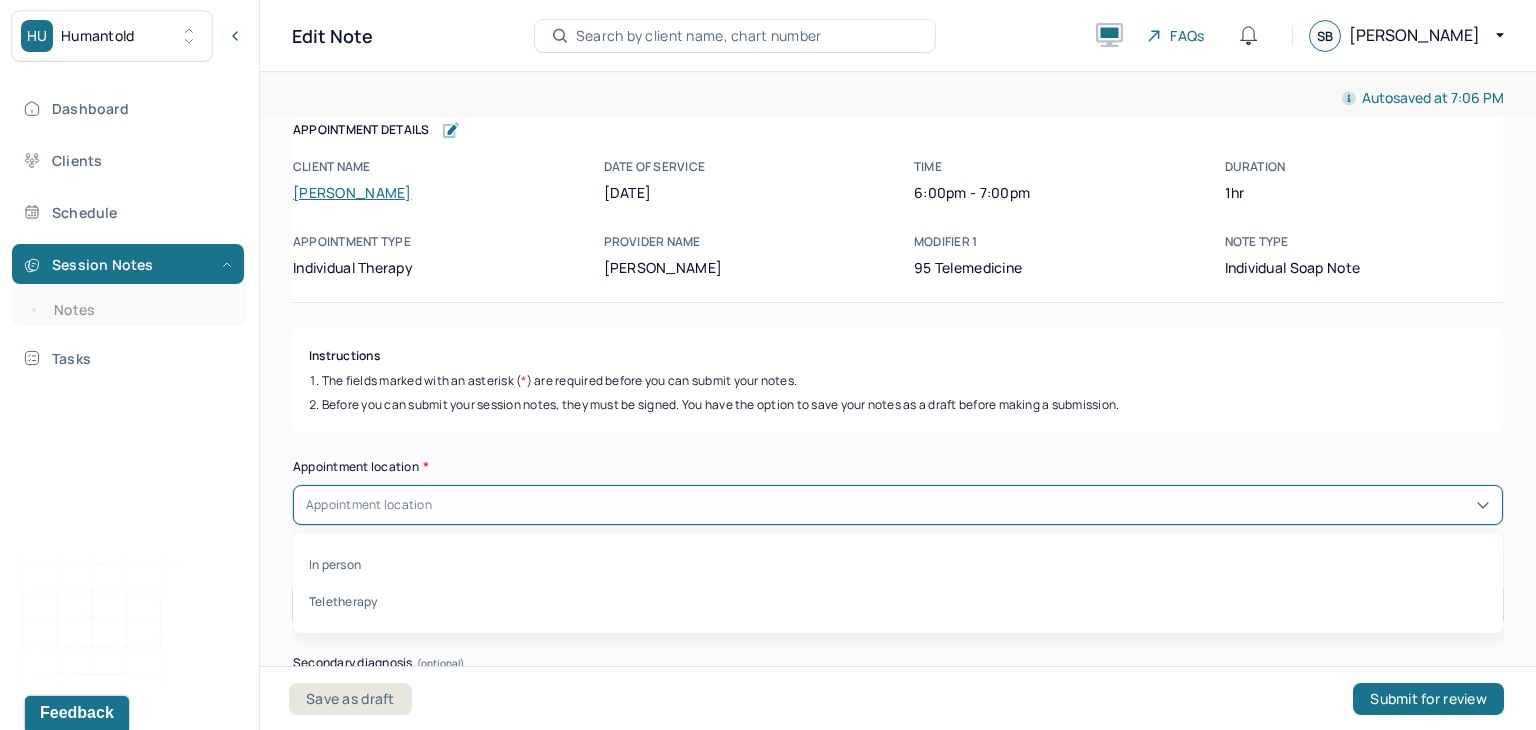 click on "Appointment location" at bounding box center [898, 505] 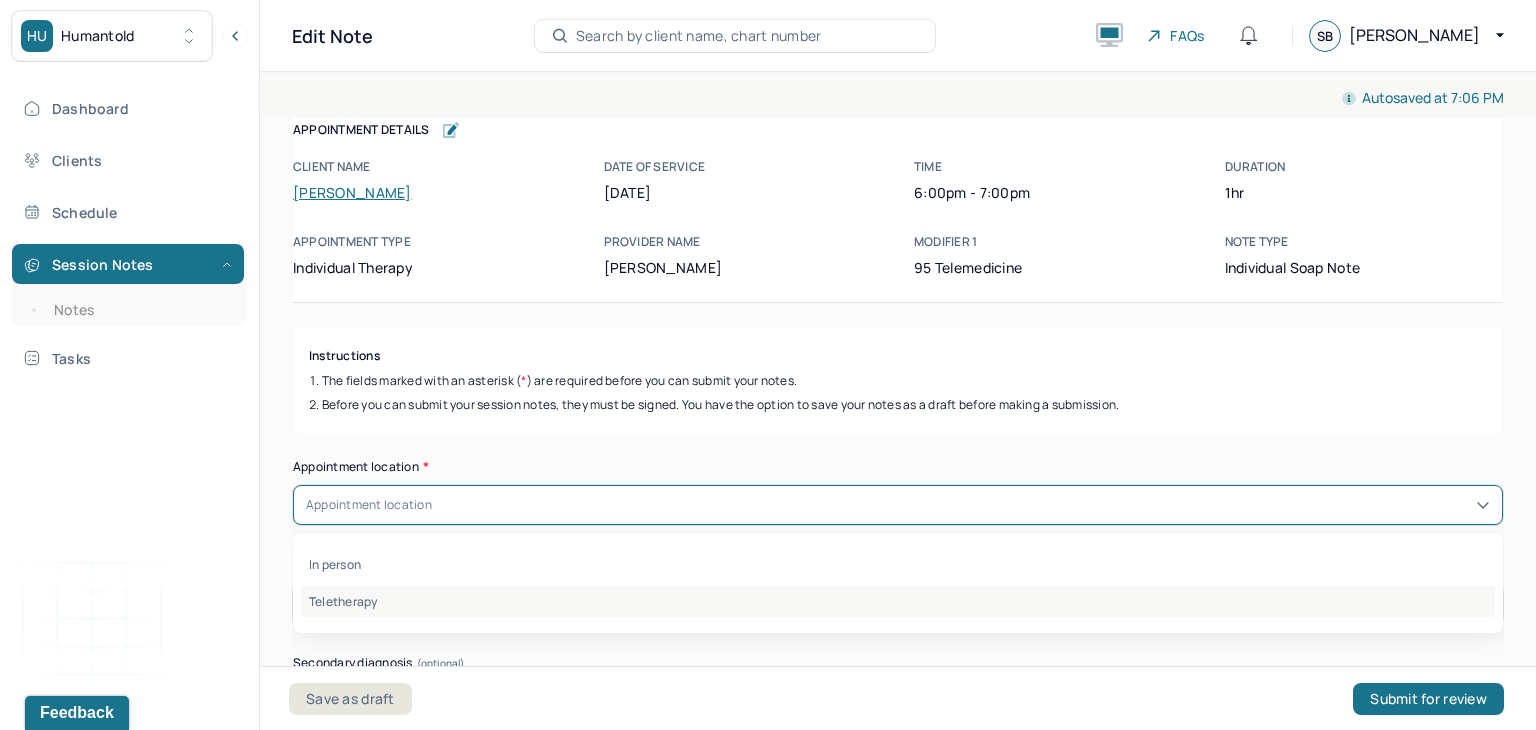 click on "Teletherapy" at bounding box center (898, 601) 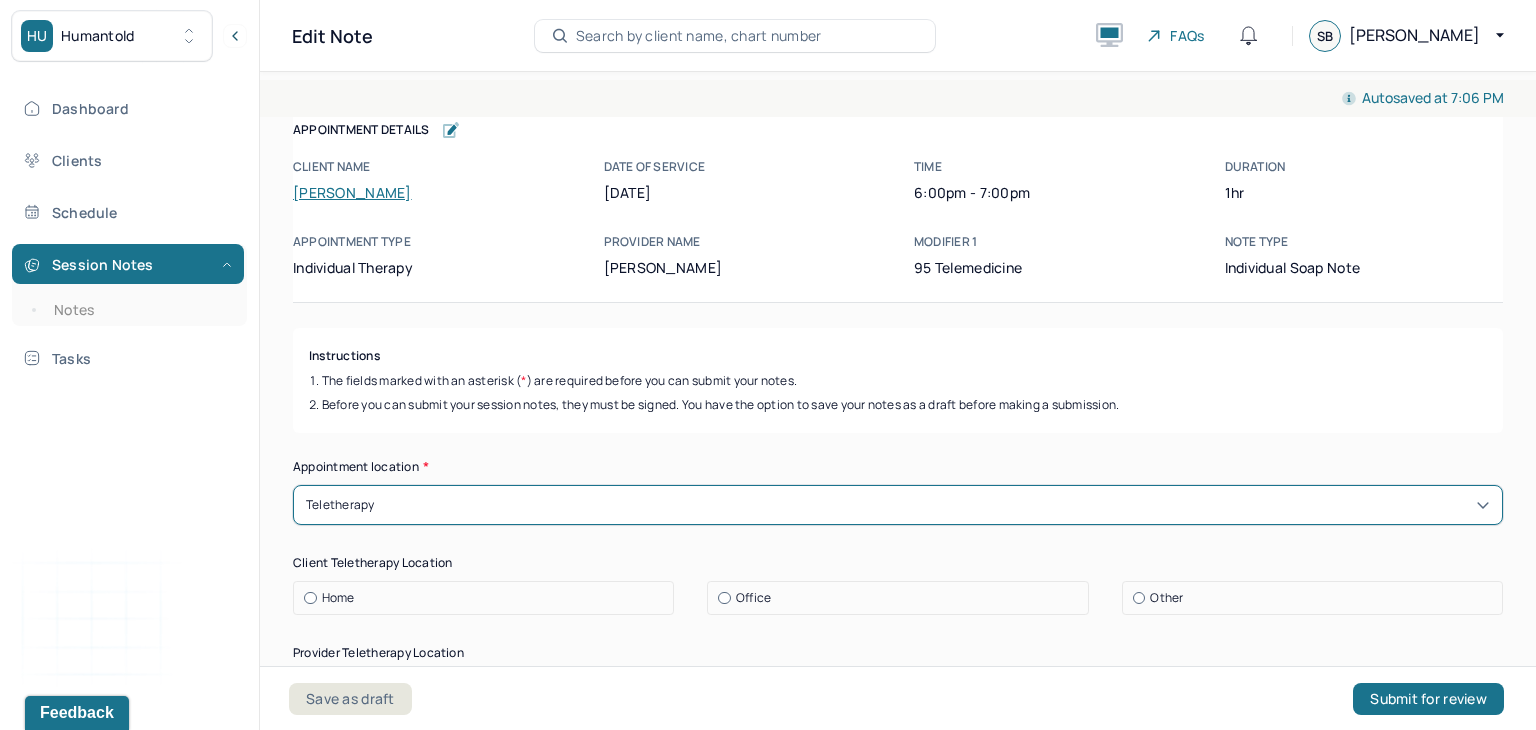 click on "Home" at bounding box center [488, 598] 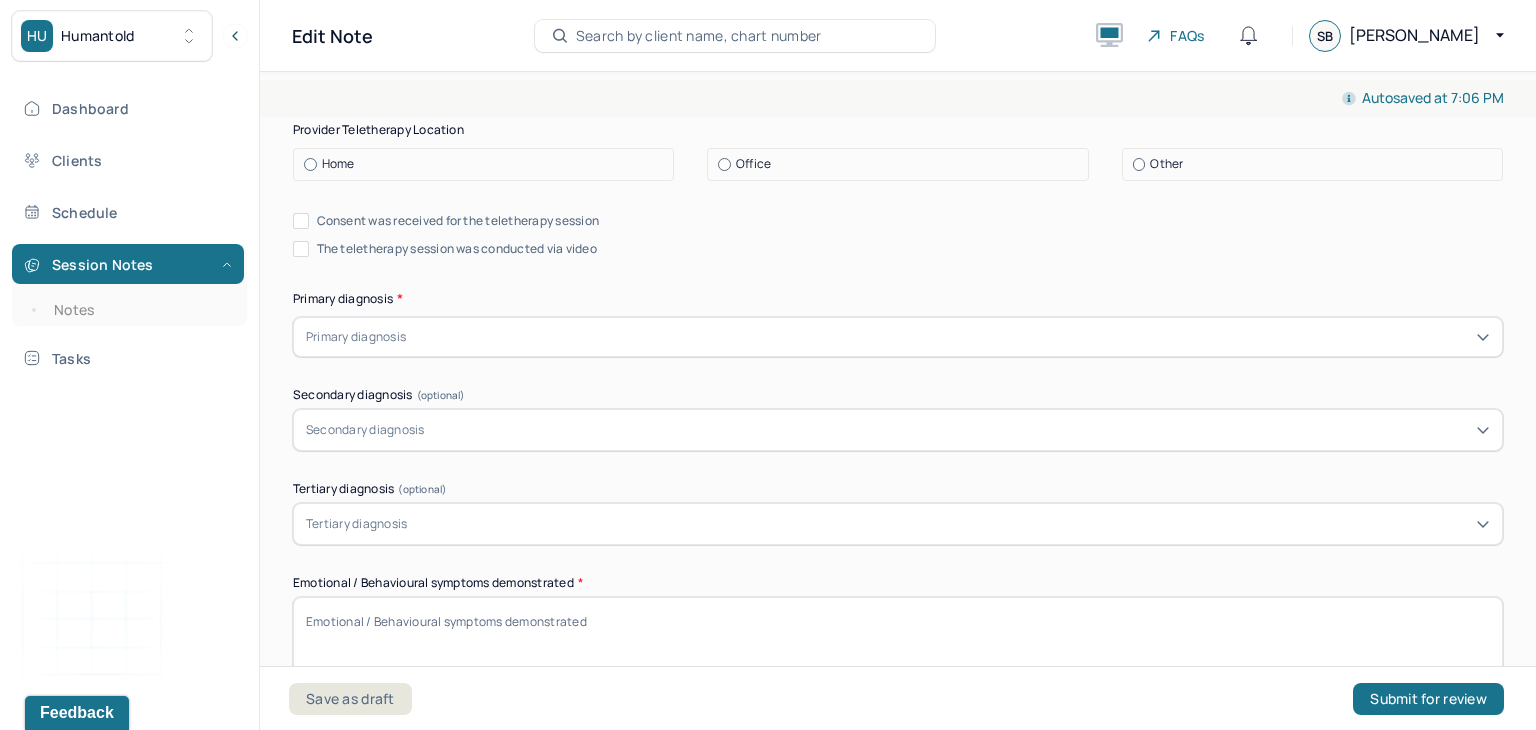 scroll, scrollTop: 485, scrollLeft: 0, axis: vertical 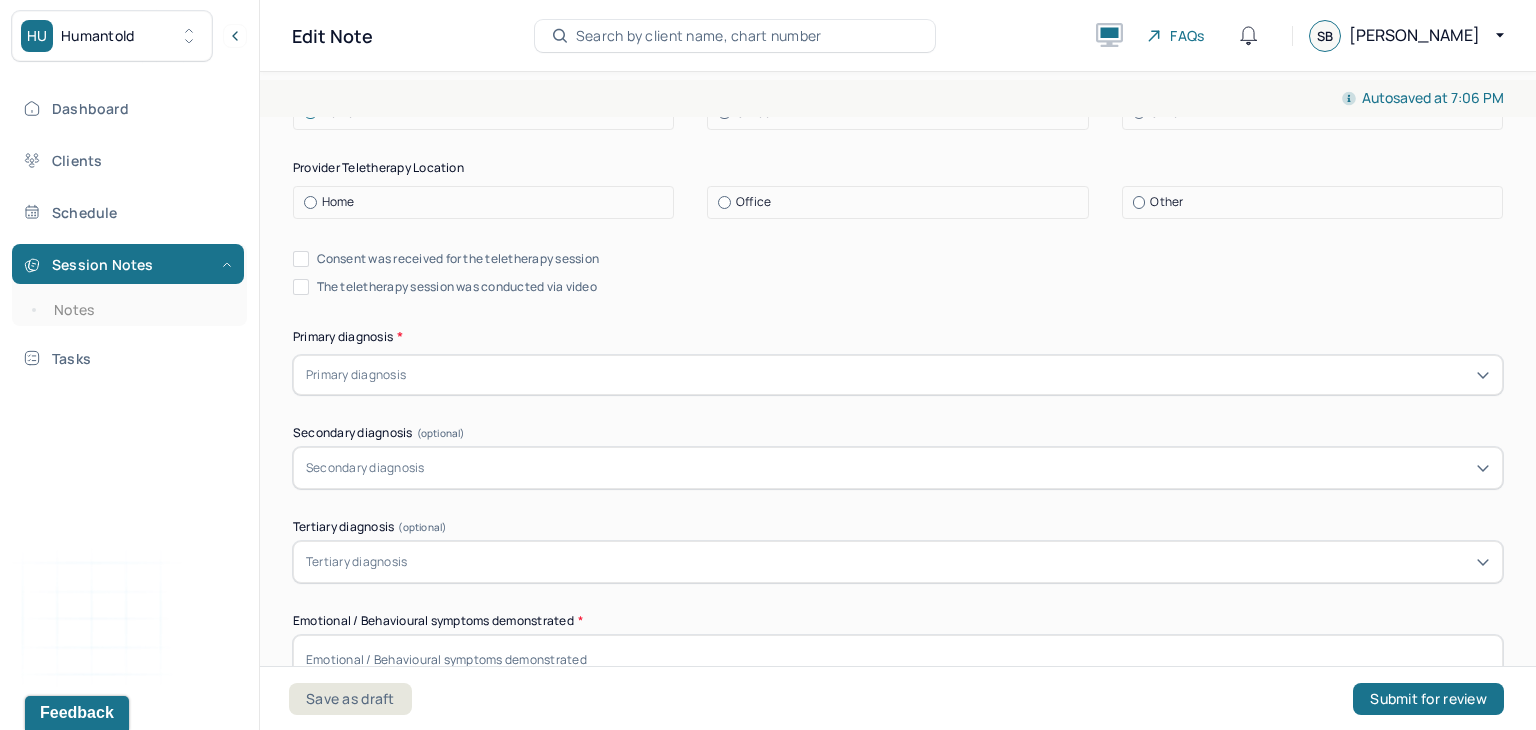 click on "Consent was received for the teletherapy session The teletherapy session was conducted via video" at bounding box center [898, 273] 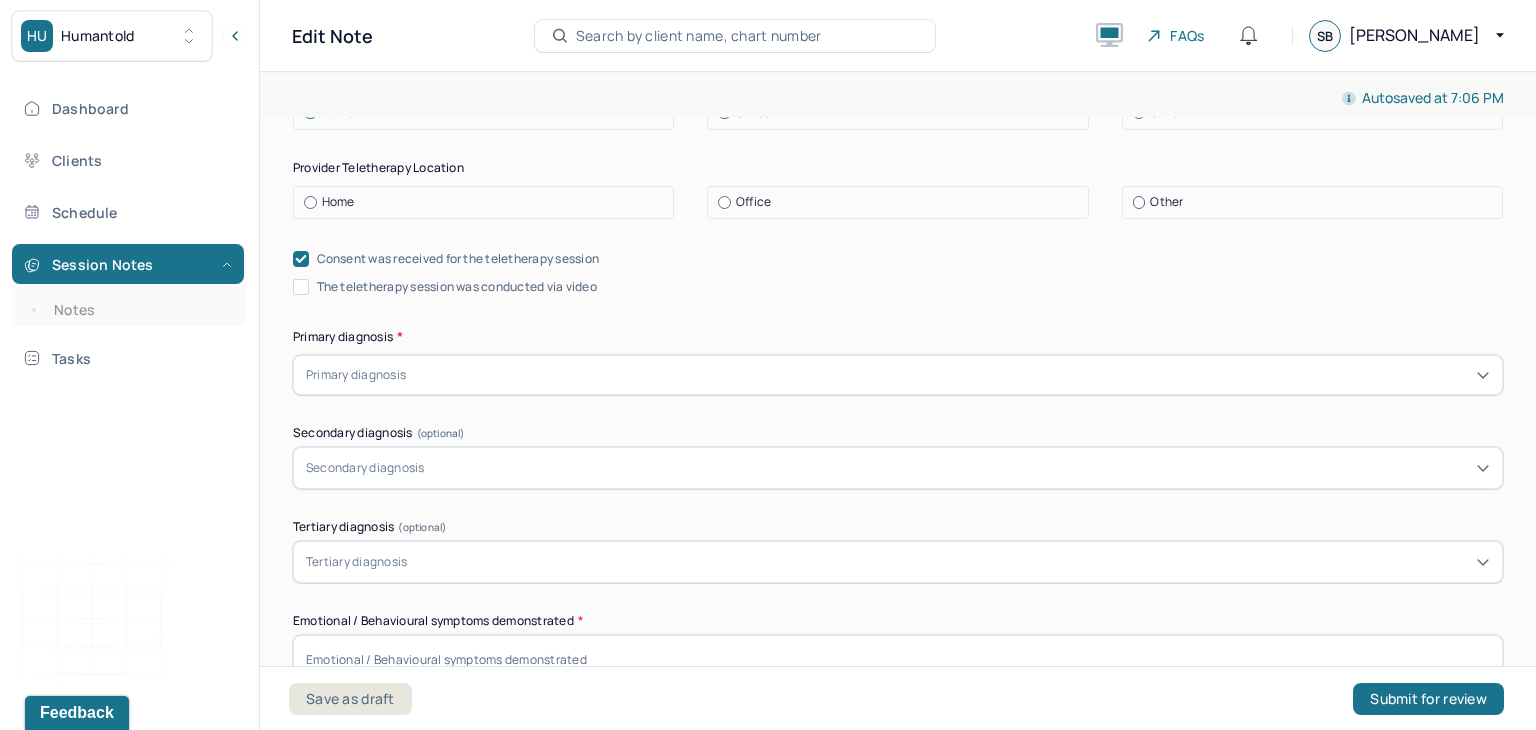 click at bounding box center [310, 202] 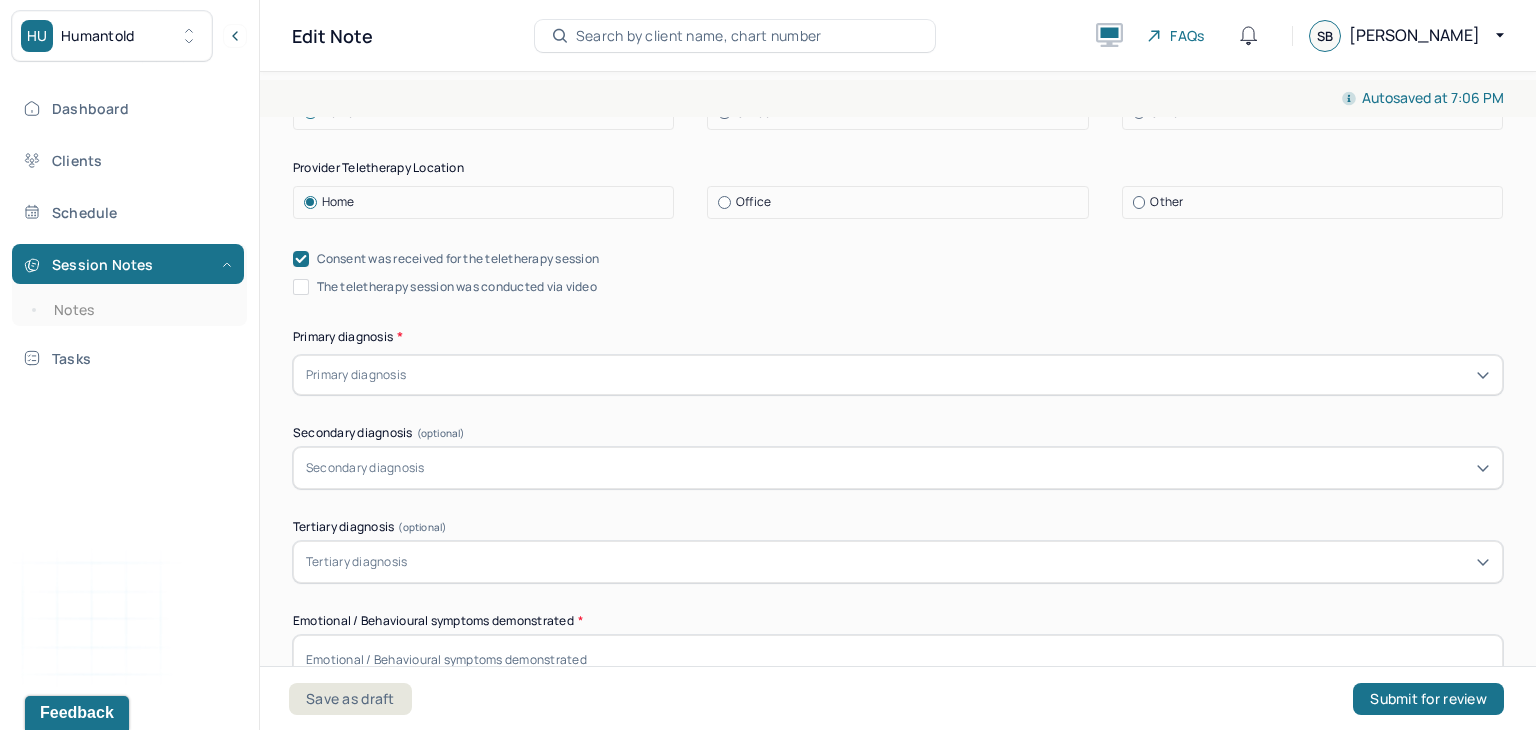click on "The teletherapy session was conducted via video" at bounding box center [301, 287] 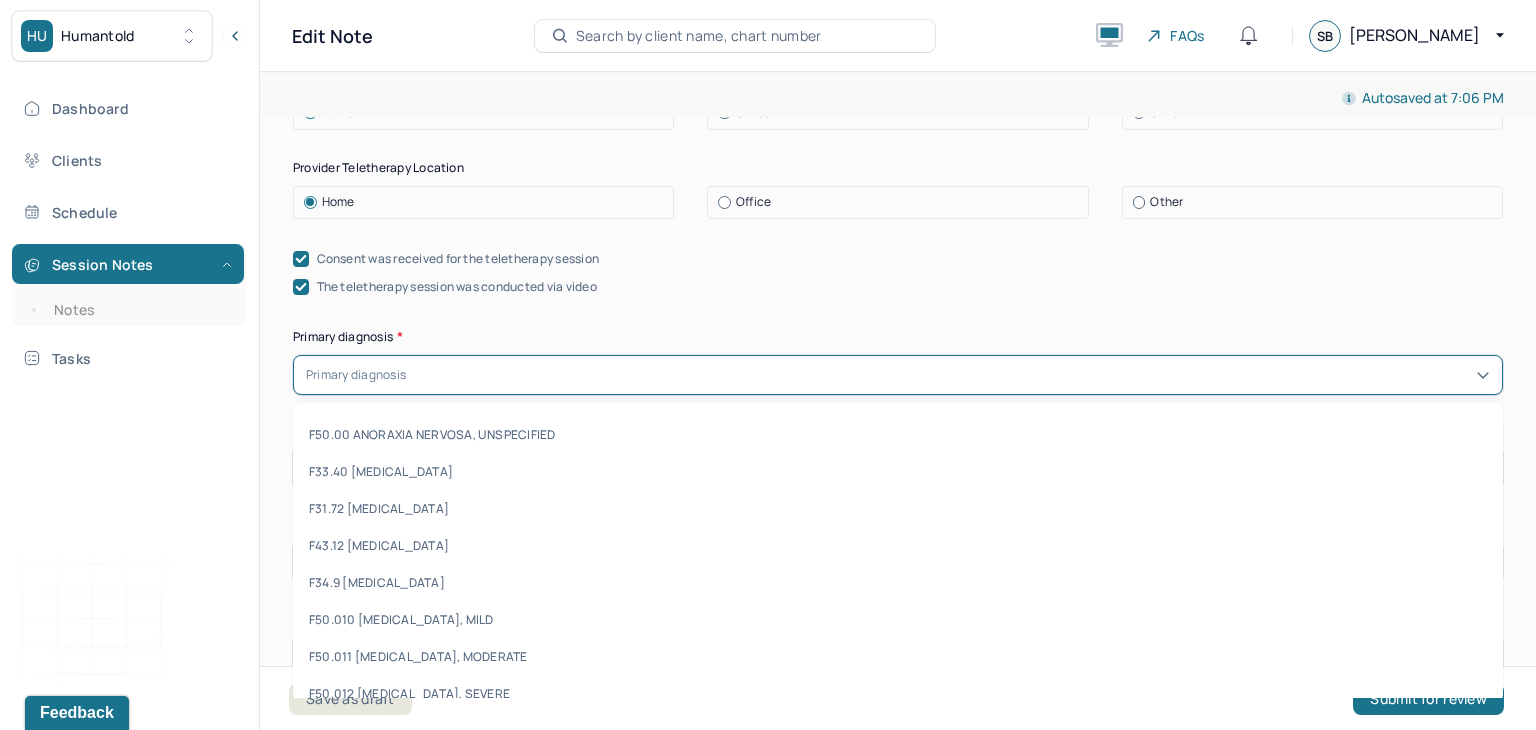 click on "Primary diagnosis" at bounding box center [356, 375] 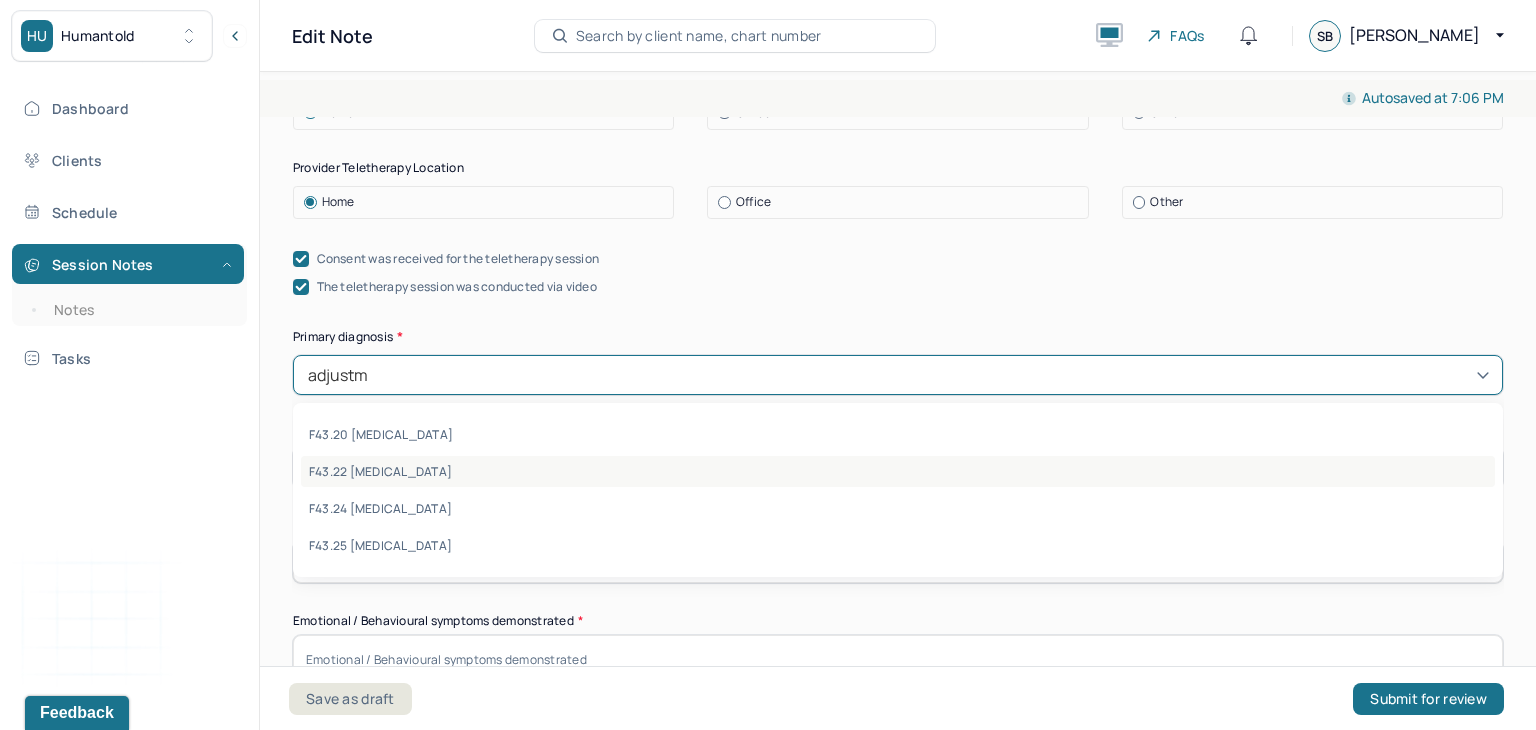 type on "adjust" 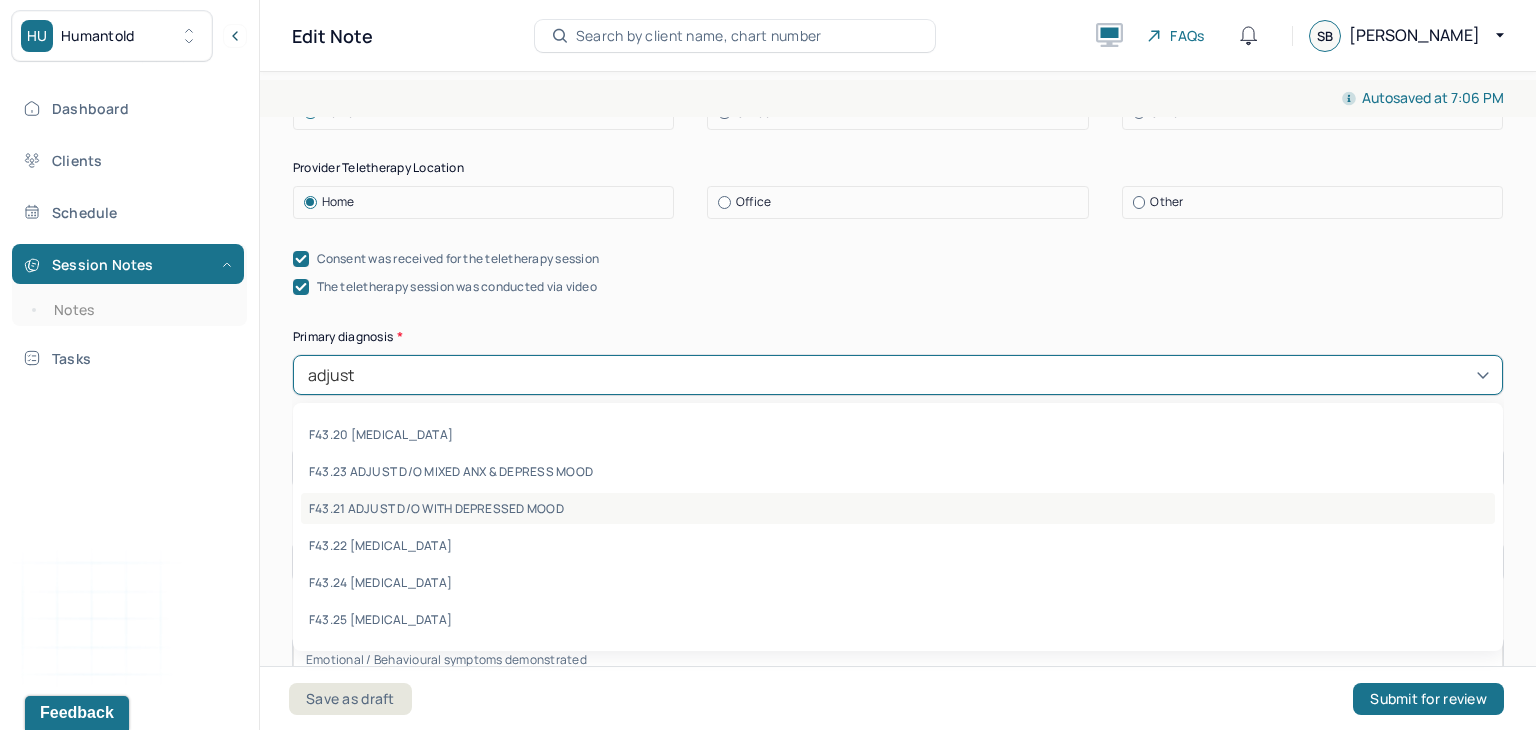 click on "F43.21 ADJUST D/O WITH DEPRESSED MOOD" at bounding box center [898, 508] 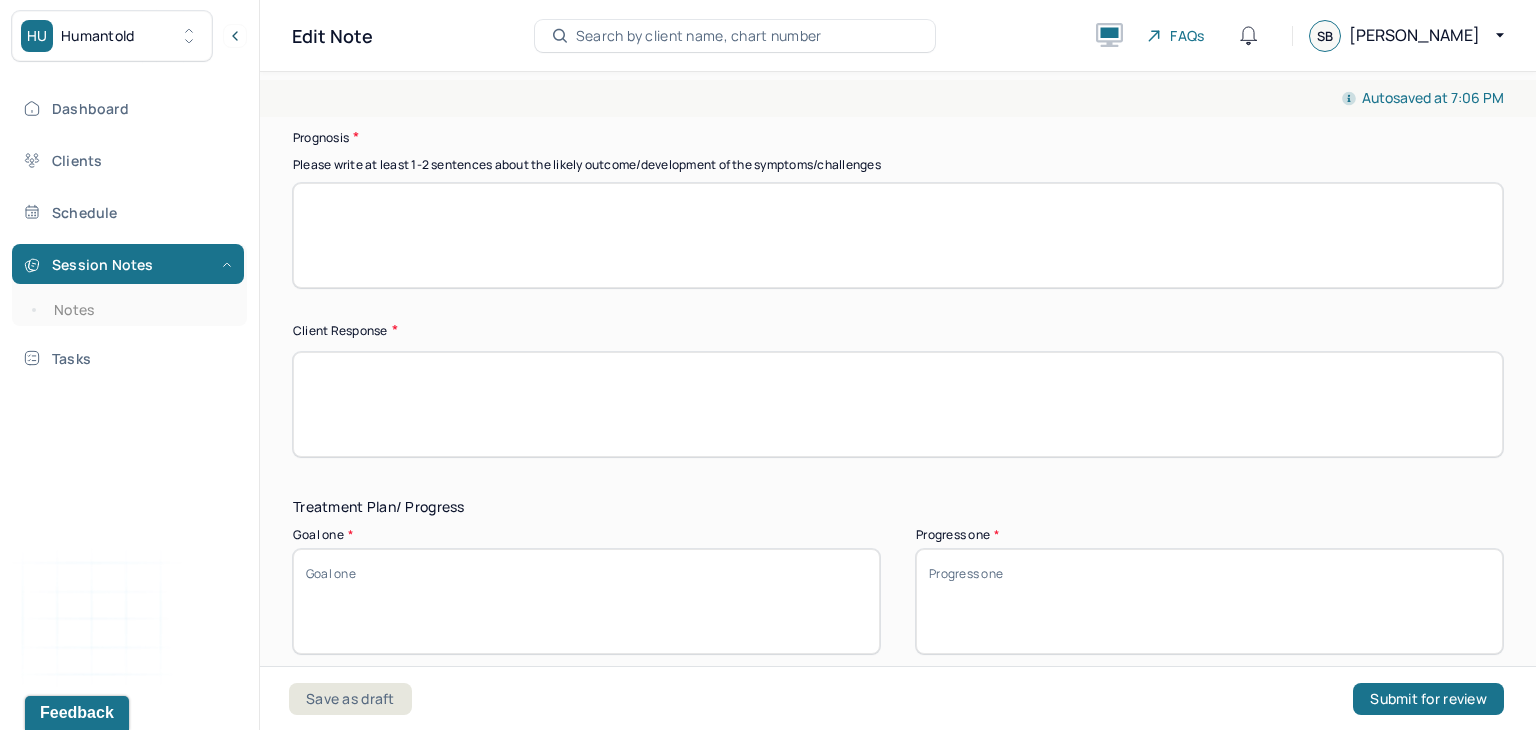 scroll, scrollTop: 2900, scrollLeft: 0, axis: vertical 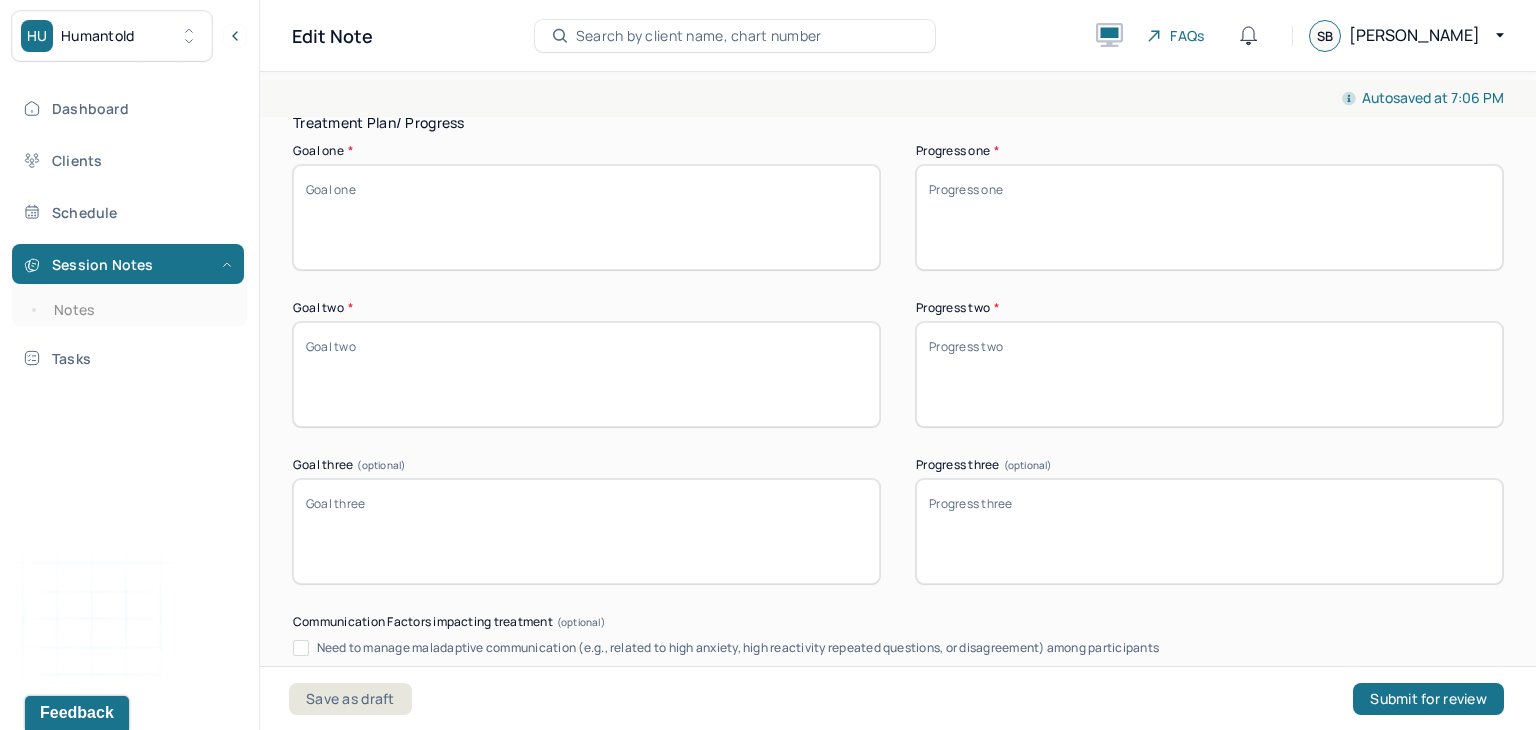 click on "Goal one *" at bounding box center (586, 217) 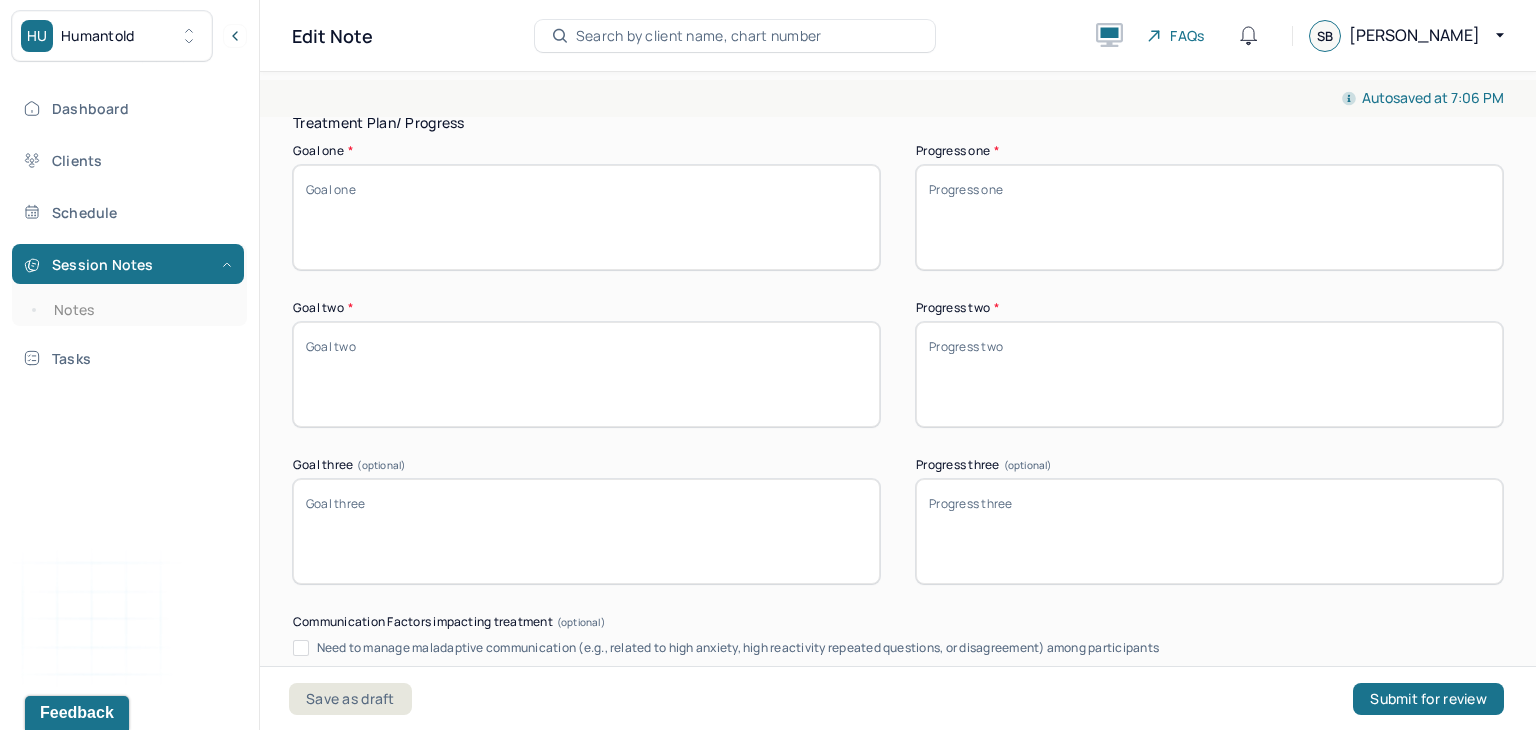 paste on "Build coping skills to manage depressive symptoms and support functional consistency across personal and daily responsibilities." 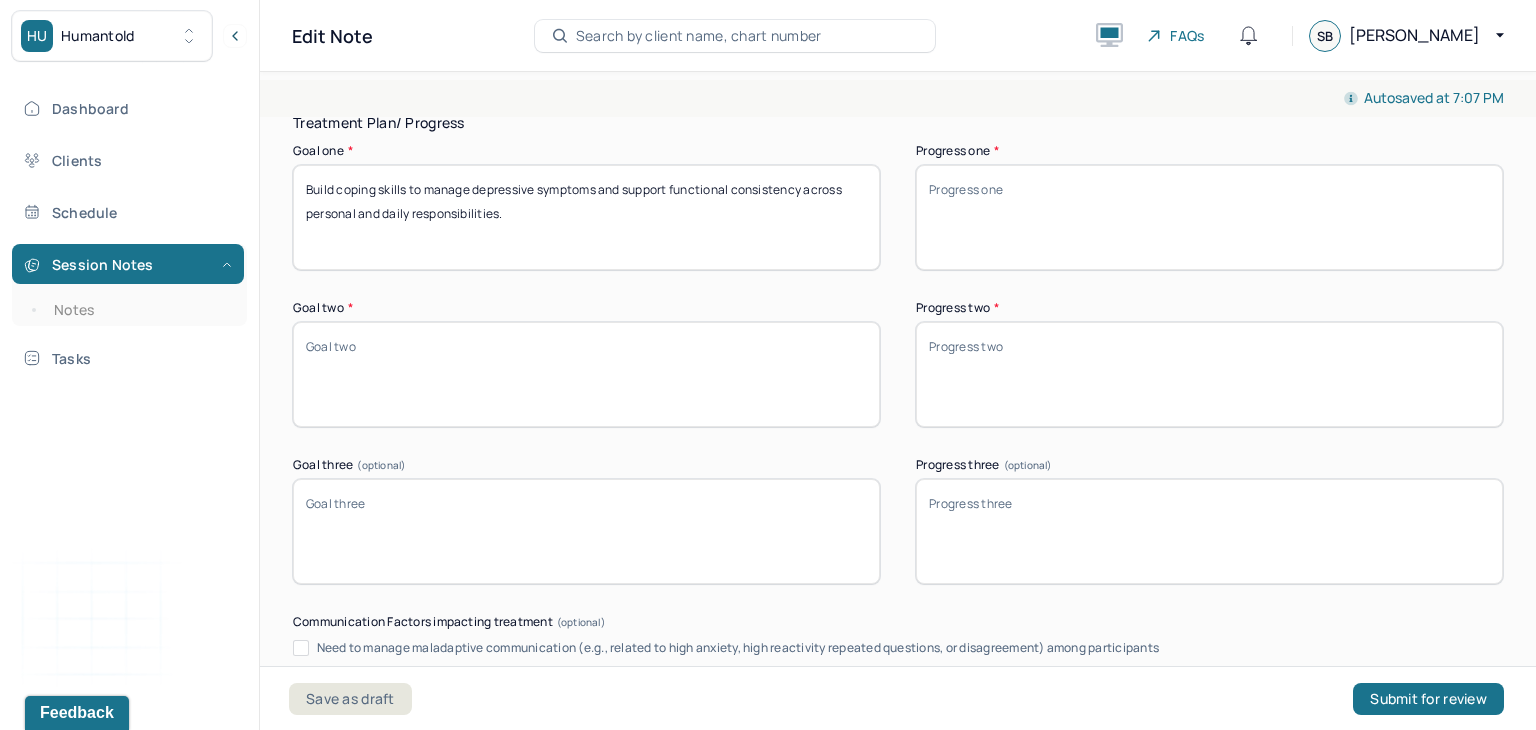 type on "Build coping skills to manage depressive symptoms and support functional consistency across personal and daily responsibilities." 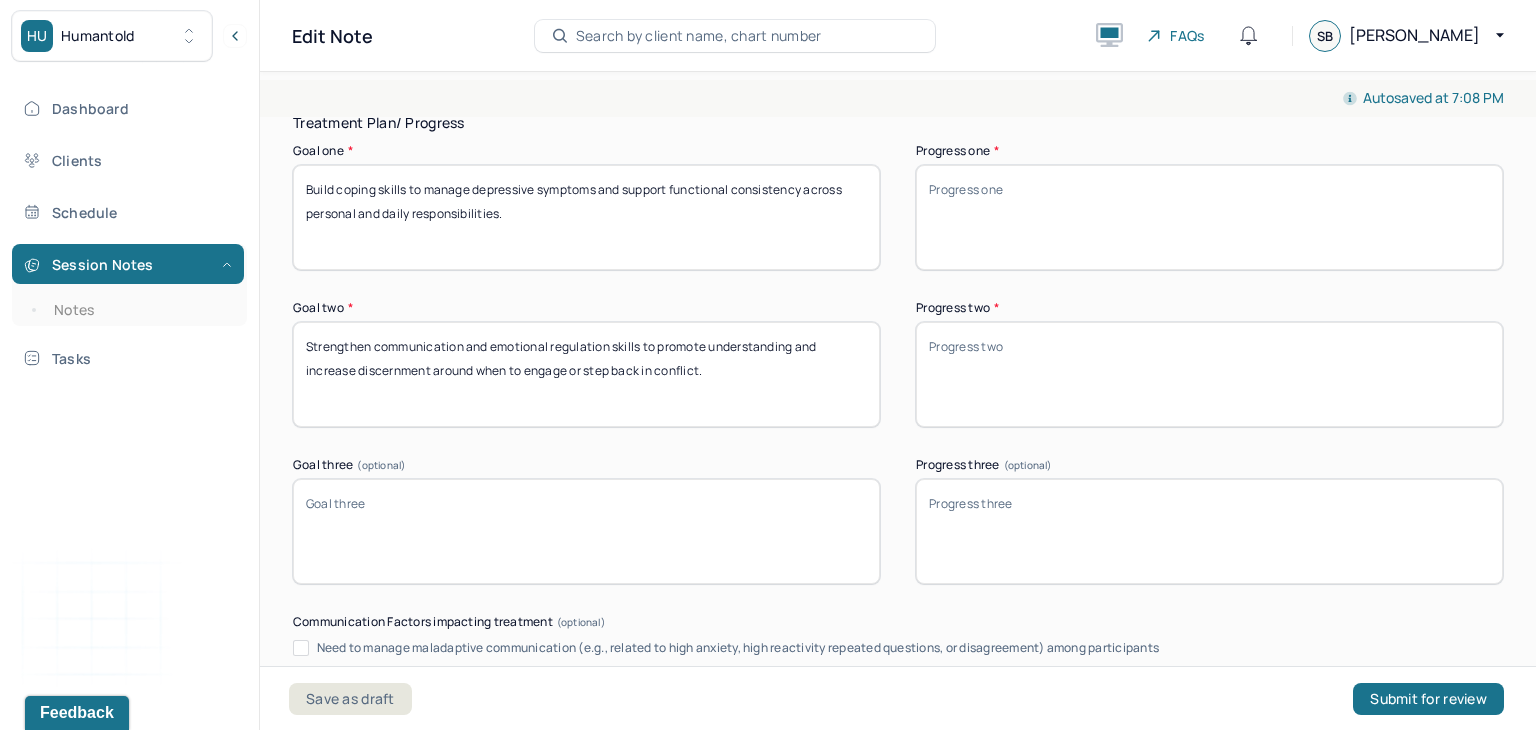 type on "Strengthen communication and emotional regulation skills to promote understanding and increase discernment around when to engage or step back in conflict." 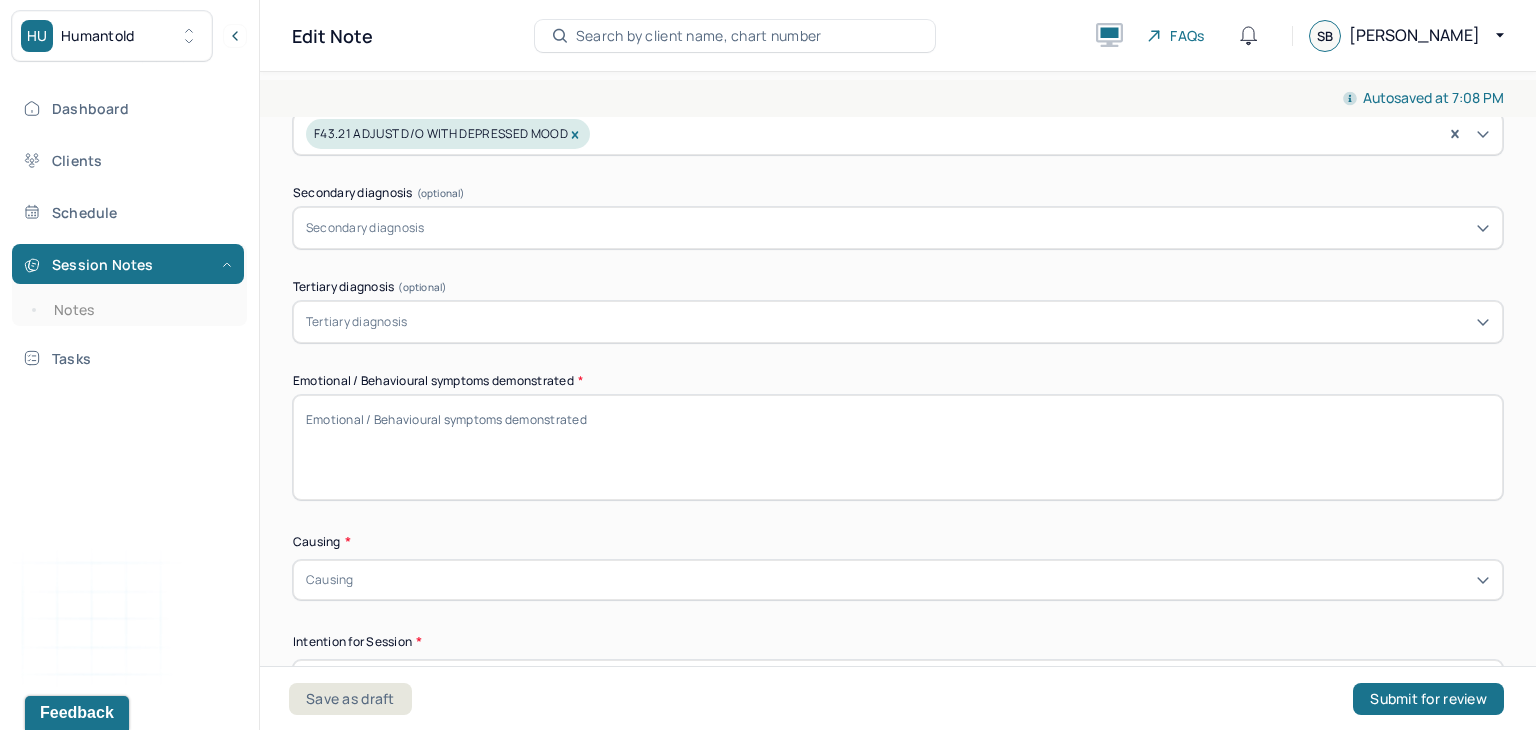 scroll, scrollTop: 746, scrollLeft: 0, axis: vertical 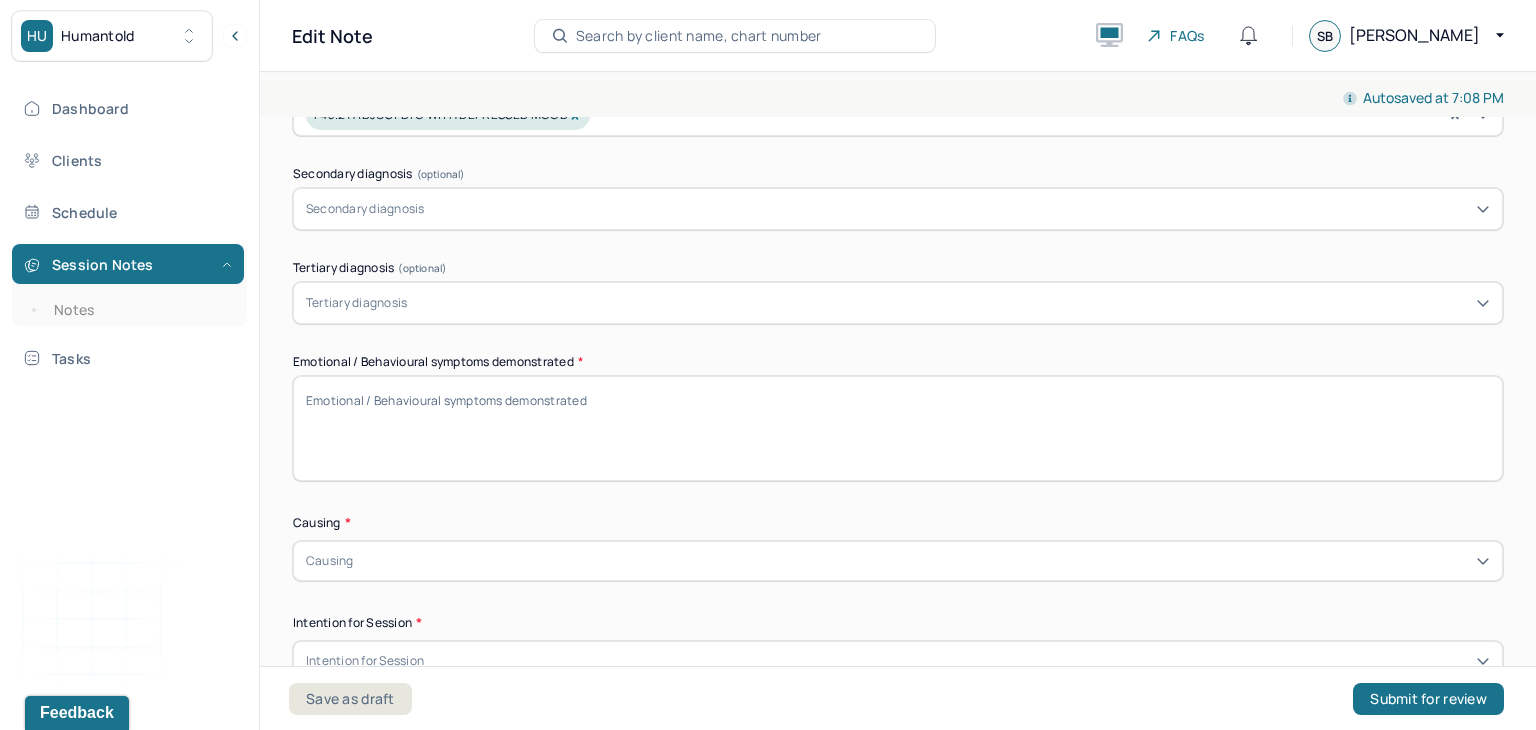 type on "Explore and process the impact of the maternal relationship to support identity development and a stronger sense of self." 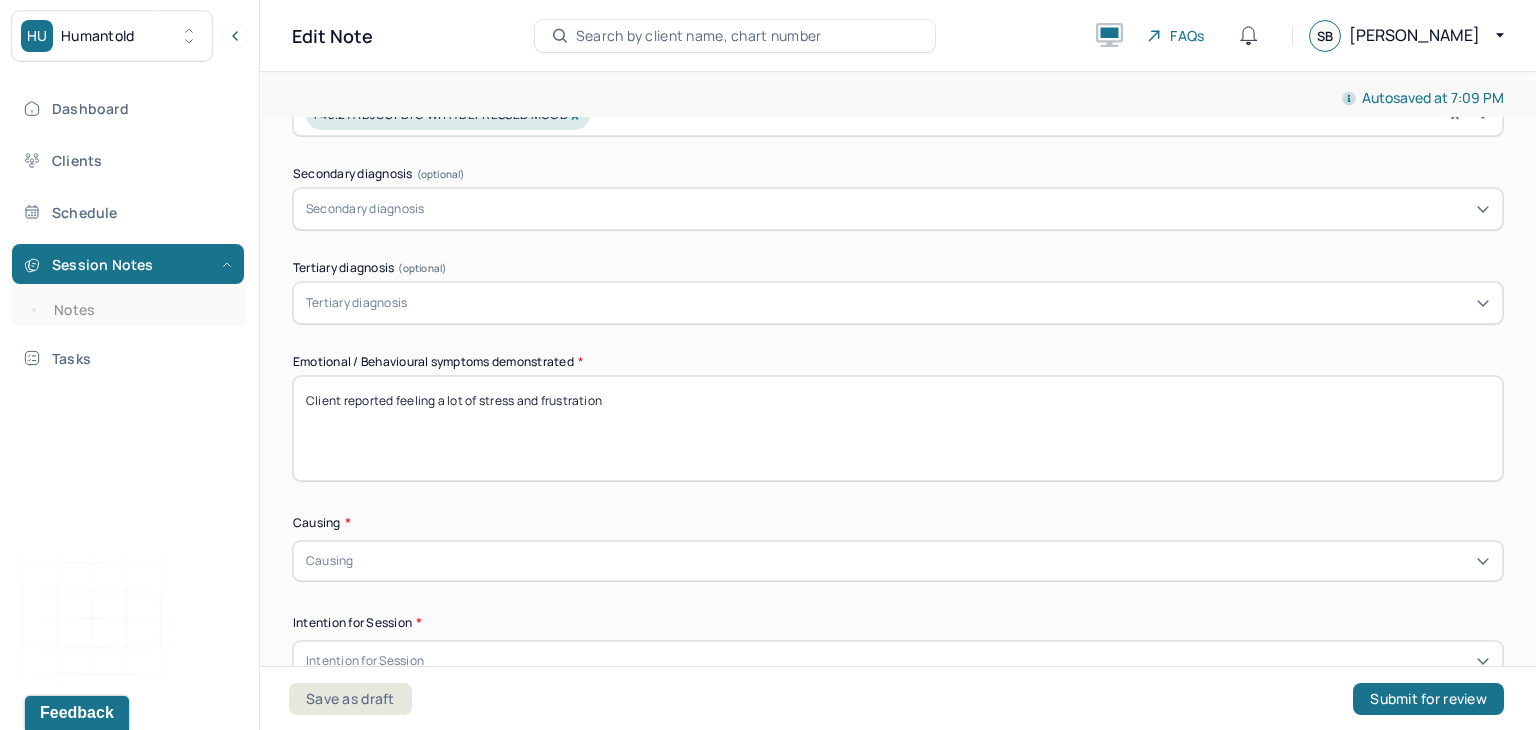type on "Client reported feeling a lot of stress and frustration" 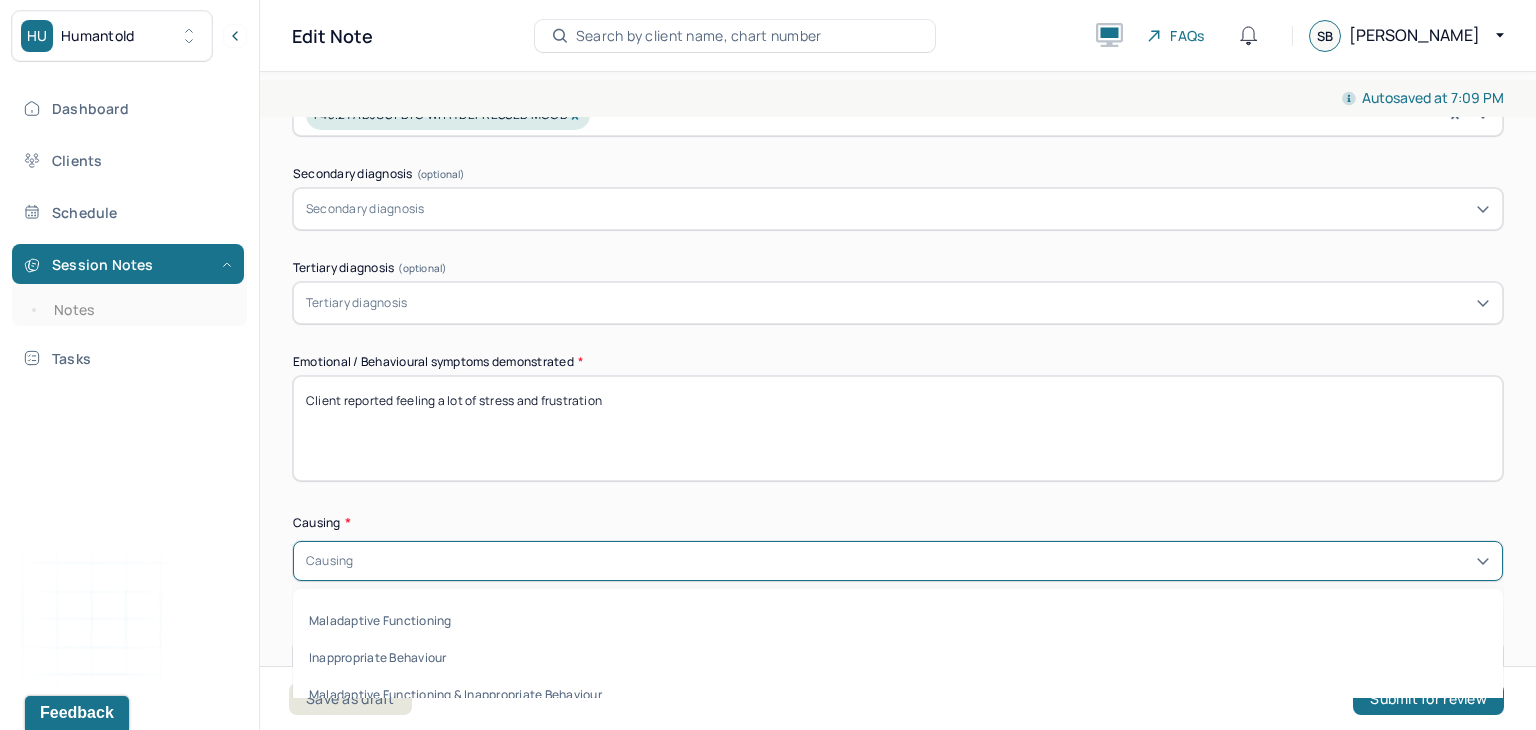 click on "Causing" at bounding box center [898, 561] 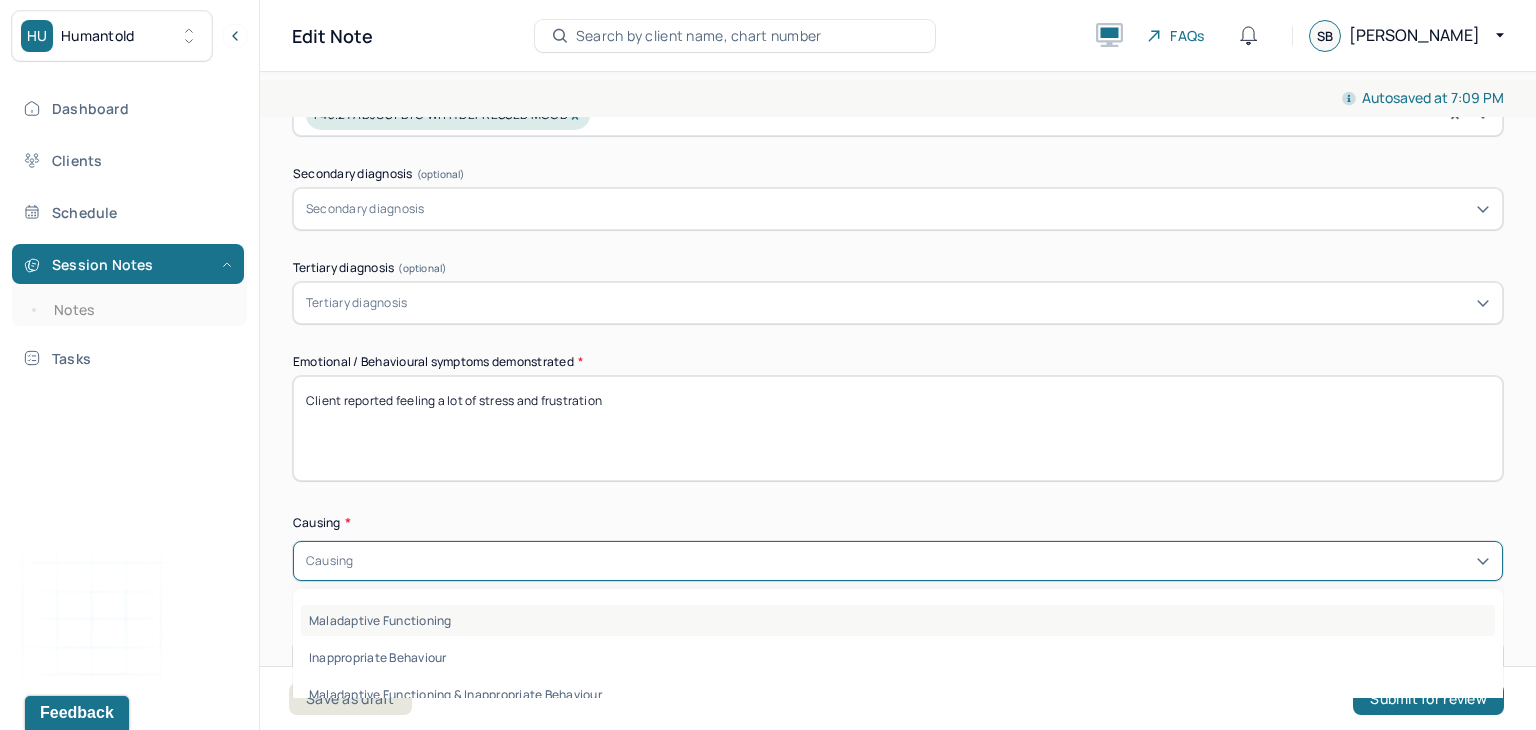 click on "Maladaptive Functioning" at bounding box center [898, 620] 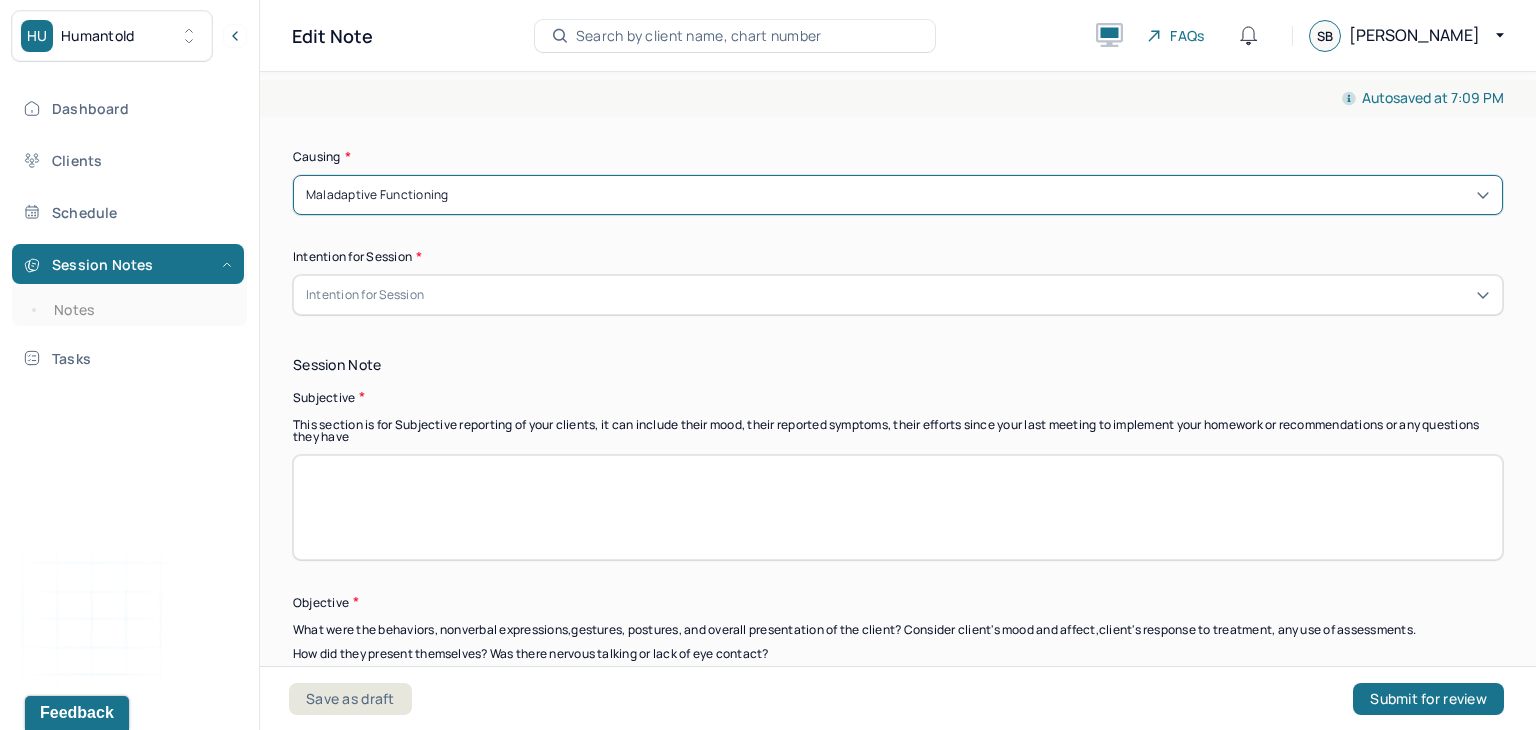scroll, scrollTop: 1156, scrollLeft: 0, axis: vertical 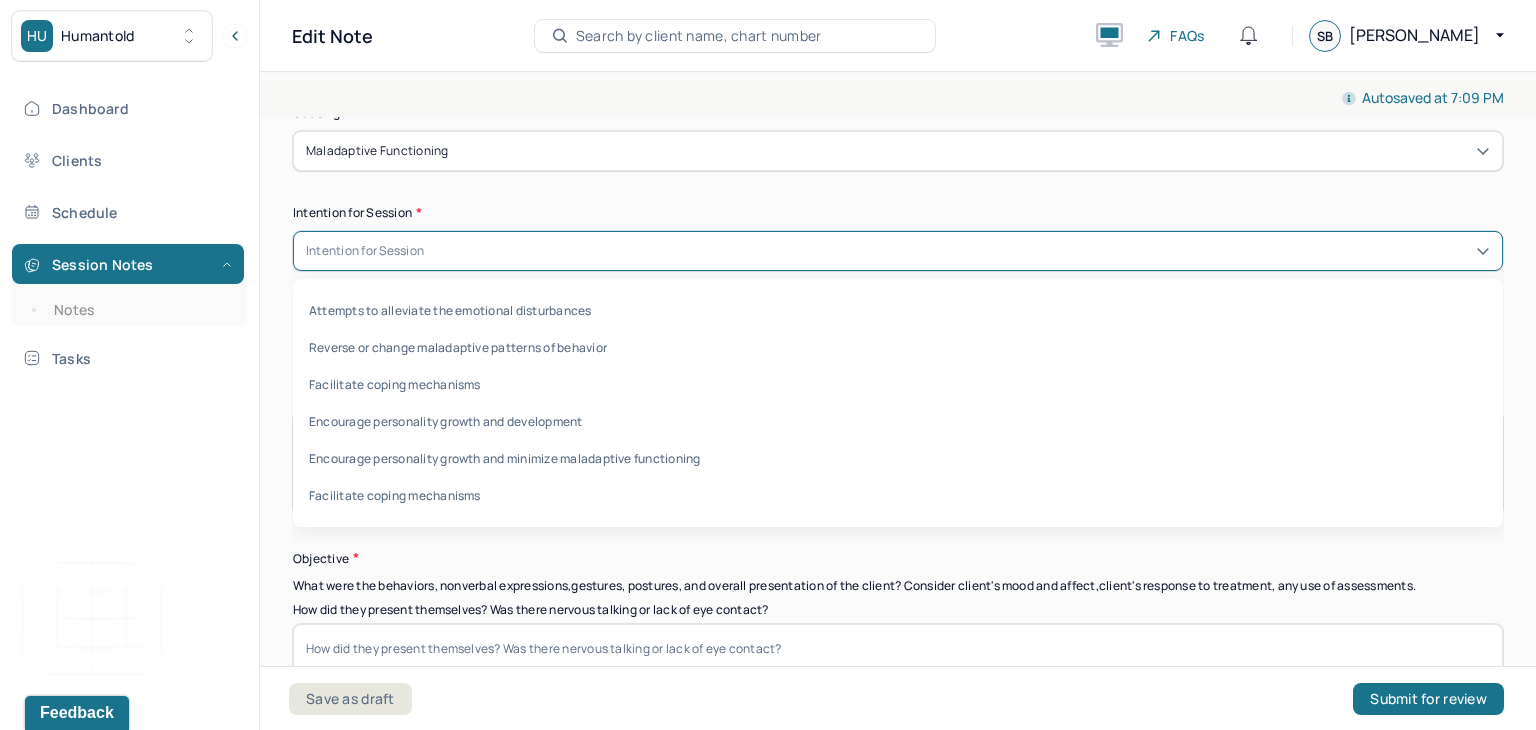 click on "Intention for Session" at bounding box center (898, 251) 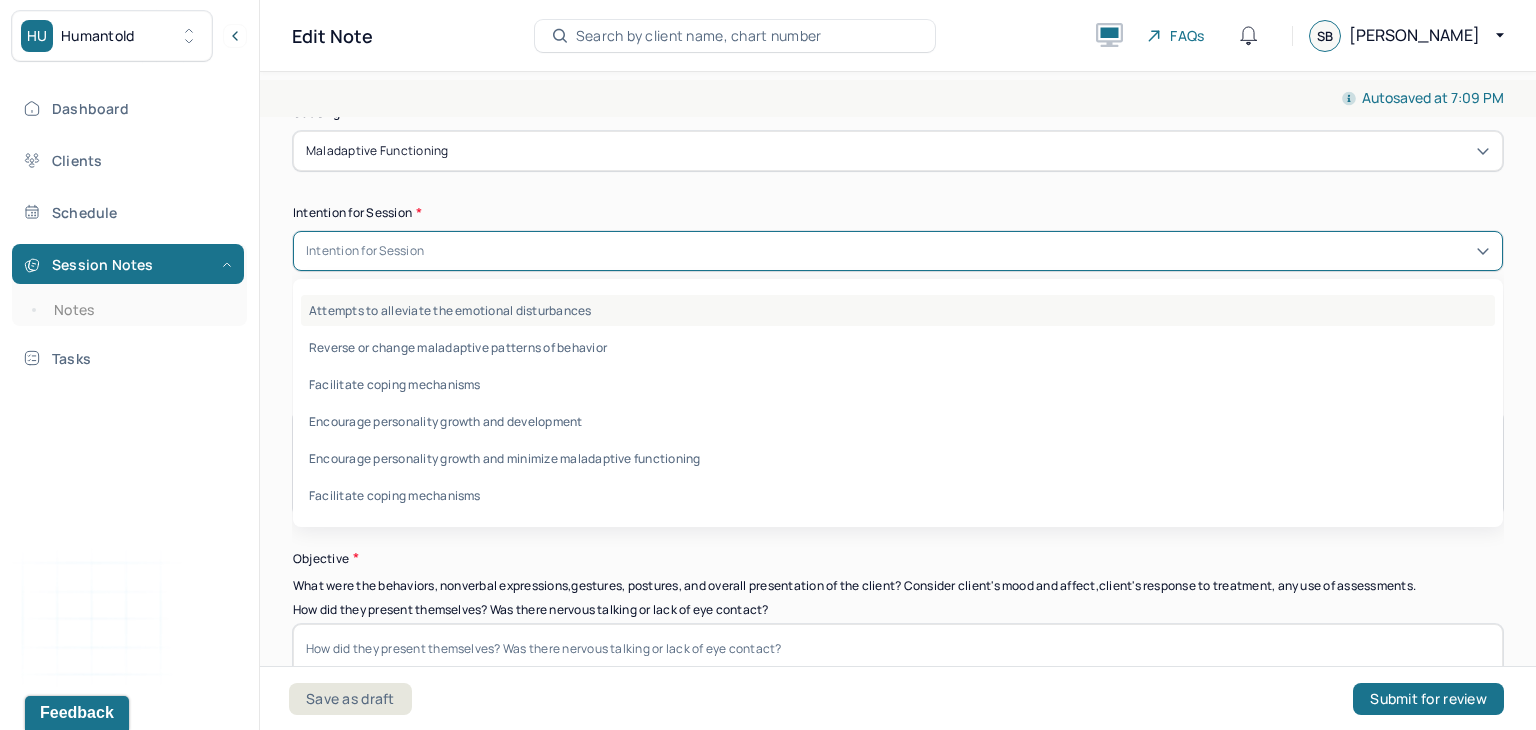 click on "Attempts to alleviate the emotional disturbances" at bounding box center [898, 310] 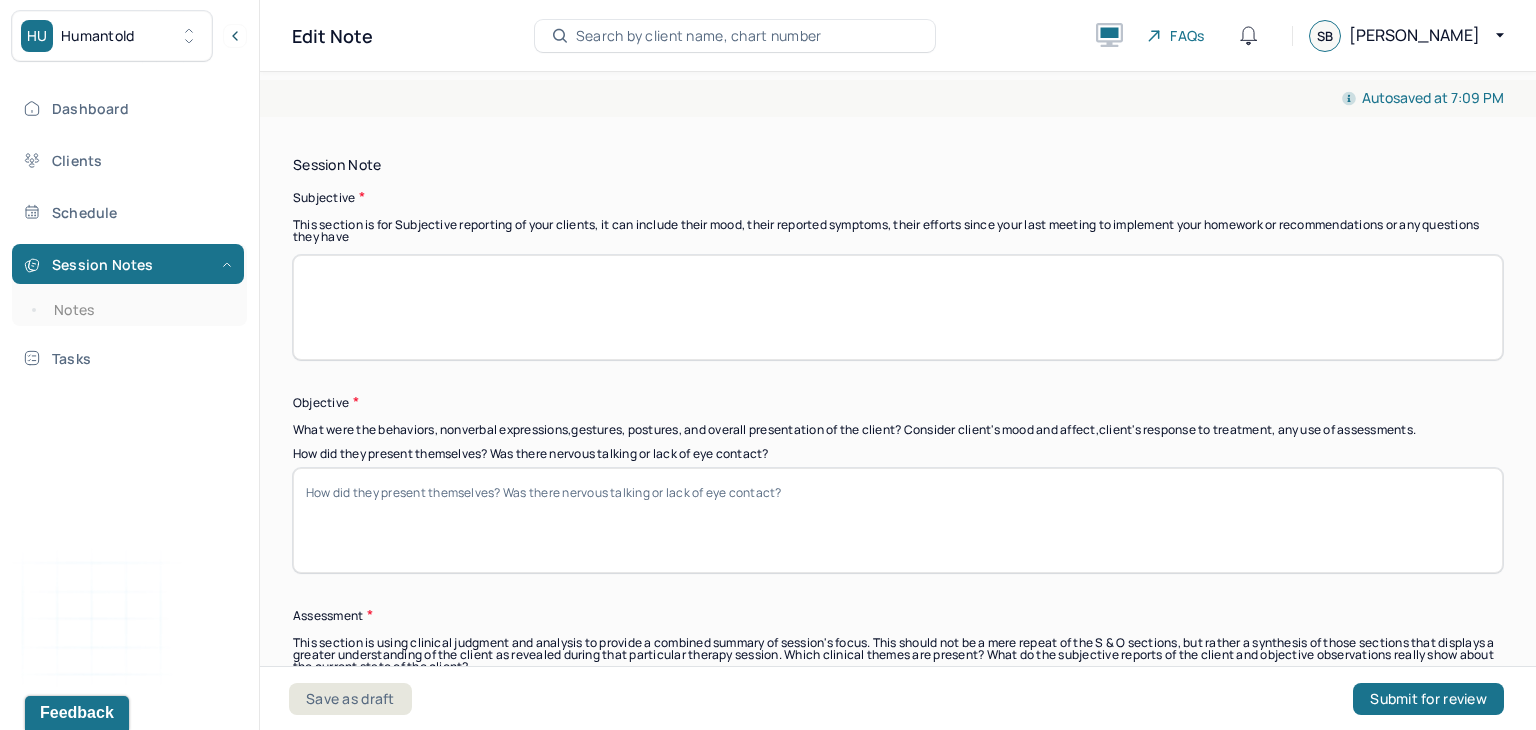 scroll, scrollTop: 1319, scrollLeft: 0, axis: vertical 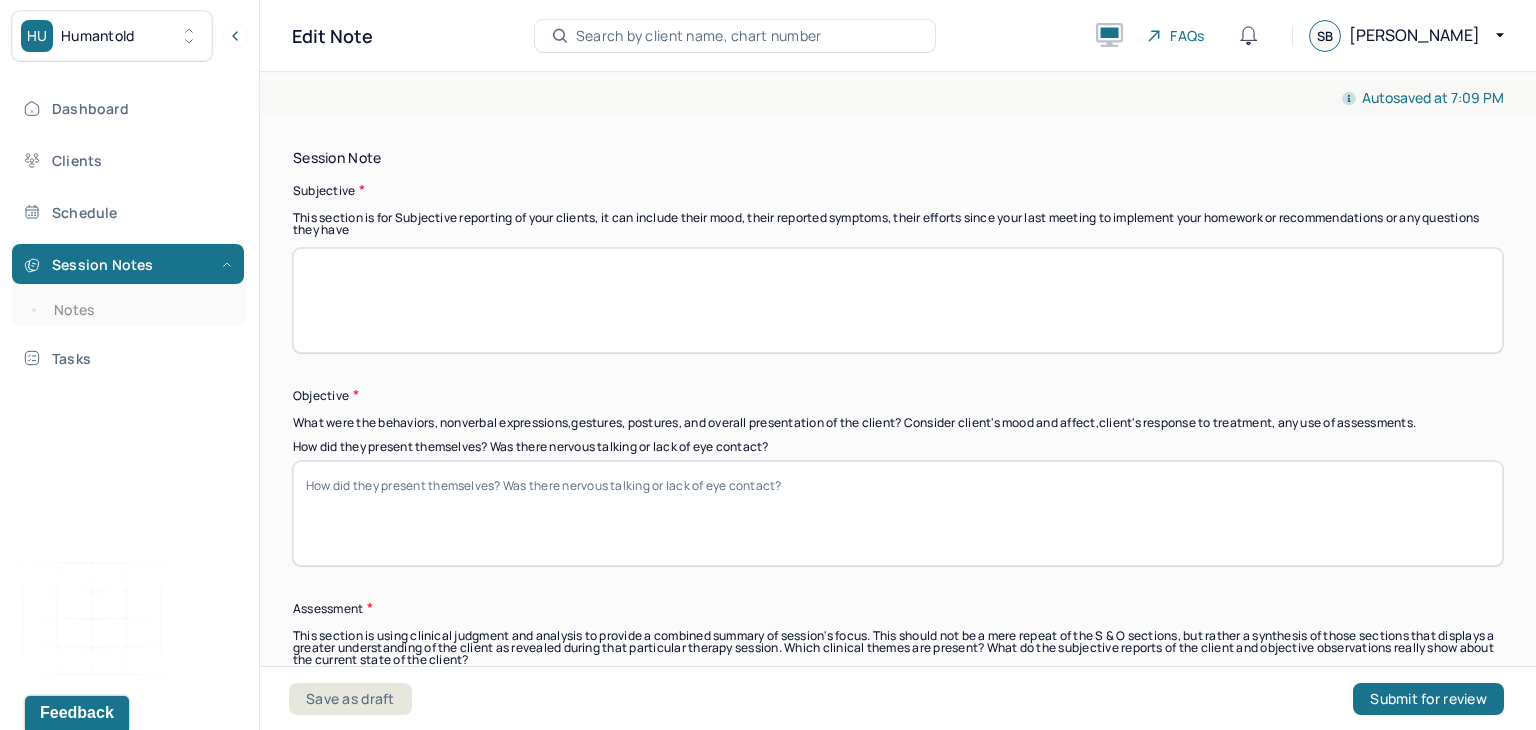 click at bounding box center [898, 300] 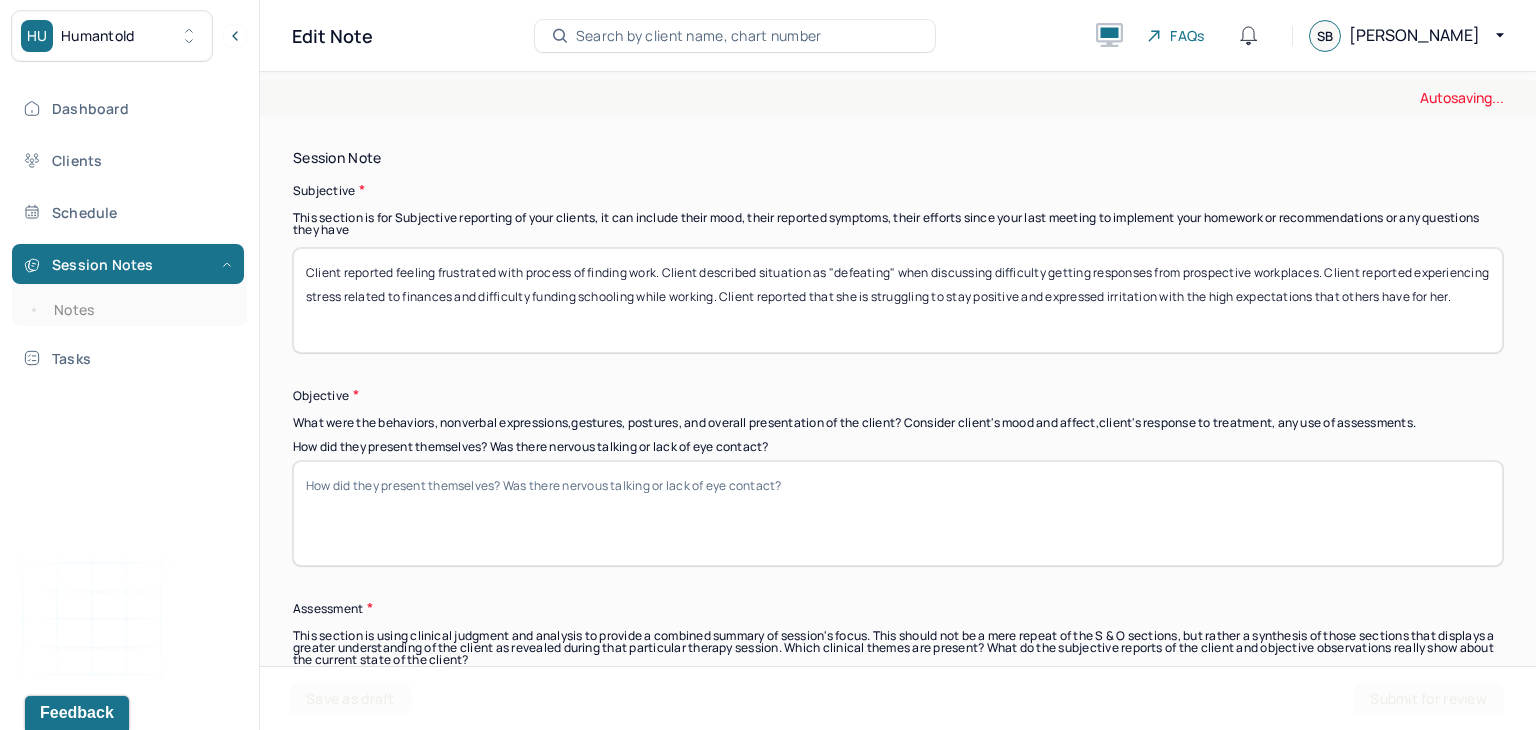 type on "Client reported feeling frustrated with process of finding work. Client described situation as "defeating" when discussing difficulty getting responses from prospective workplaces. Client reported experiencing stress related to finances and difficulty funding schooling while working. Client reported that she is struggling to stay positive and expressed irritation with the high expectations that others have for her." 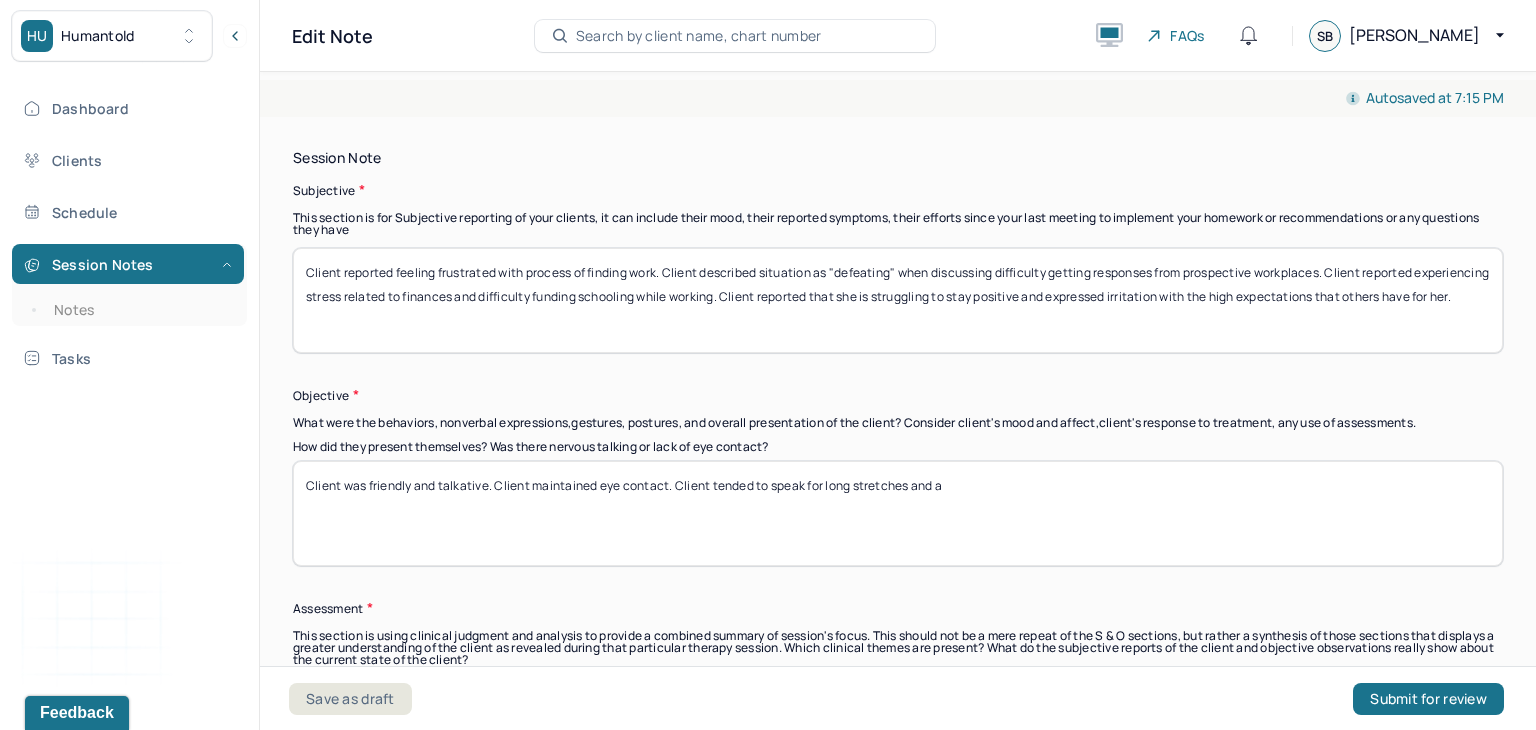click on "Client was friendly and talkative. Client maintained eye contact. Client tended to speak for long stretches and a" at bounding box center (898, 513) 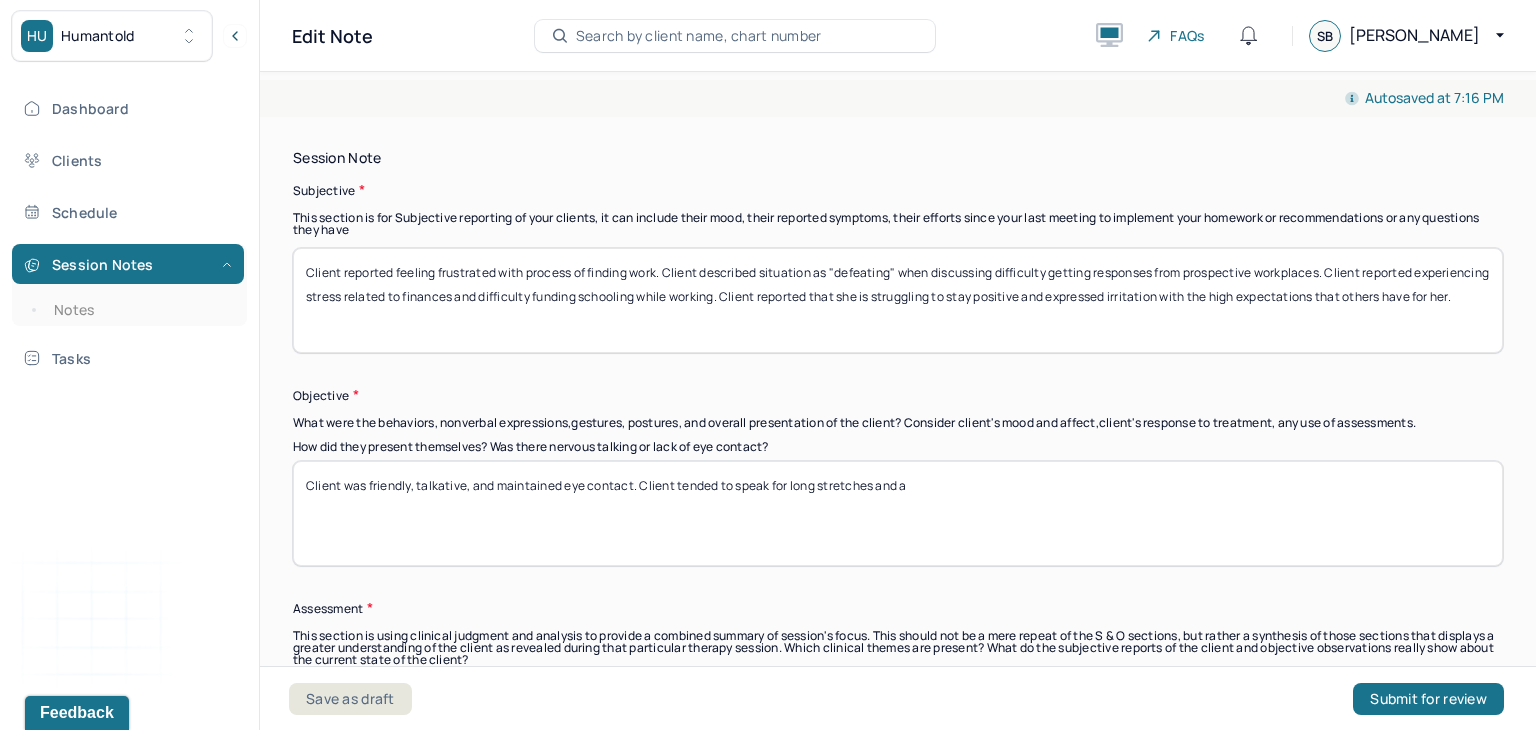 drag, startPoint x: 989, startPoint y: 473, endPoint x: 674, endPoint y: 501, distance: 316.242 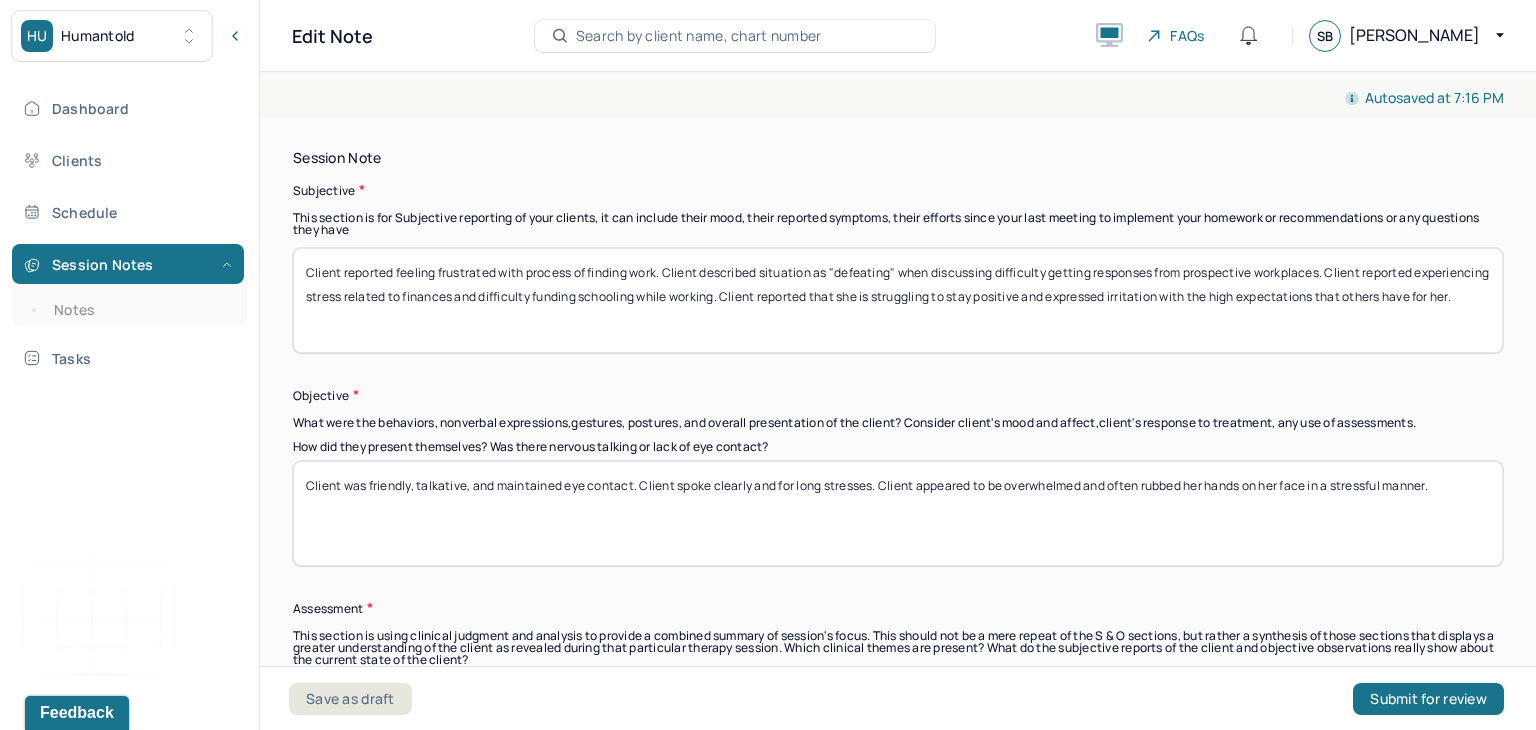 type on "Client was friendly, talkative, and maintained eye contact. Client spoke clearly and for long stresses. Client appeared to be overwhelmed and often rubbed her hands on her face in a stressful manner." 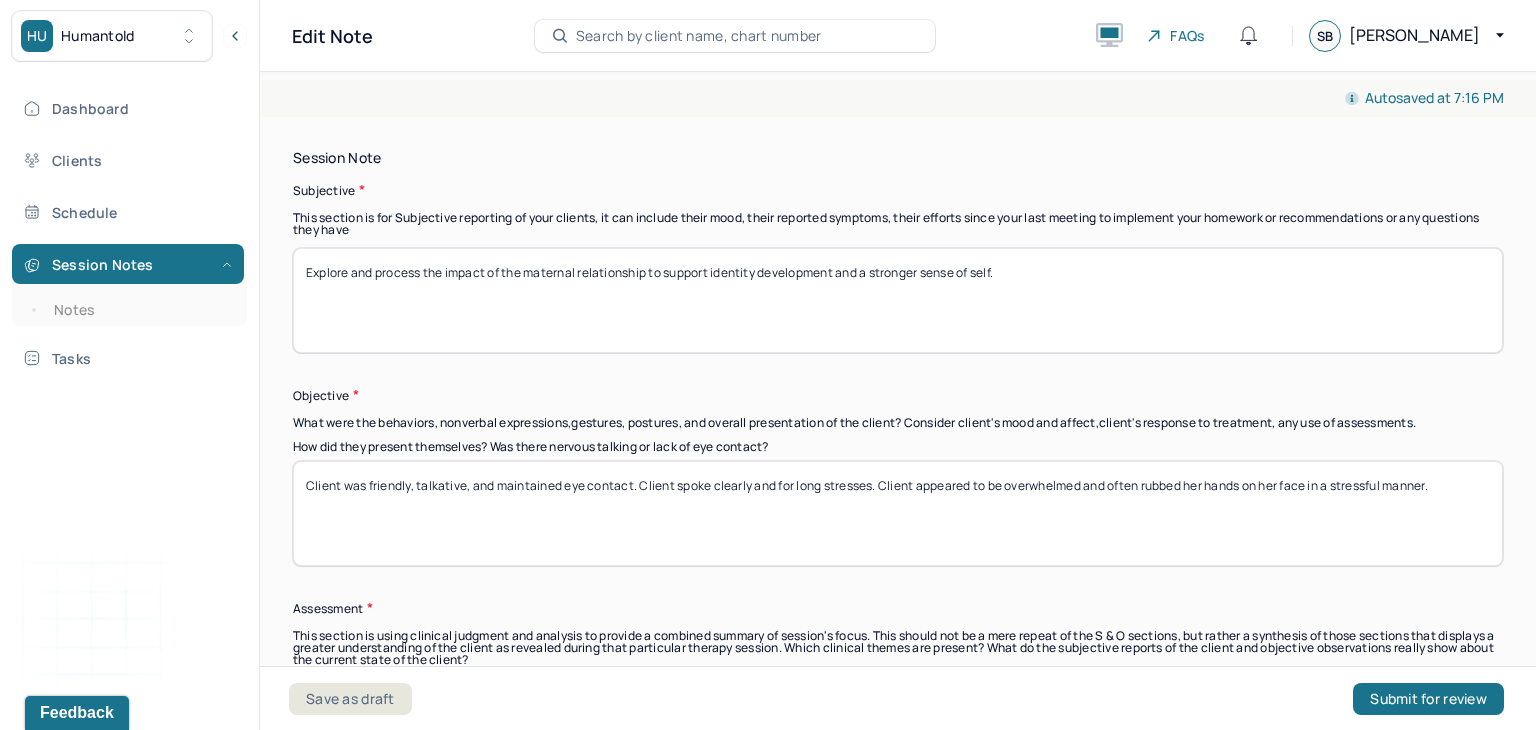 click on "Explore and process the impact of the maternal relationship to support identity development and a stronger sense of self." at bounding box center [898, 300] 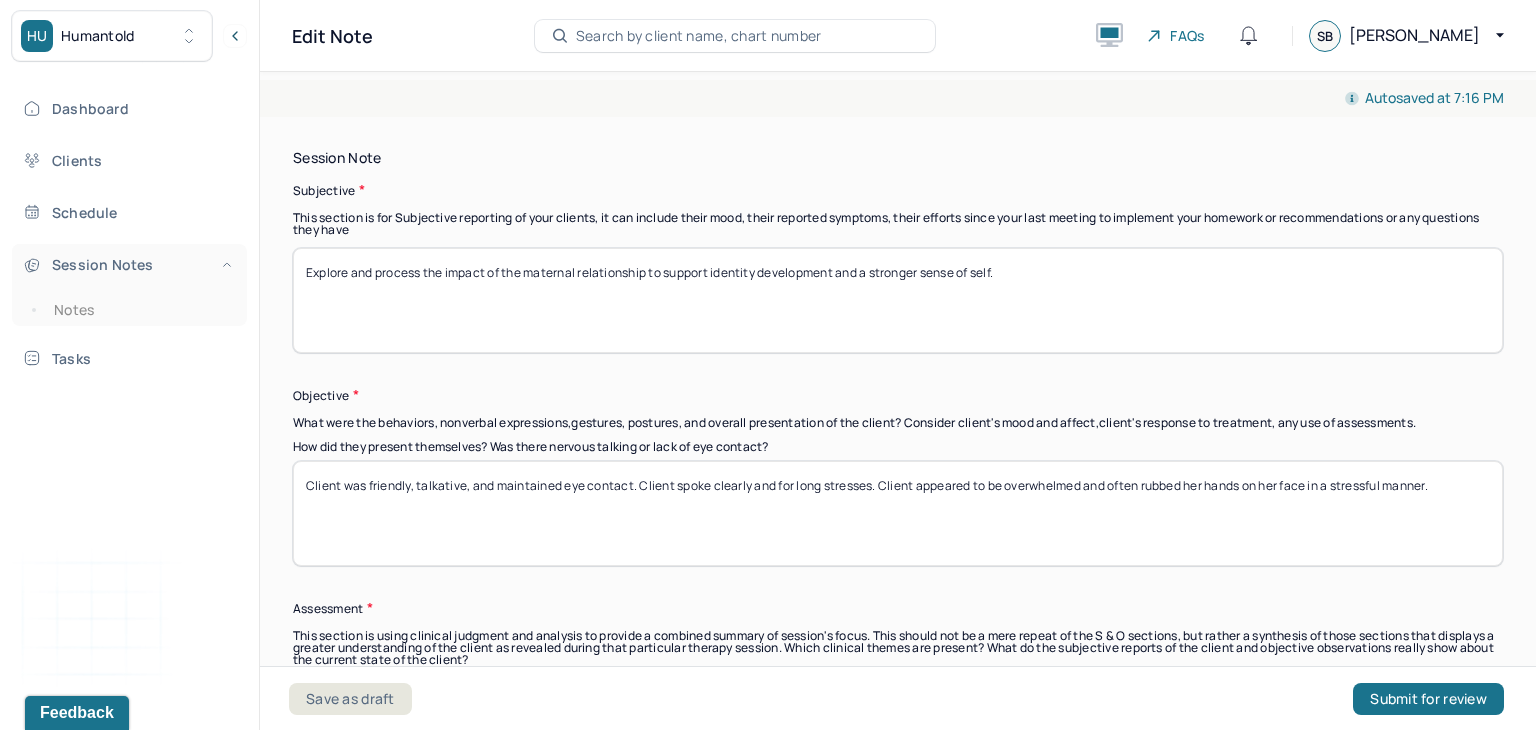 drag, startPoint x: 1029, startPoint y: 281, endPoint x: 237, endPoint y: 269, distance: 792.0909 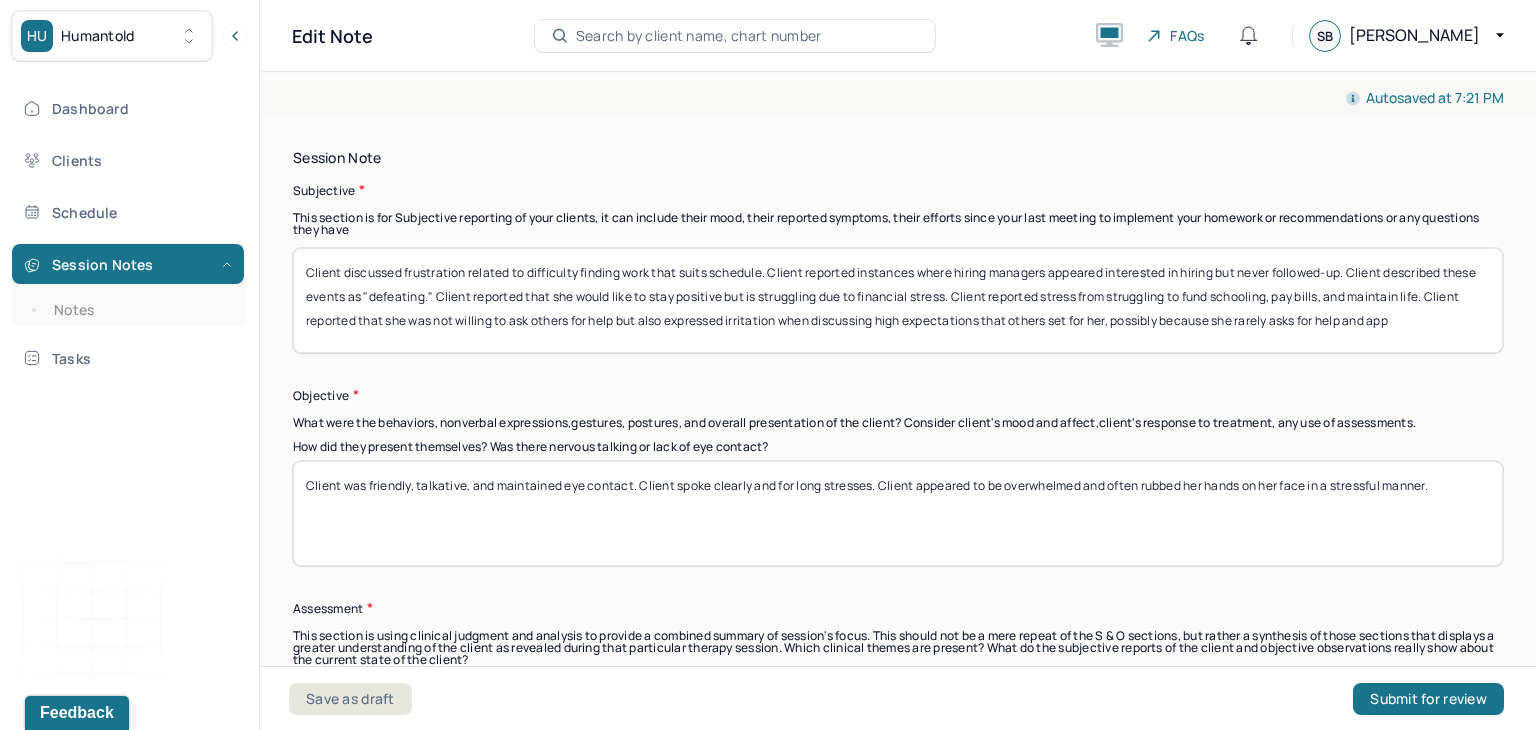 scroll, scrollTop: 0, scrollLeft: 0, axis: both 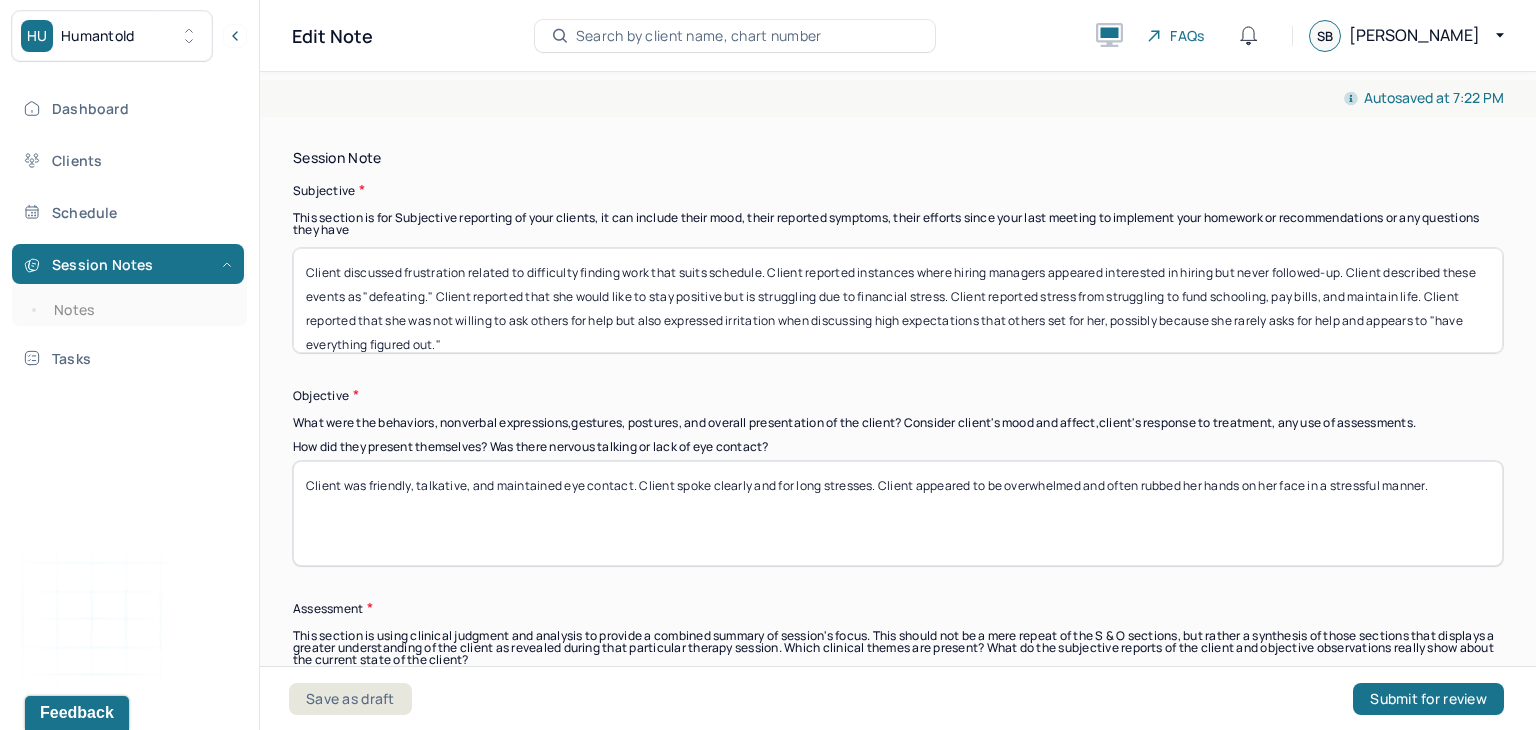 click on "Client discussed frustration related to difficulty finding work that suits schedule. Client reported instances where hiring managers appeared interested in hiring but never followed-up. Client described these events as "defeating." Client reported that she would like to stay positive but is struggling due to financial stress. Client reported stress from struggling to fund schooling, pay bills, and maintain life. Client reported that she was not willing to ask others for help but also expressed irritation when discussing high expectations that others set for her, possibly because she rarely asks for help and appears to "have everything figured out."" at bounding box center [898, 300] 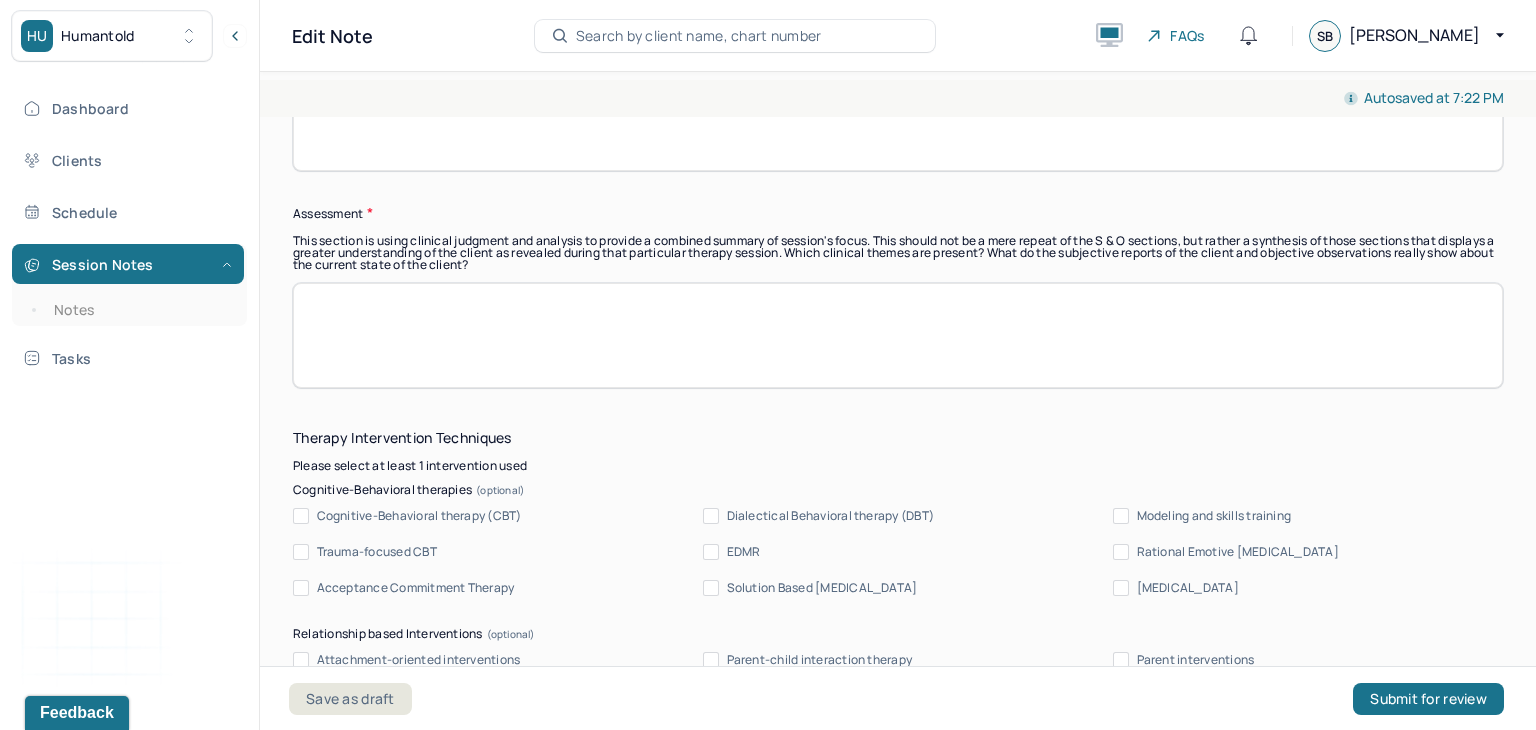 scroll, scrollTop: 1733, scrollLeft: 0, axis: vertical 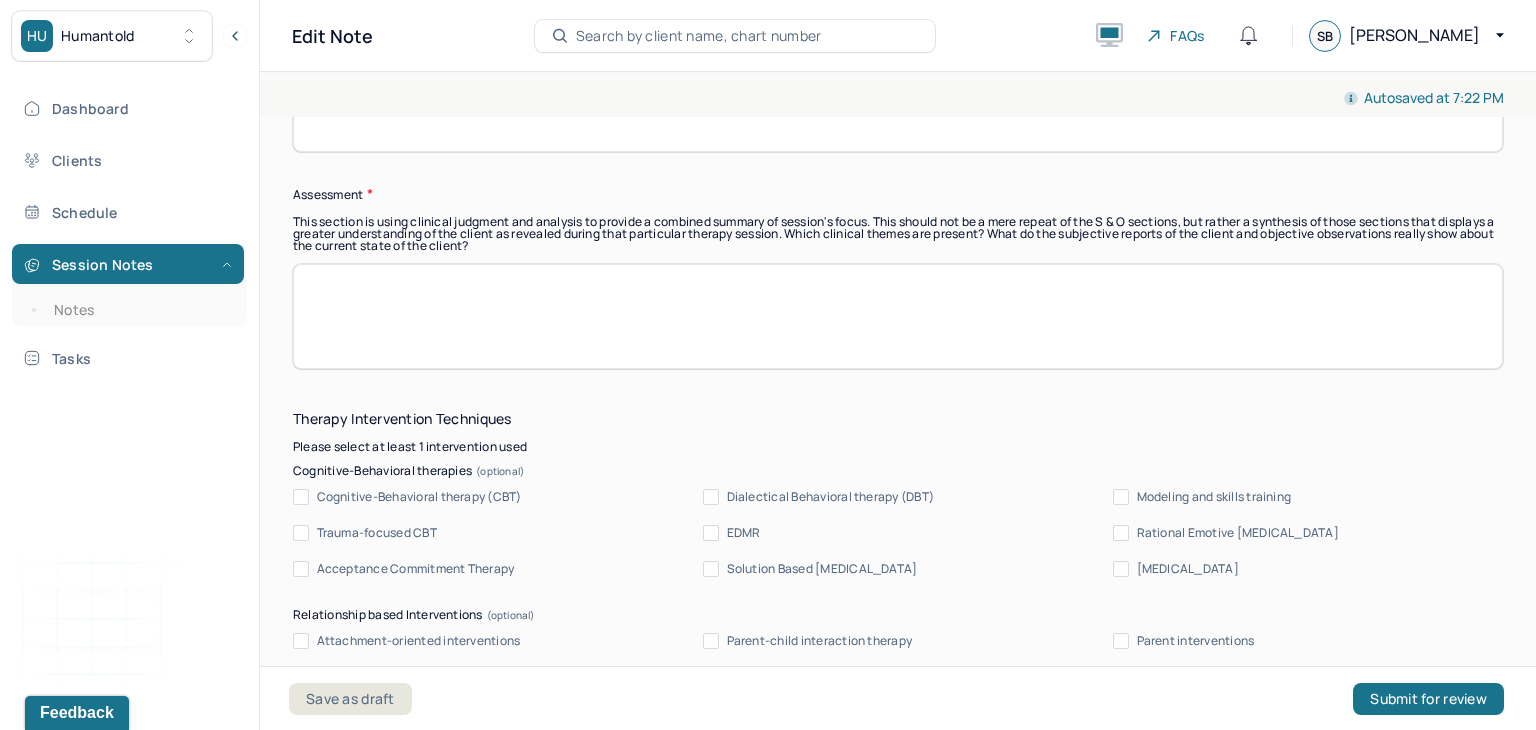 click at bounding box center [898, 316] 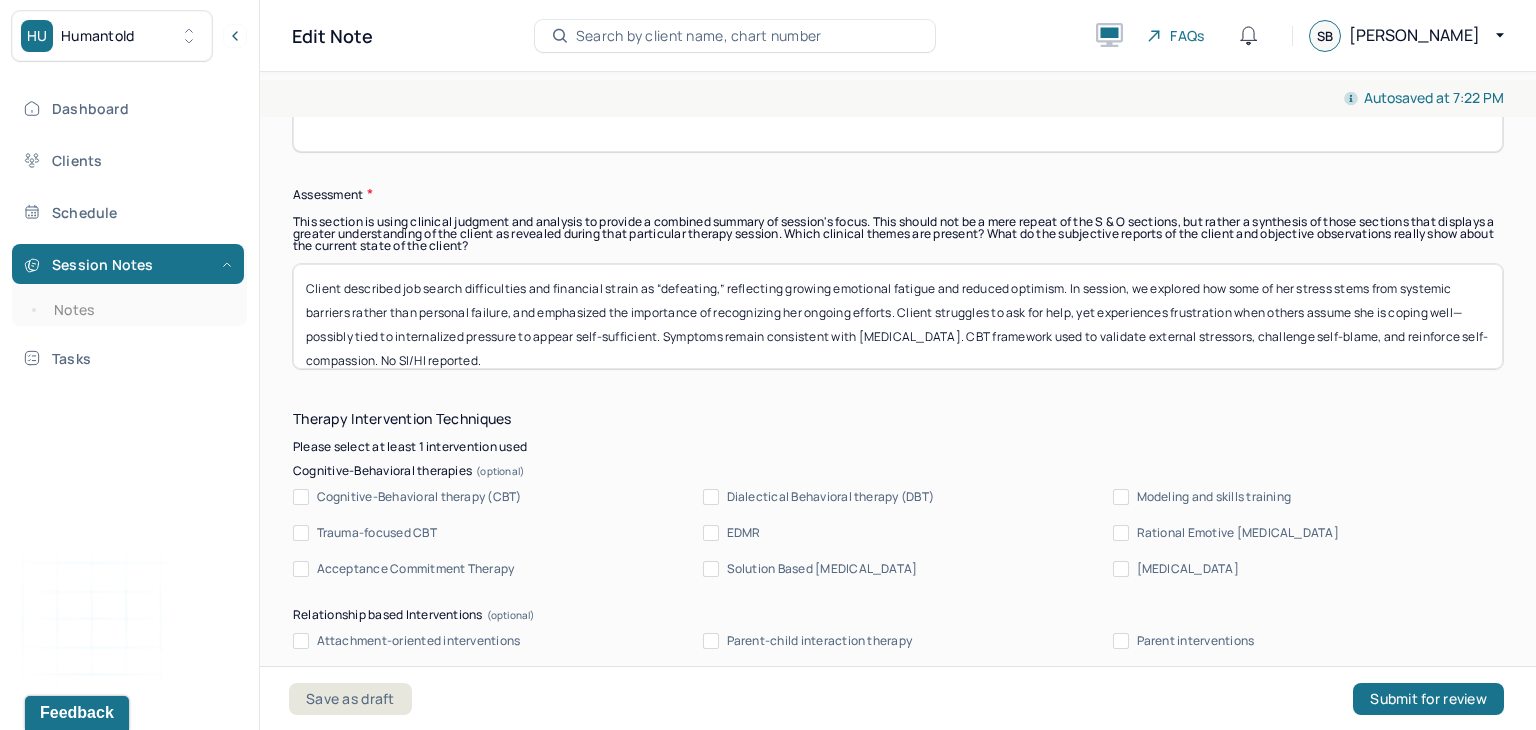 scroll, scrollTop: 0, scrollLeft: 0, axis: both 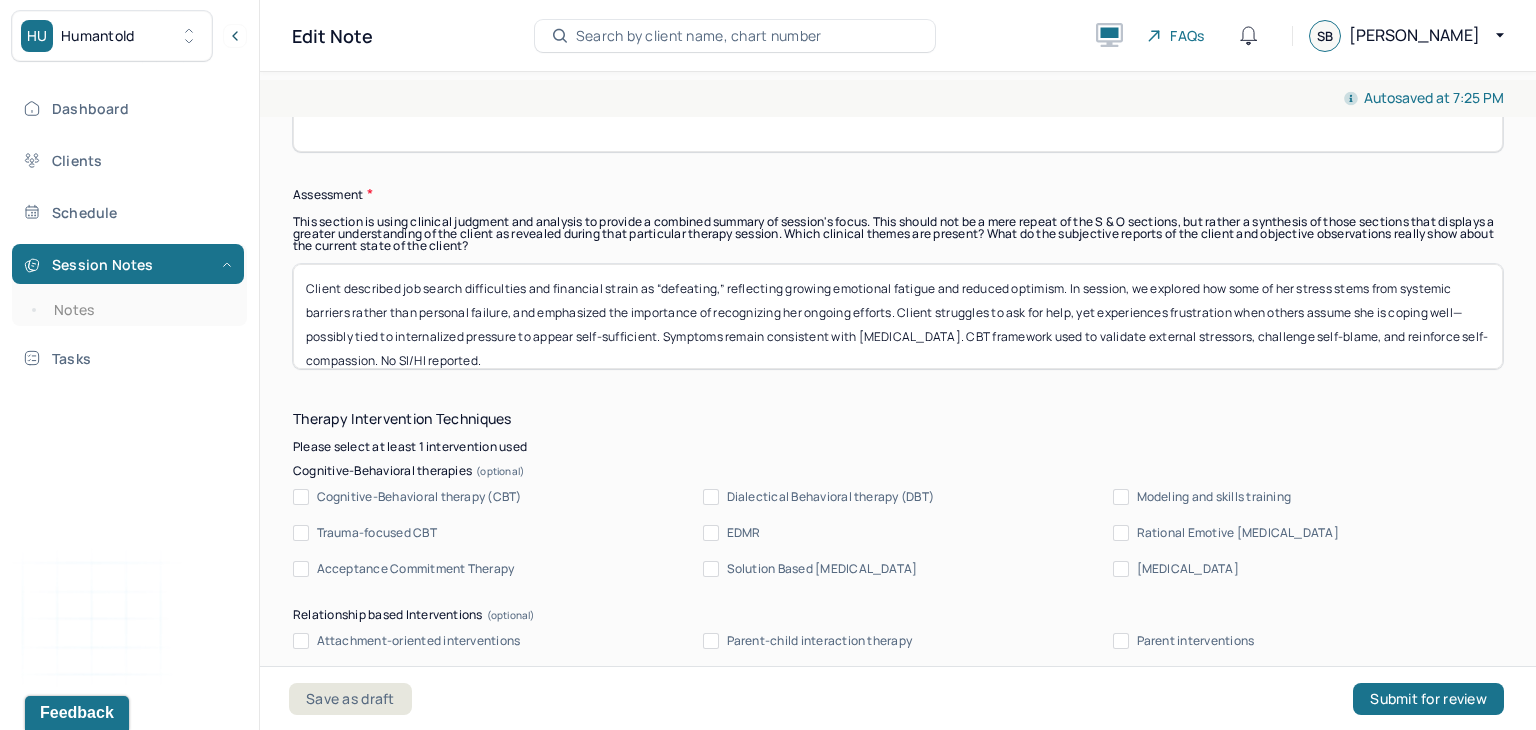 drag, startPoint x: 862, startPoint y: 345, endPoint x: 845, endPoint y: 255, distance: 91.591484 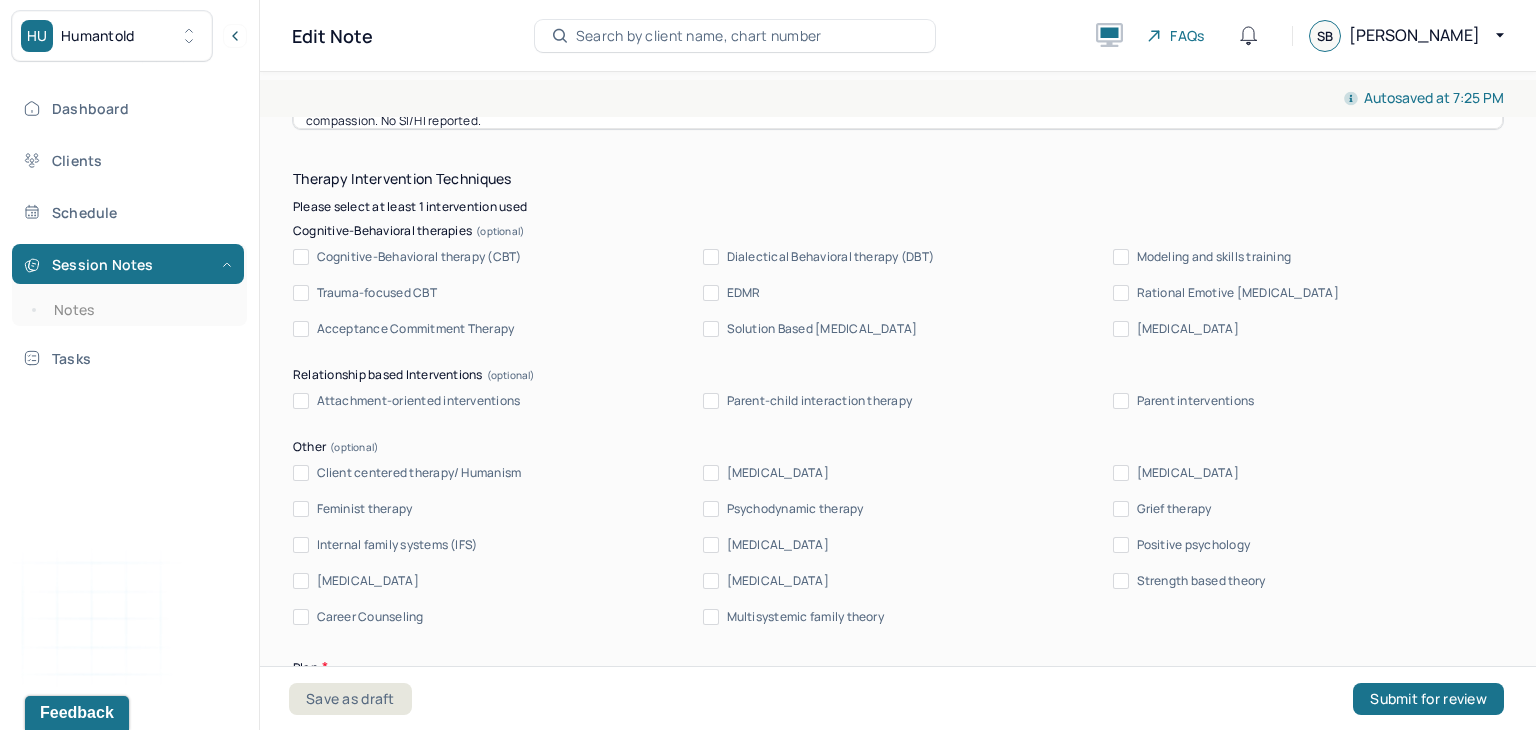 scroll, scrollTop: 2018, scrollLeft: 0, axis: vertical 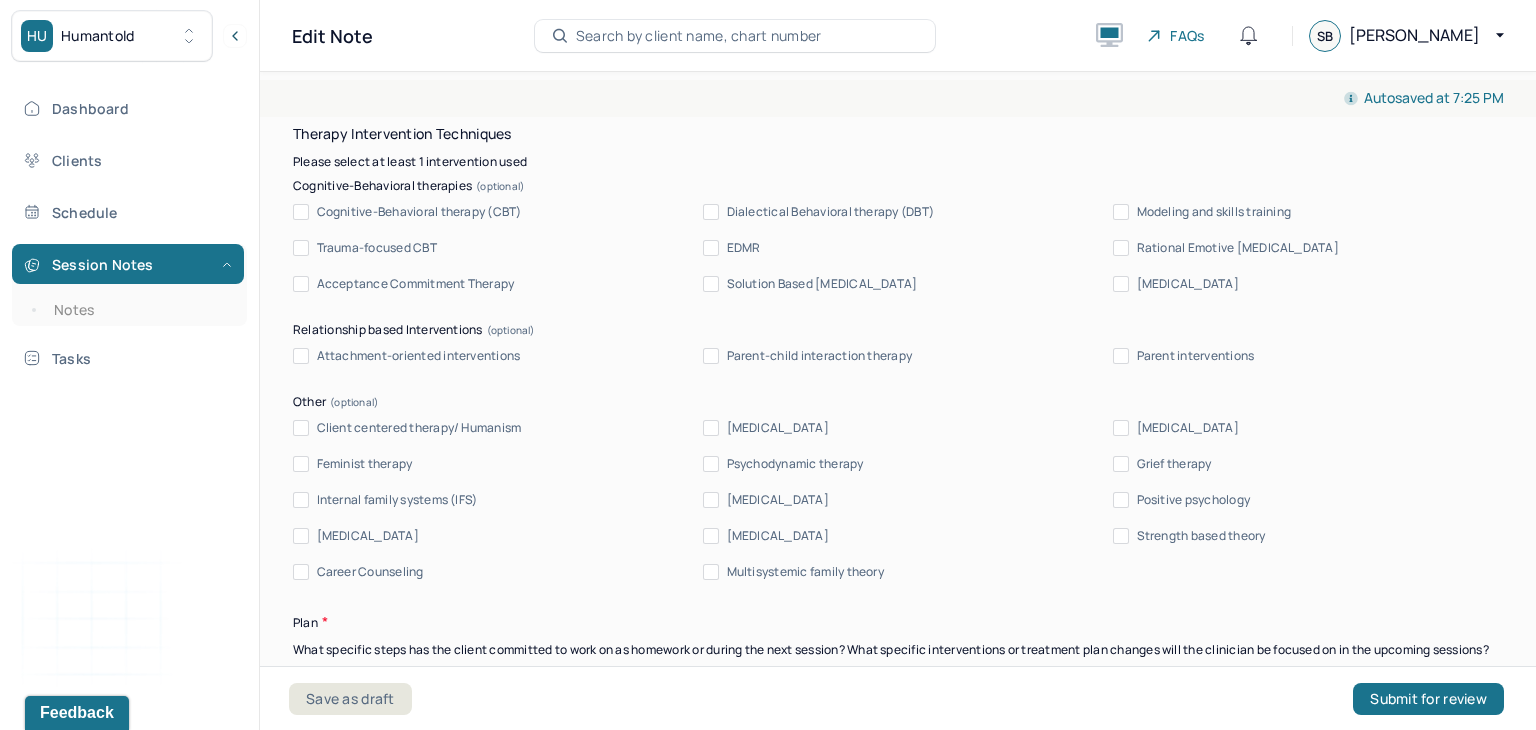 type on "Client described job search difficulties and financial strain as “defeating,” reflecting growing emotional fatigue and reduced optimism. In session, we explored how some of her stress stems from systemic barriers rather than personal failure, and emphasized the importance of recognizing her ongoing efforts. Client struggles to ask for help, yet experiences frustration when others assume she is coping well—possibly tied to internalized pressure to appear self-sufficient. Symptoms remain consistent with [MEDICAL_DATA]. CBT framework used to validate external stressors, challenge self-blame, and reinforce self-compassion. No SI/HI reported." 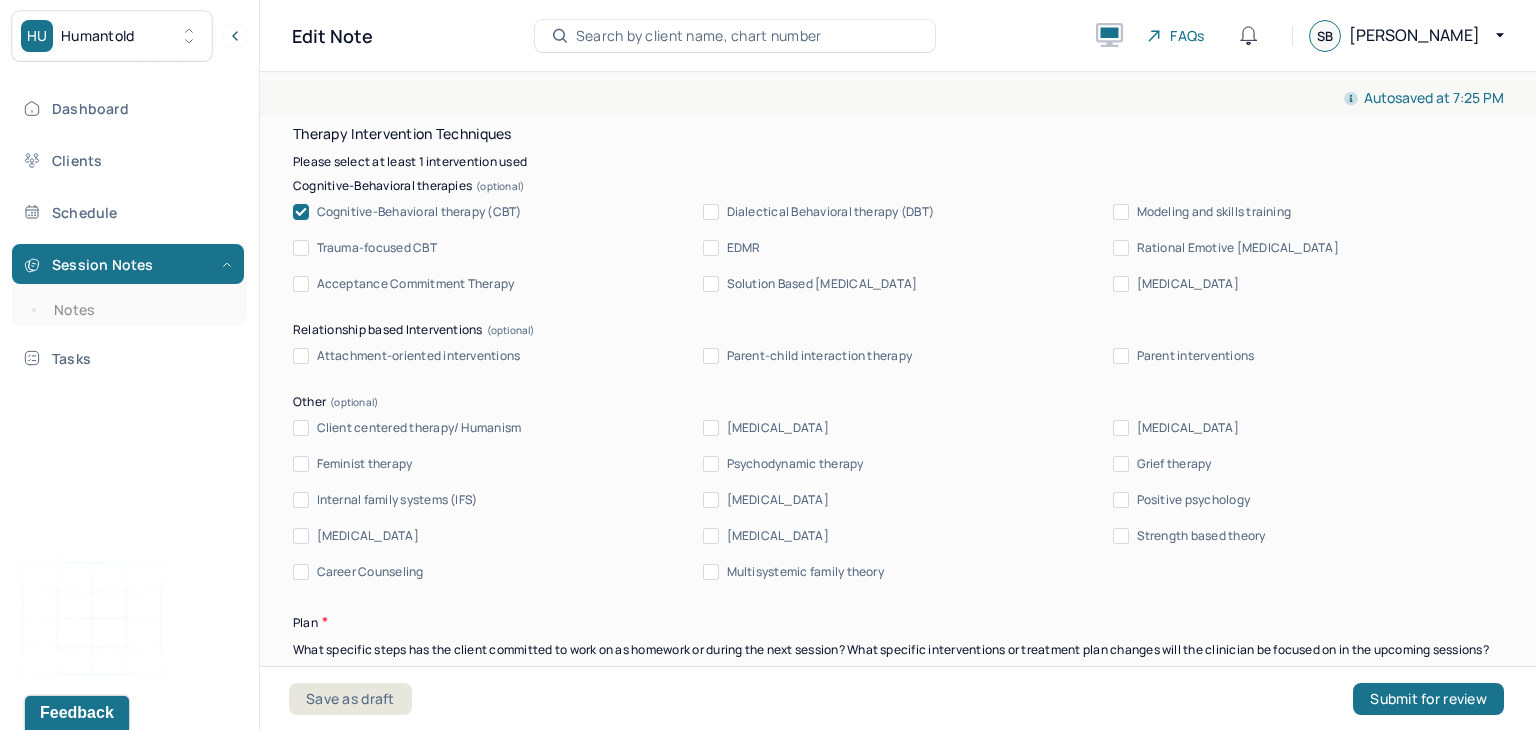 click on "Client centered therapy/ Humanism" at bounding box center (419, 428) 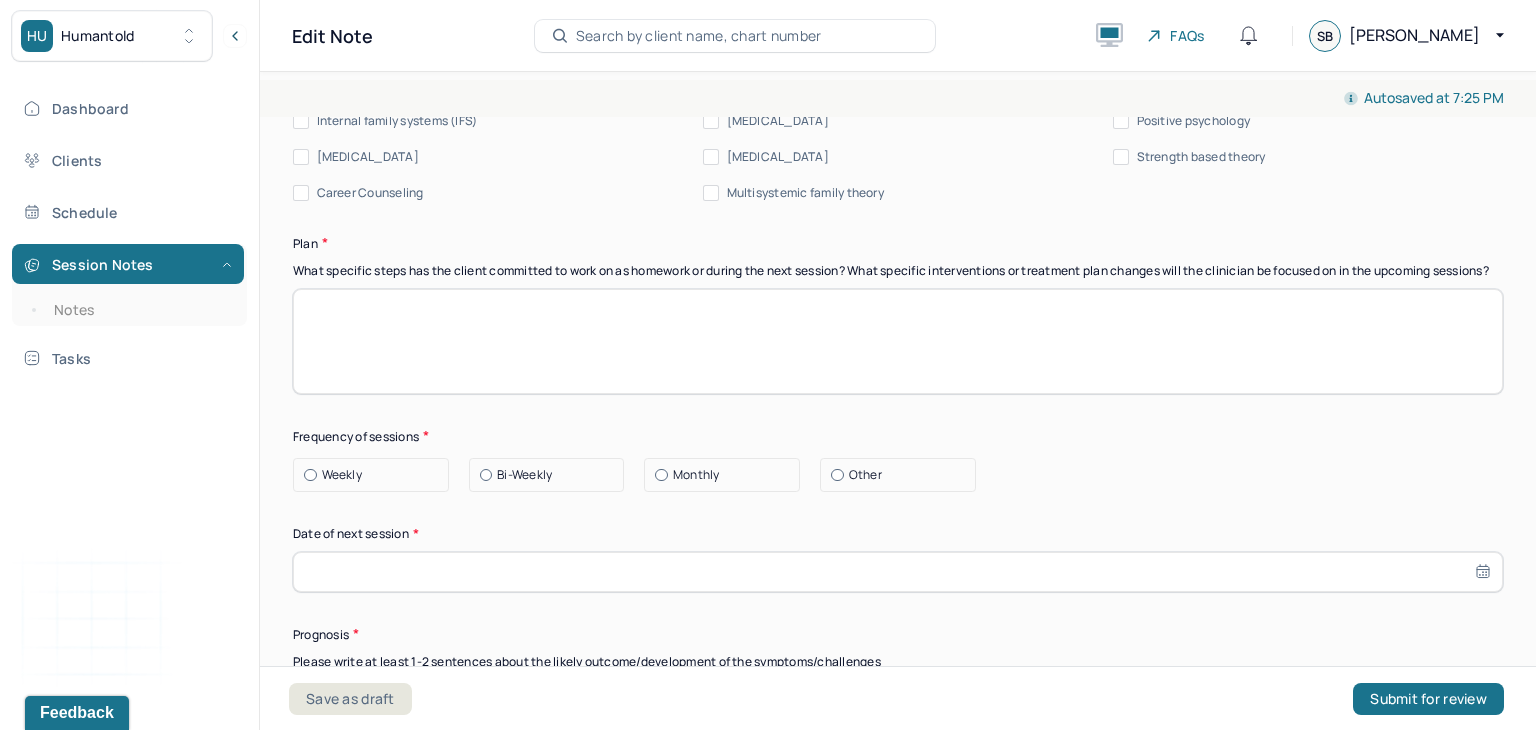 scroll, scrollTop: 2416, scrollLeft: 0, axis: vertical 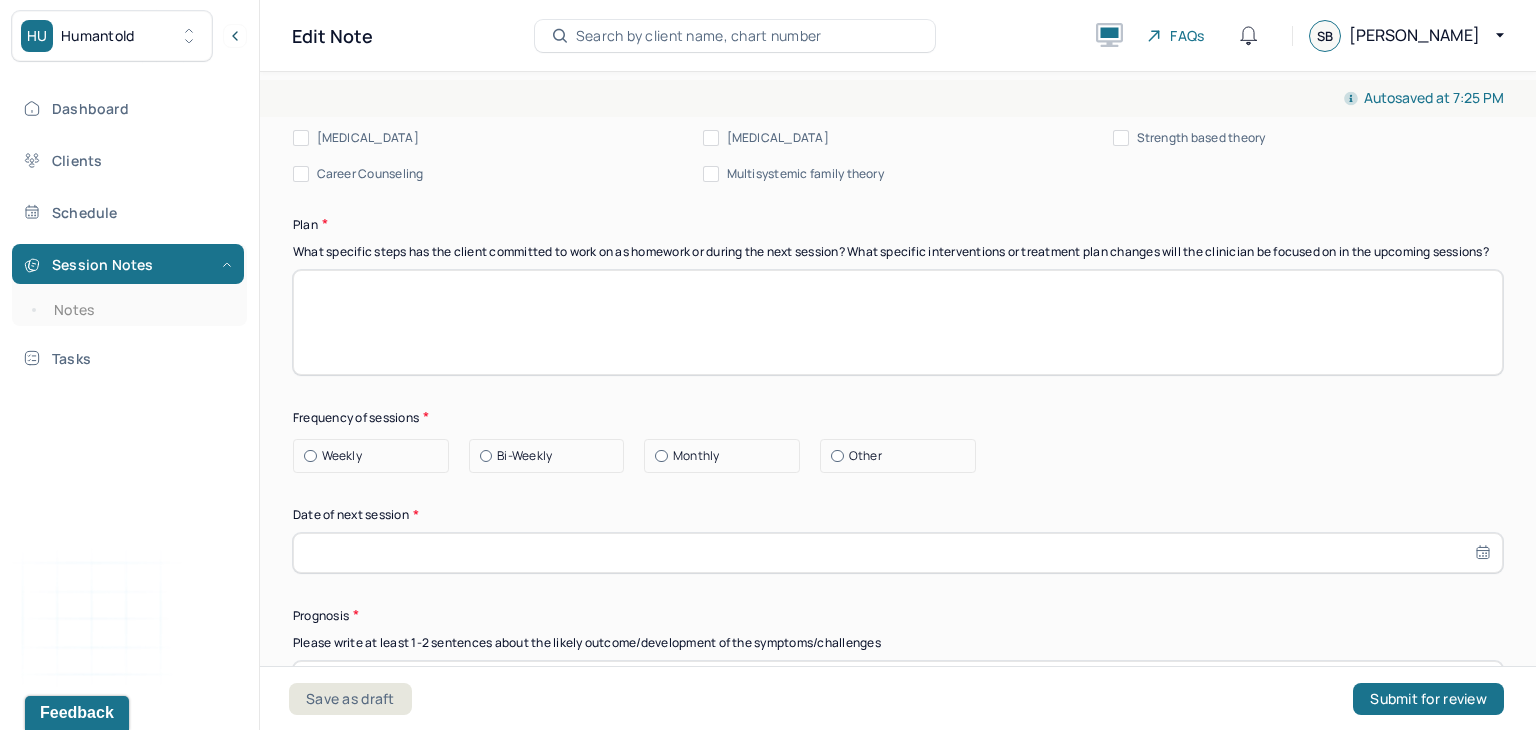click at bounding box center (898, 322) 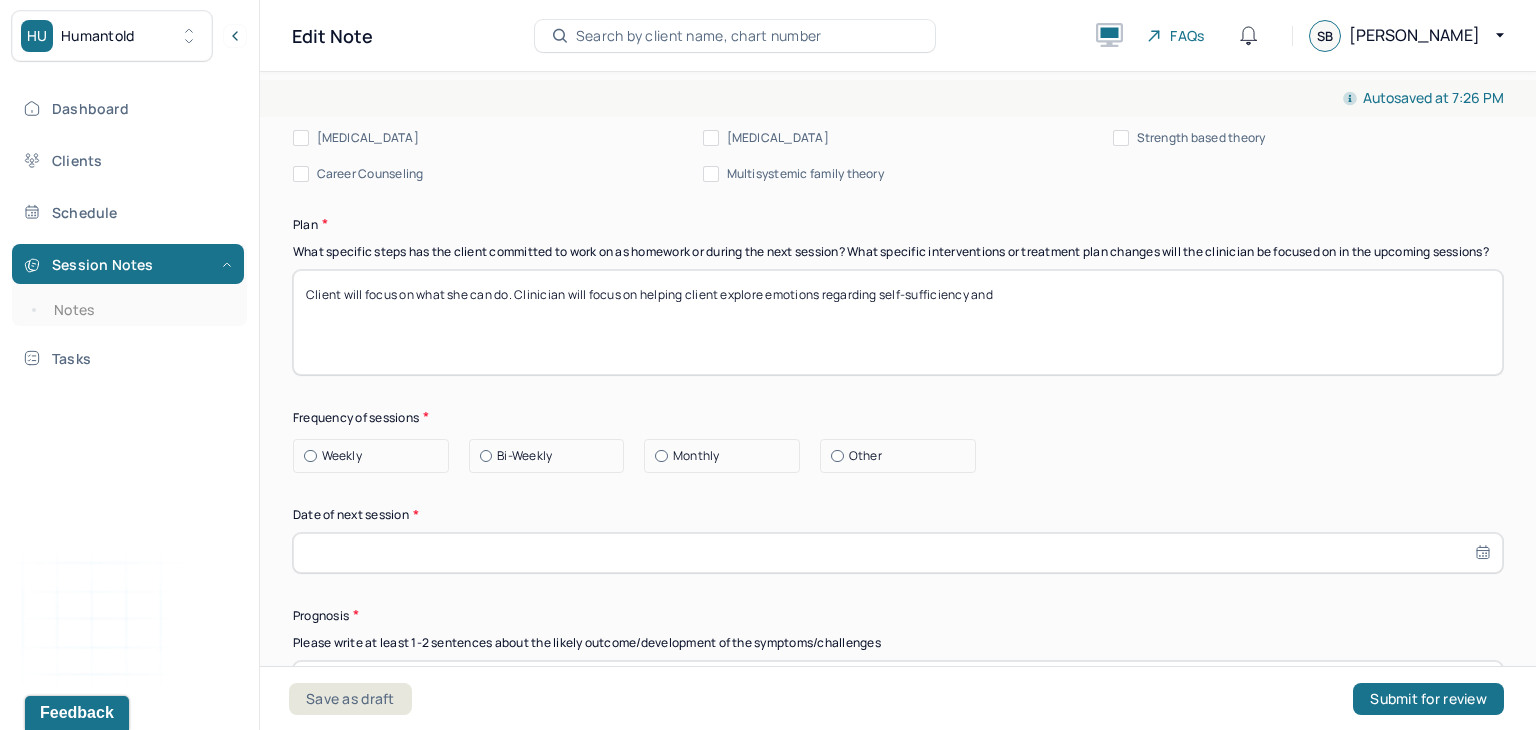 scroll, scrollTop: 2410, scrollLeft: 0, axis: vertical 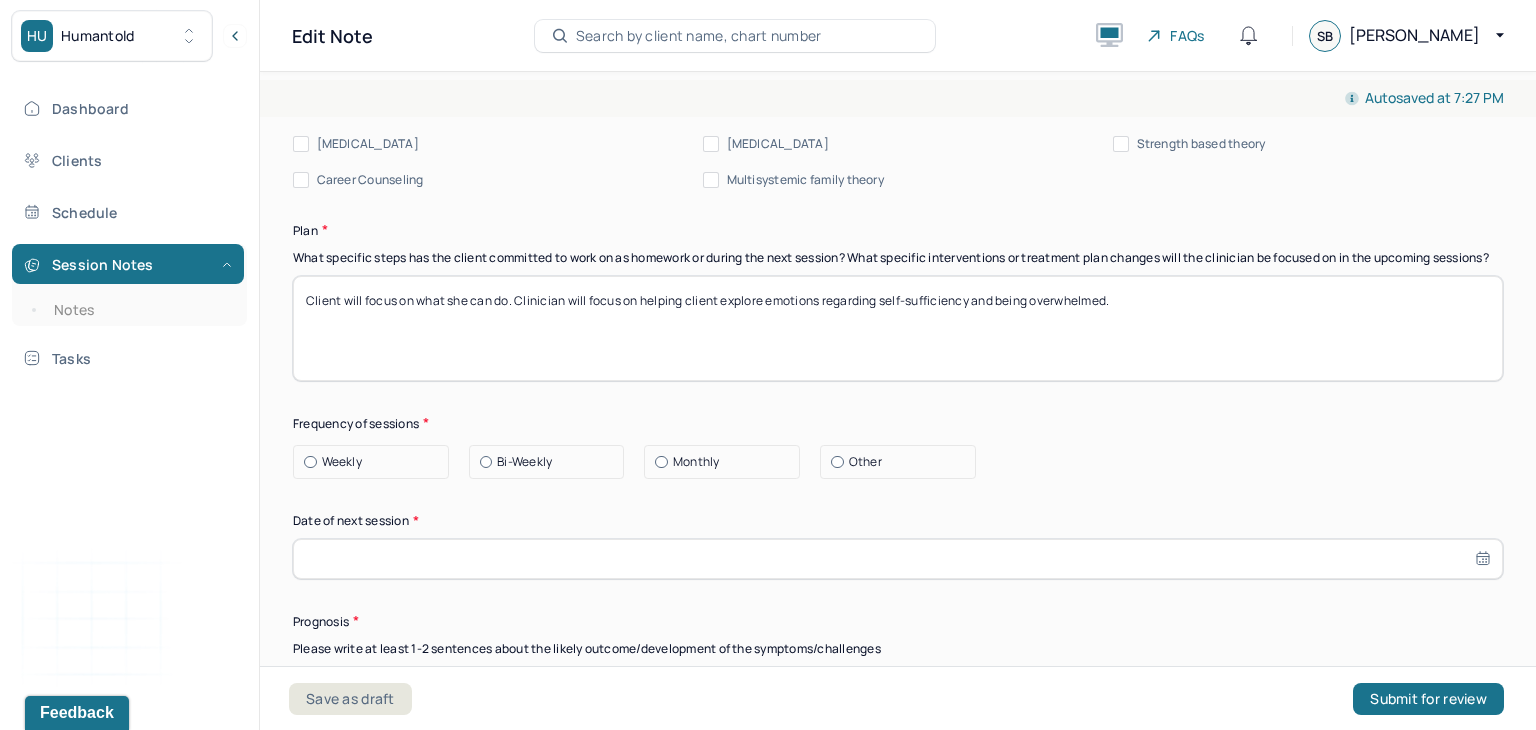 type on "Client will focus on what she can do. Clinician will focus on helping client explore emotions regarding self-sufficiency and being overwhelmed." 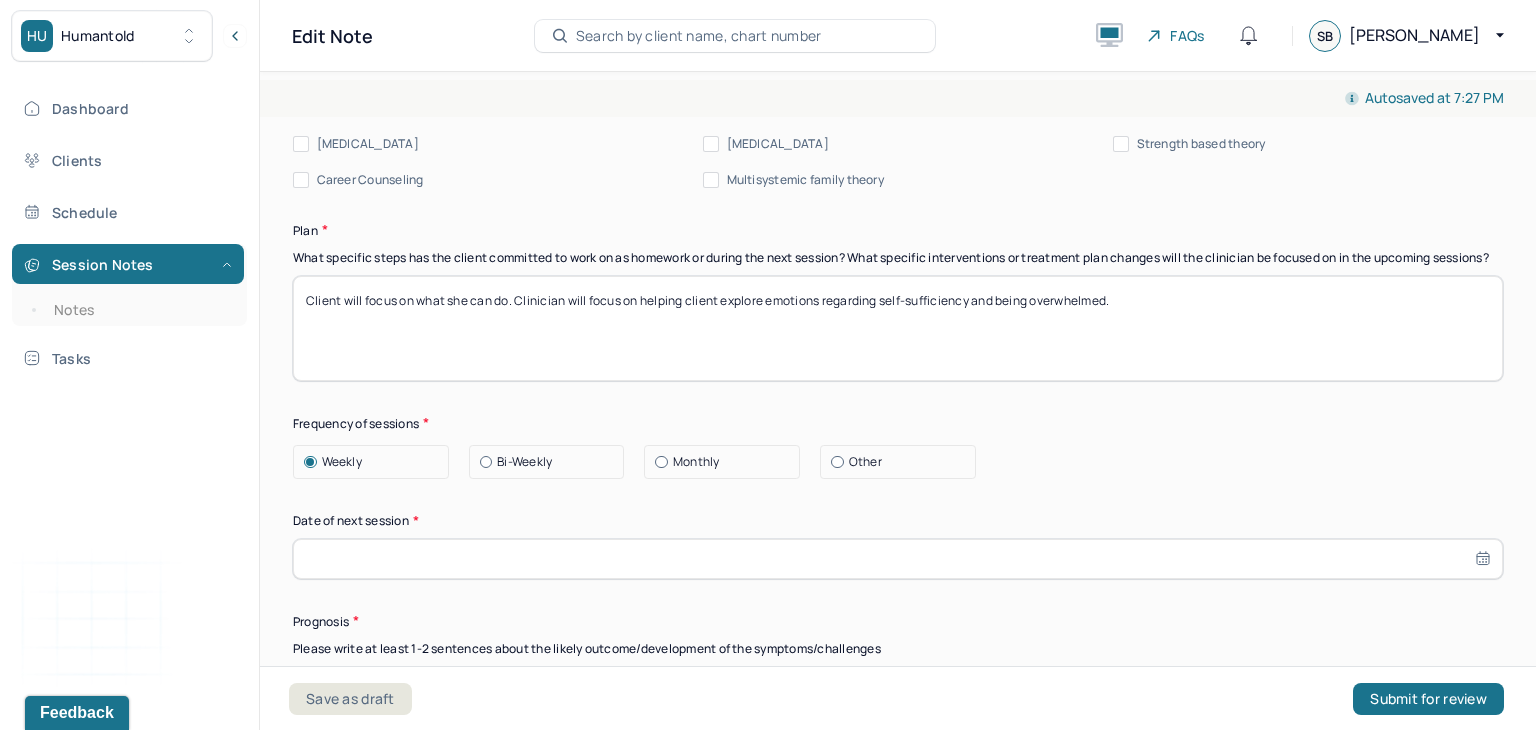 click at bounding box center [898, 559] 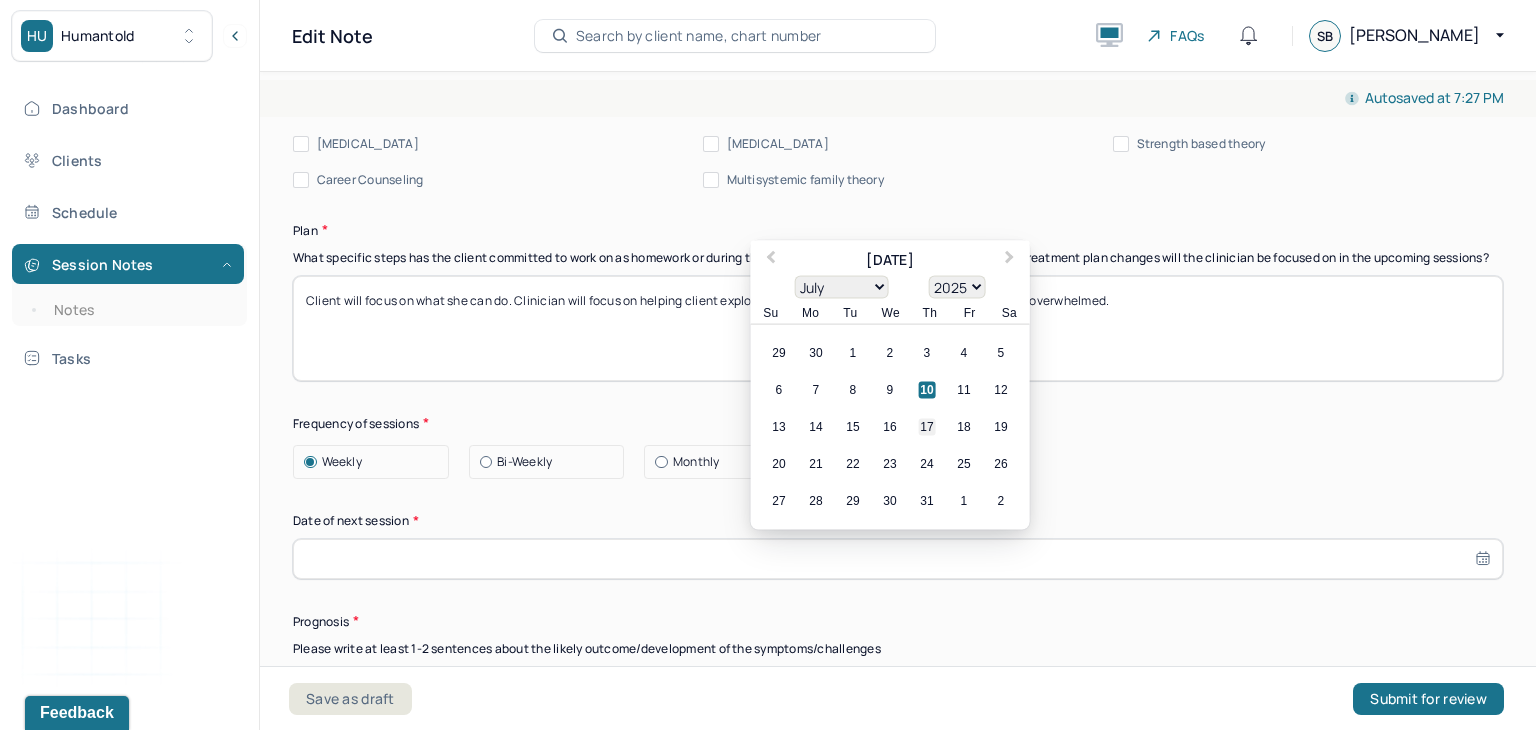click on "17" at bounding box center [927, 426] 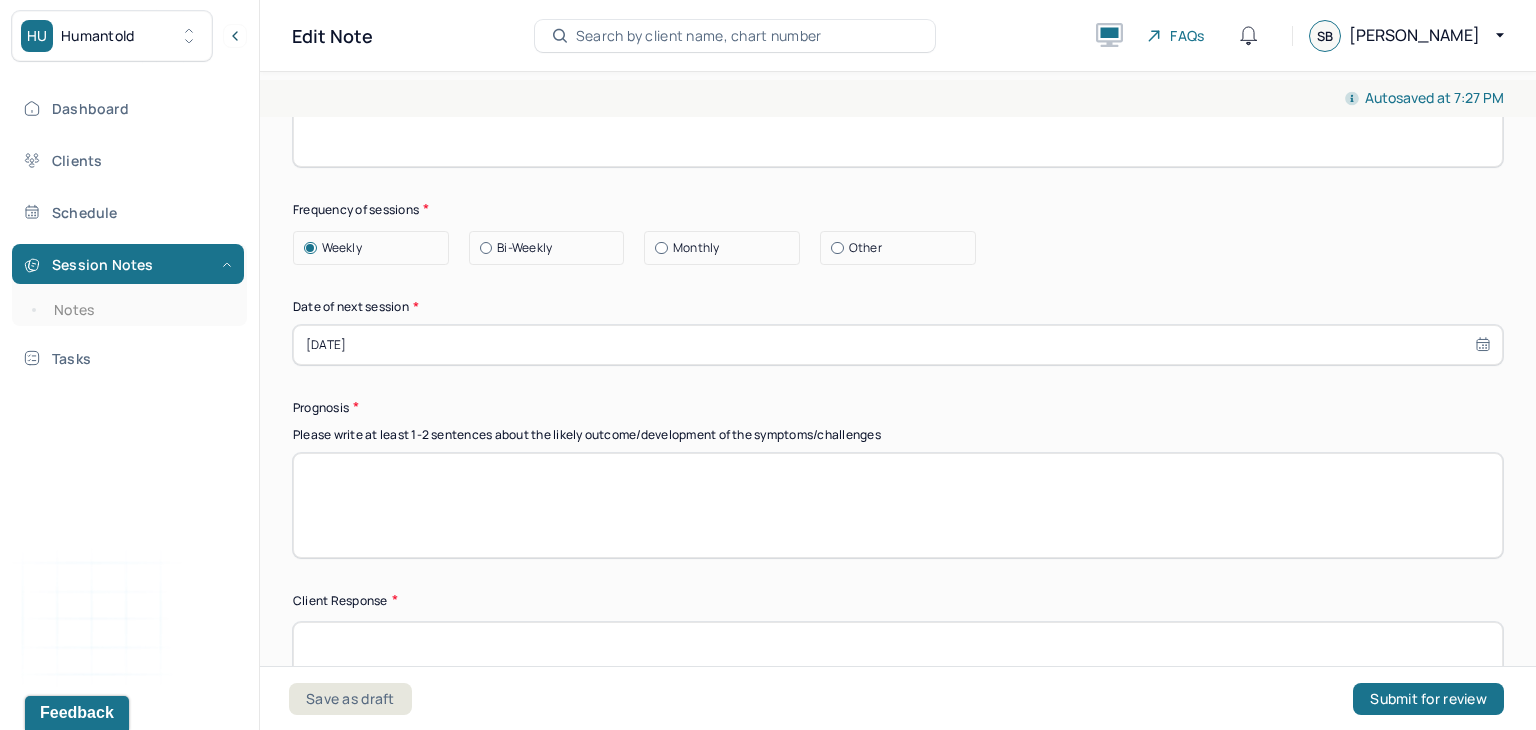 scroll, scrollTop: 2695, scrollLeft: 0, axis: vertical 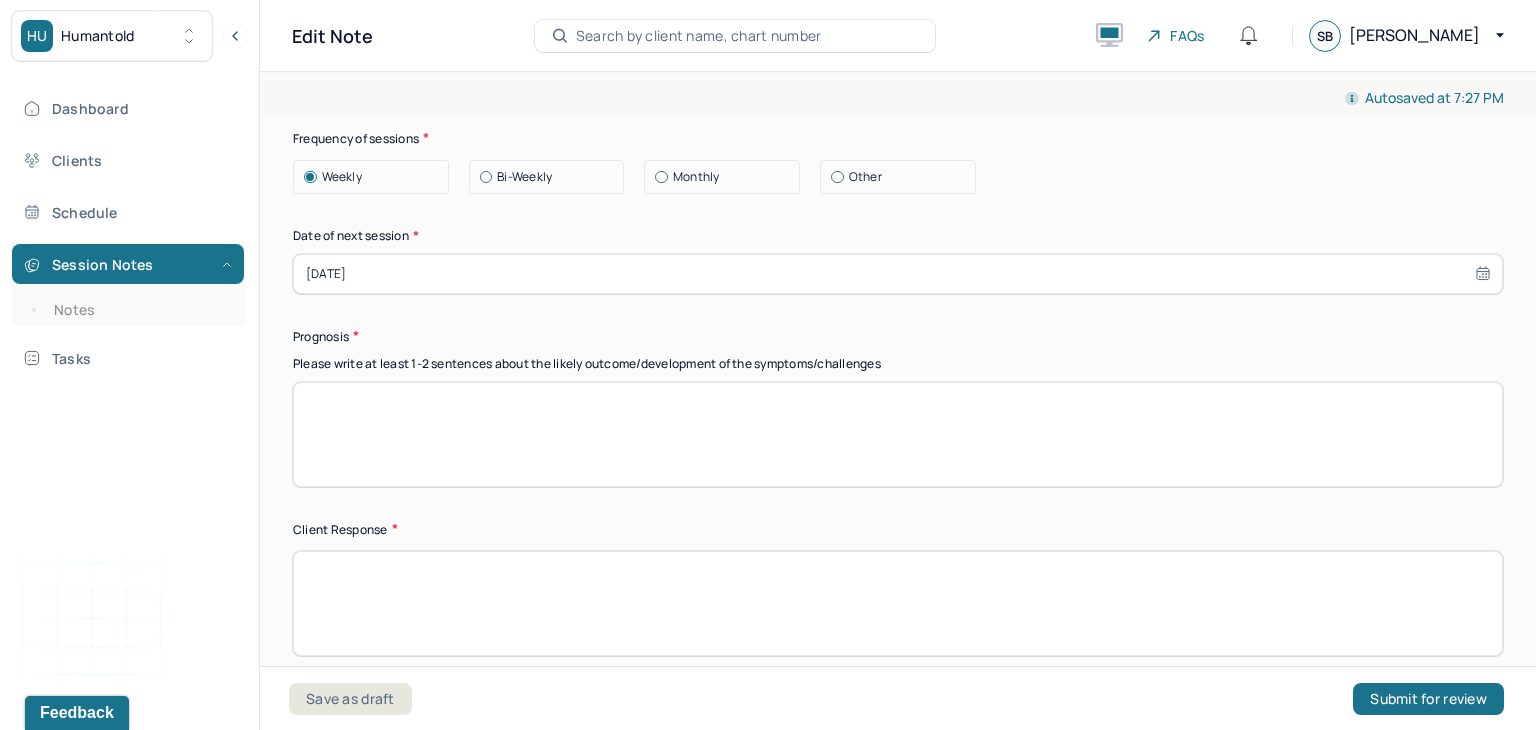 click at bounding box center [898, 434] 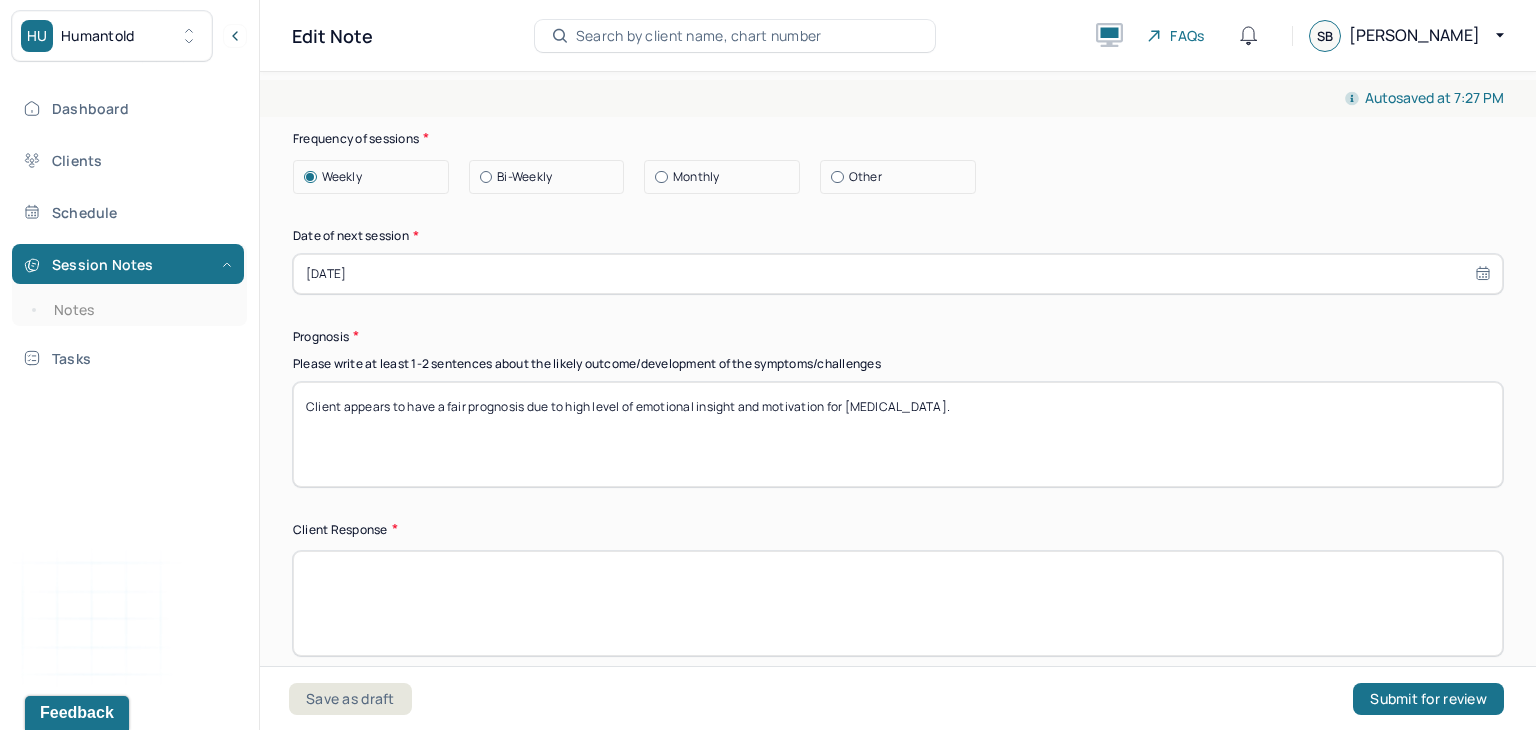 type on "Client appears to have a fair prognosis due to high level of emotional insight and motivation for [MEDICAL_DATA]." 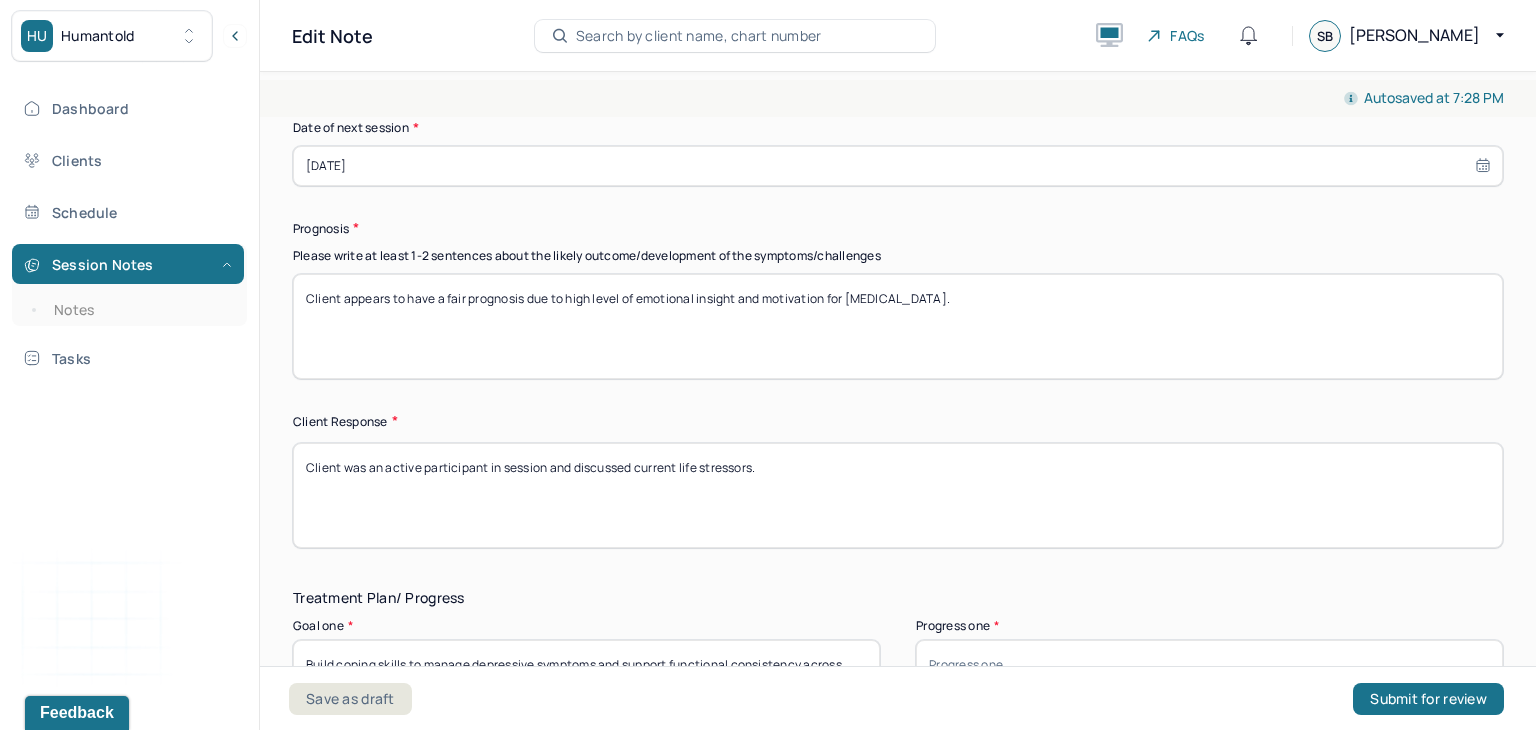 scroll, scrollTop: 2904, scrollLeft: 0, axis: vertical 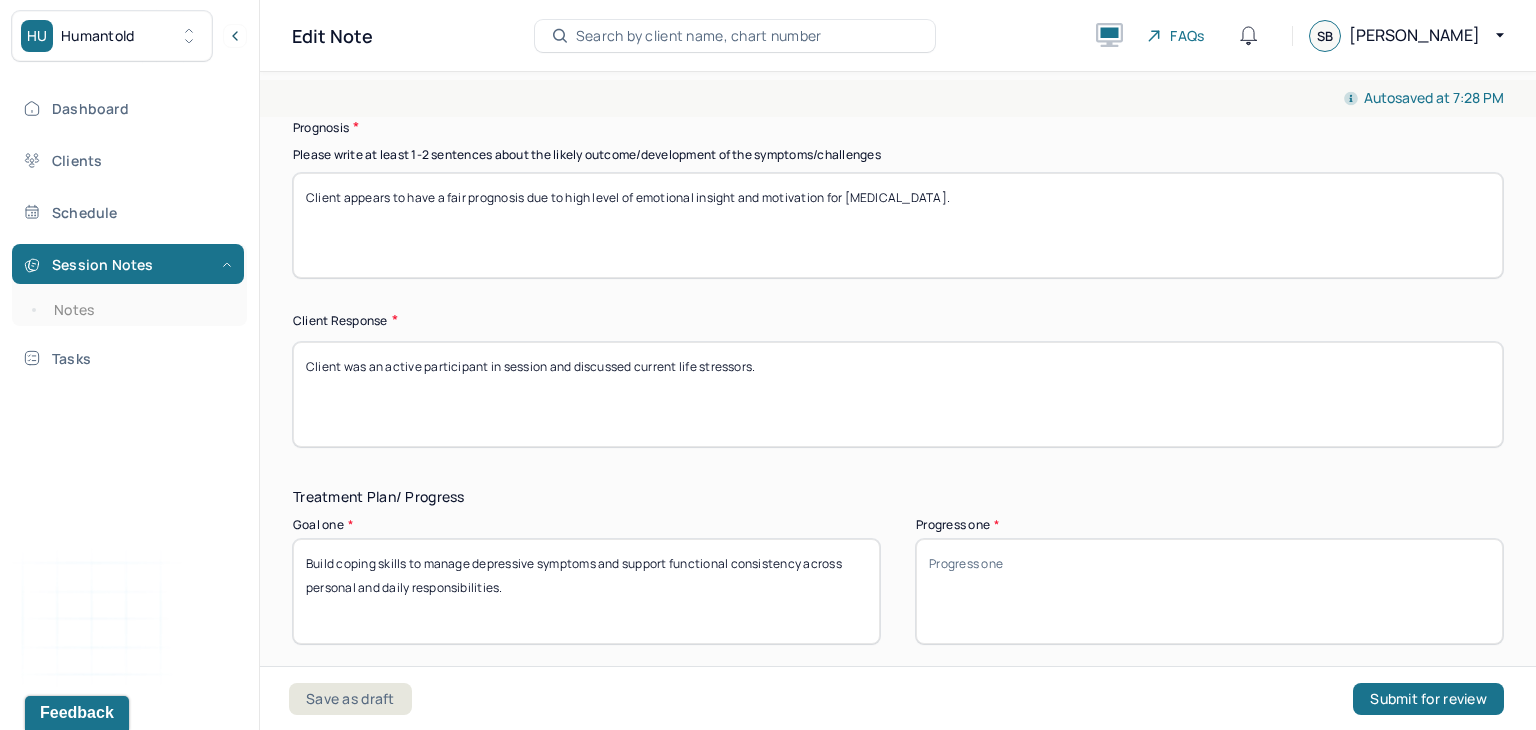 type on "Client was an active participant in session and discussed current life stressors." 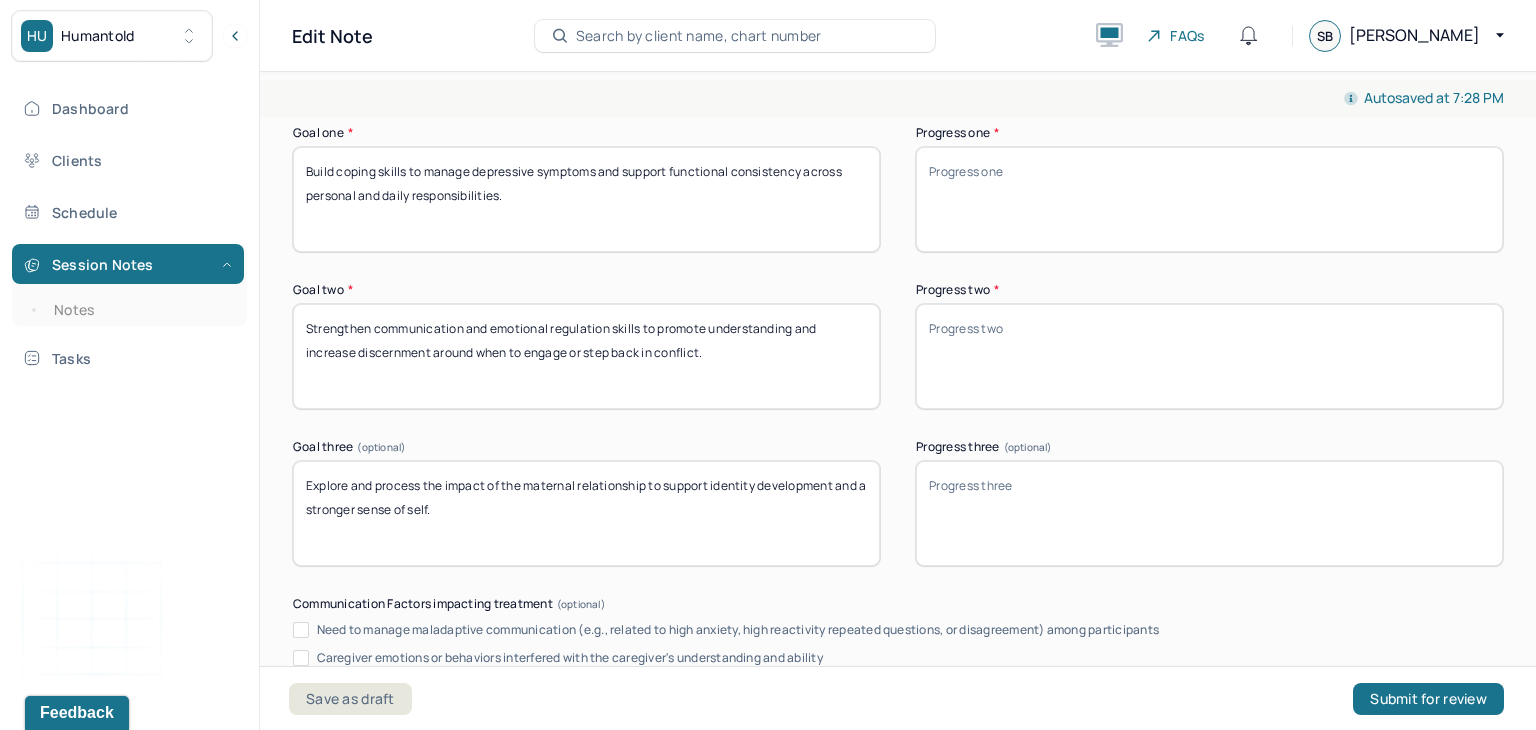 scroll, scrollTop: 3314, scrollLeft: 0, axis: vertical 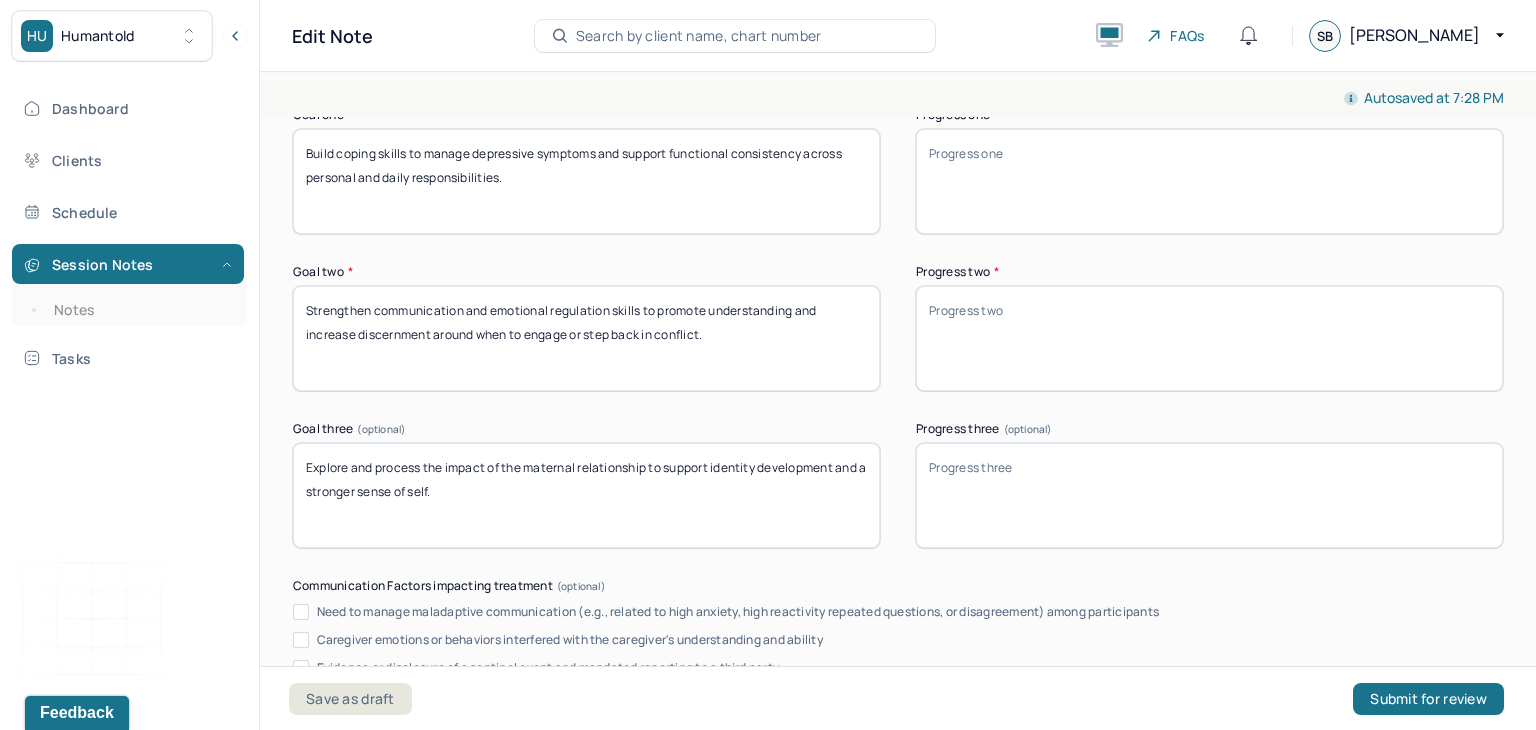 click on "Progress one *" at bounding box center (1209, 181) 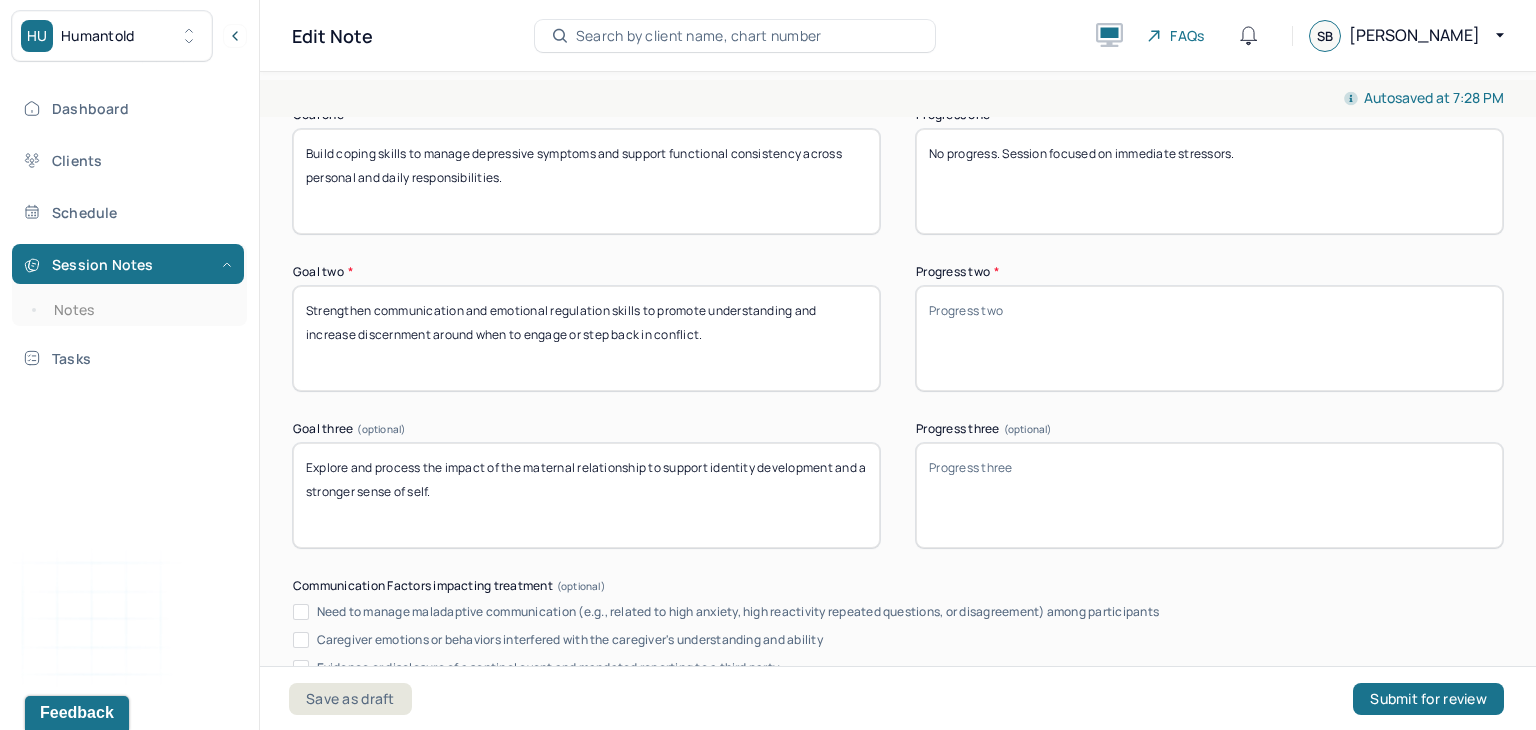 drag, startPoint x: 1268, startPoint y: 189, endPoint x: 898, endPoint y: 164, distance: 370.84363 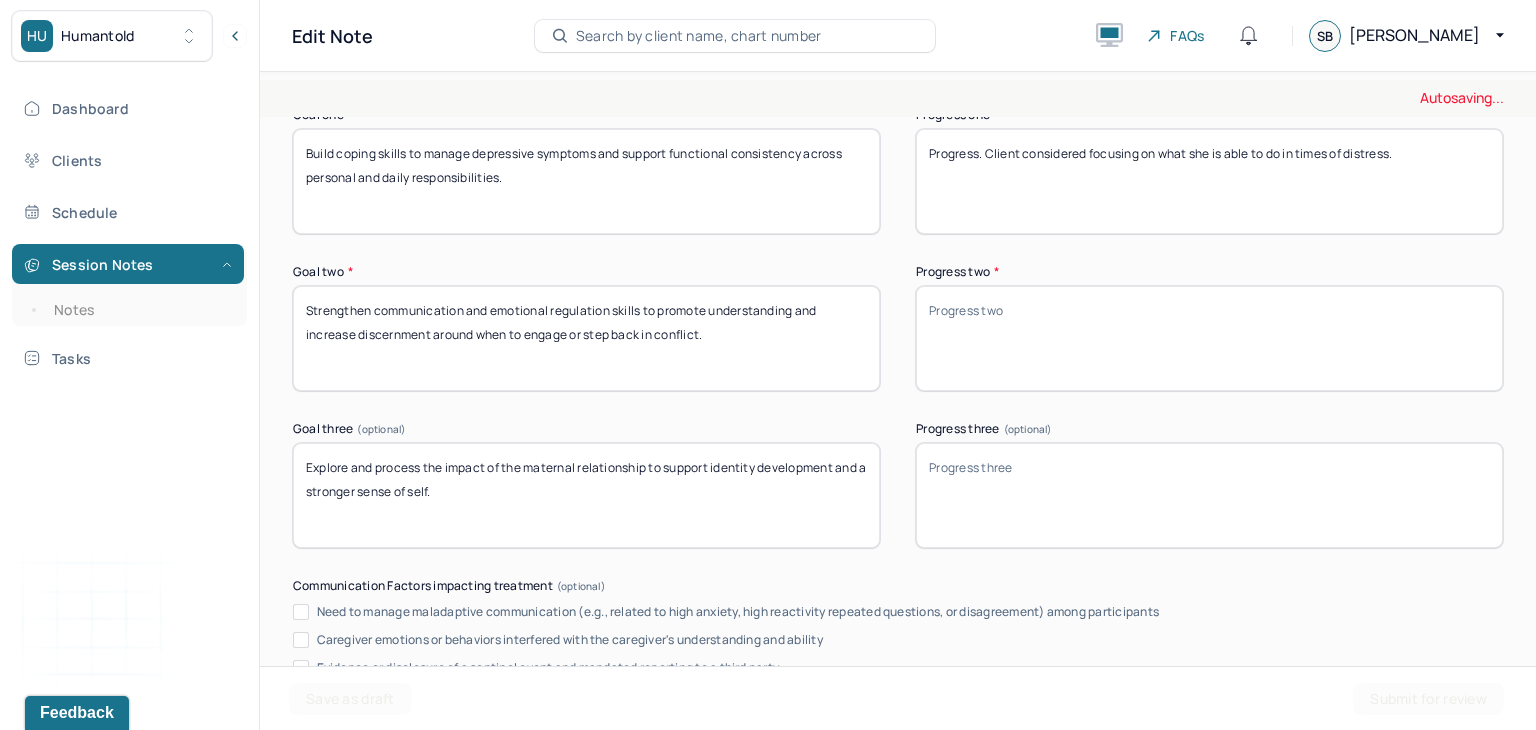 type on "Progress. Client considered focusing on what she is able to do in times of distress." 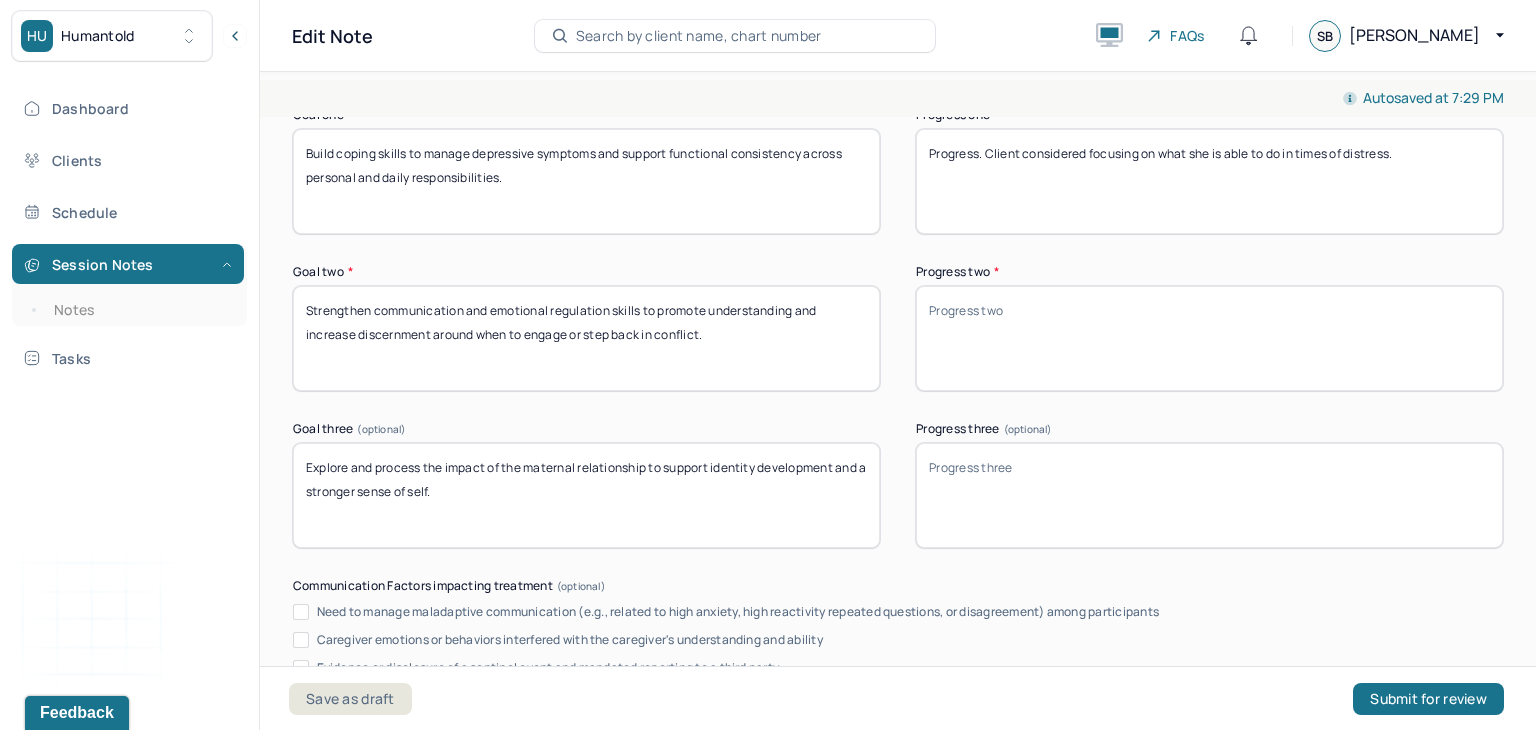 click on "Progress two *" at bounding box center [1209, 338] 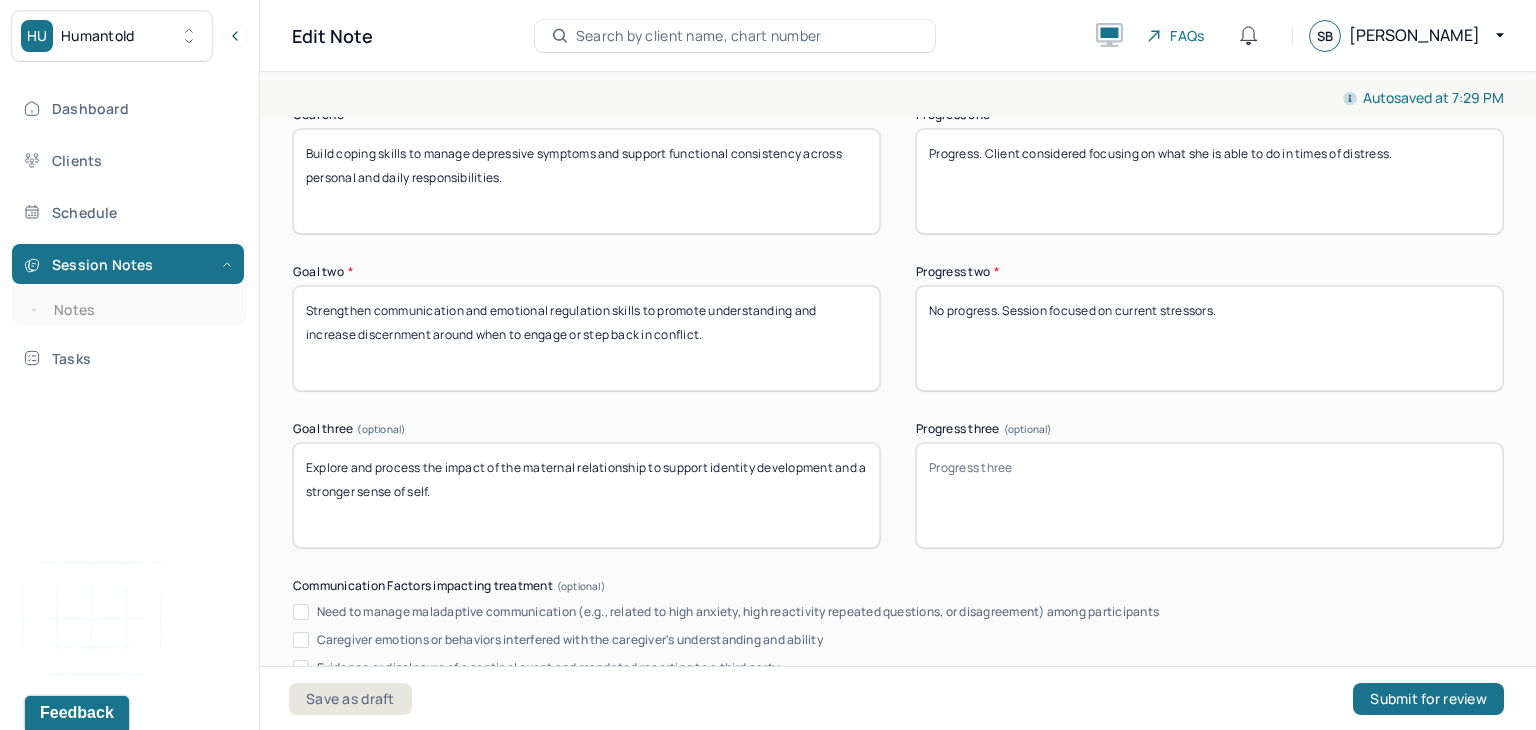 type on "No progress. Session focused on current stressors." 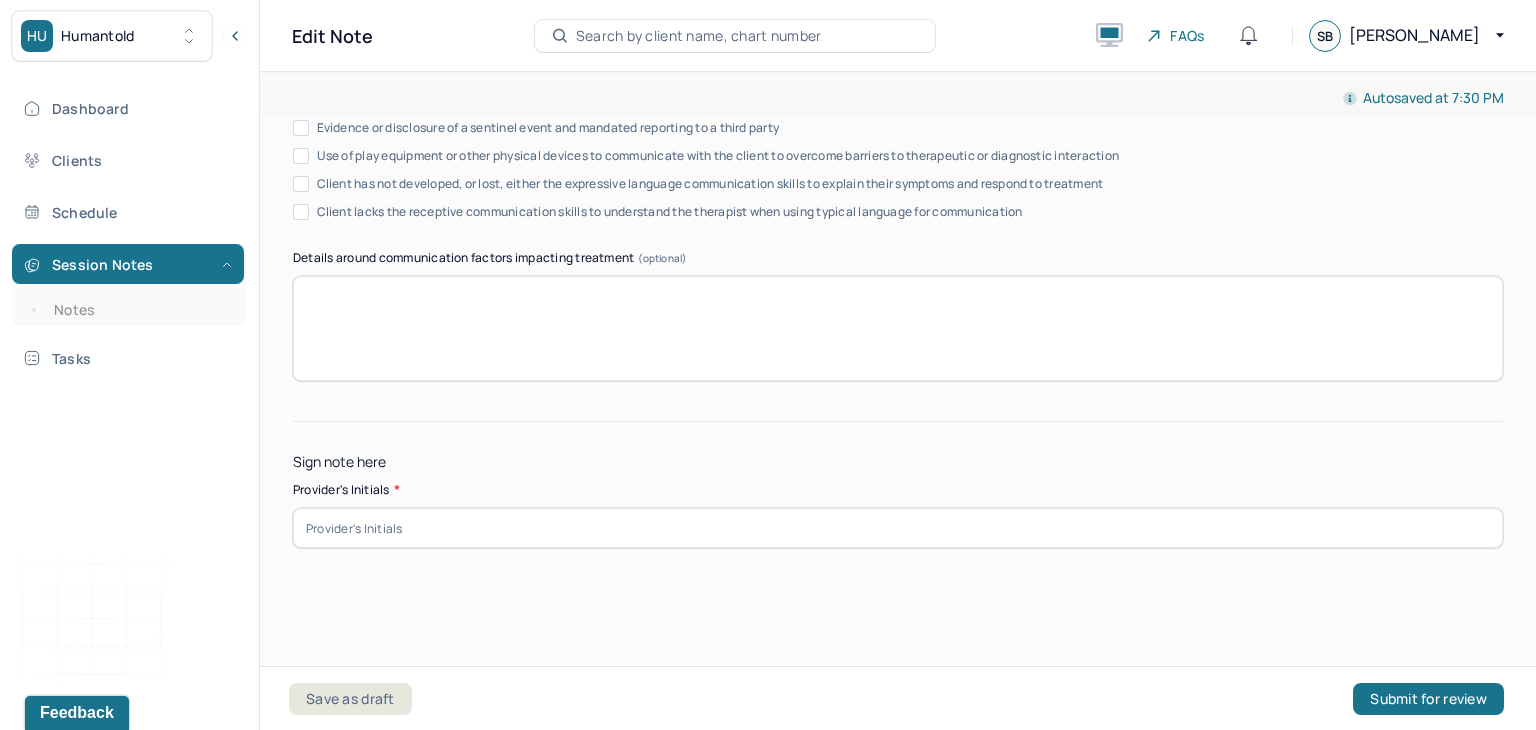 type on "No progress. Session focused on current stressors." 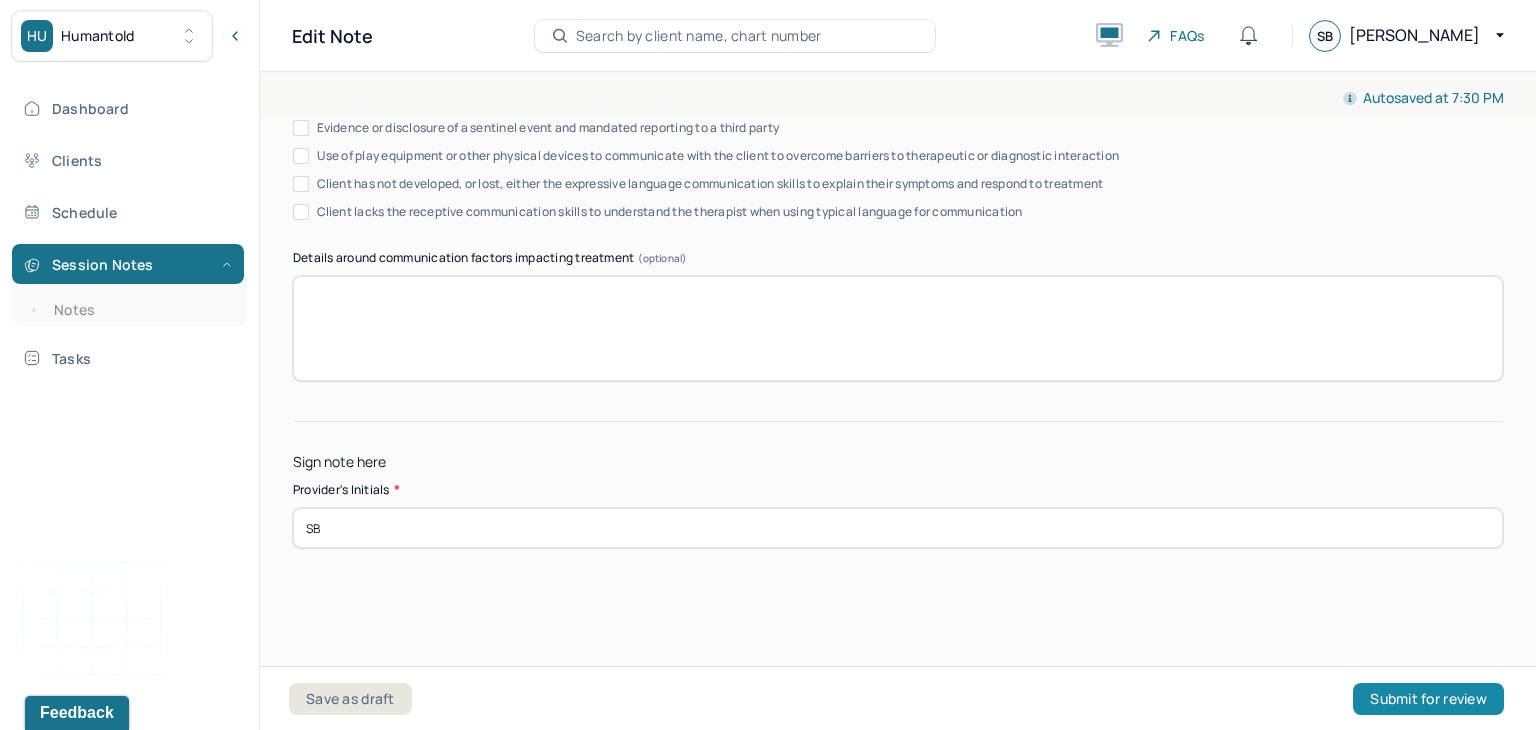 type on "SB" 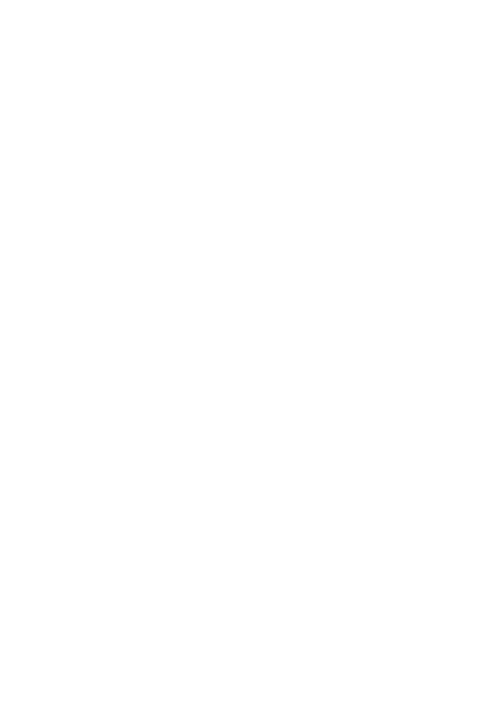 scroll, scrollTop: 0, scrollLeft: 0, axis: both 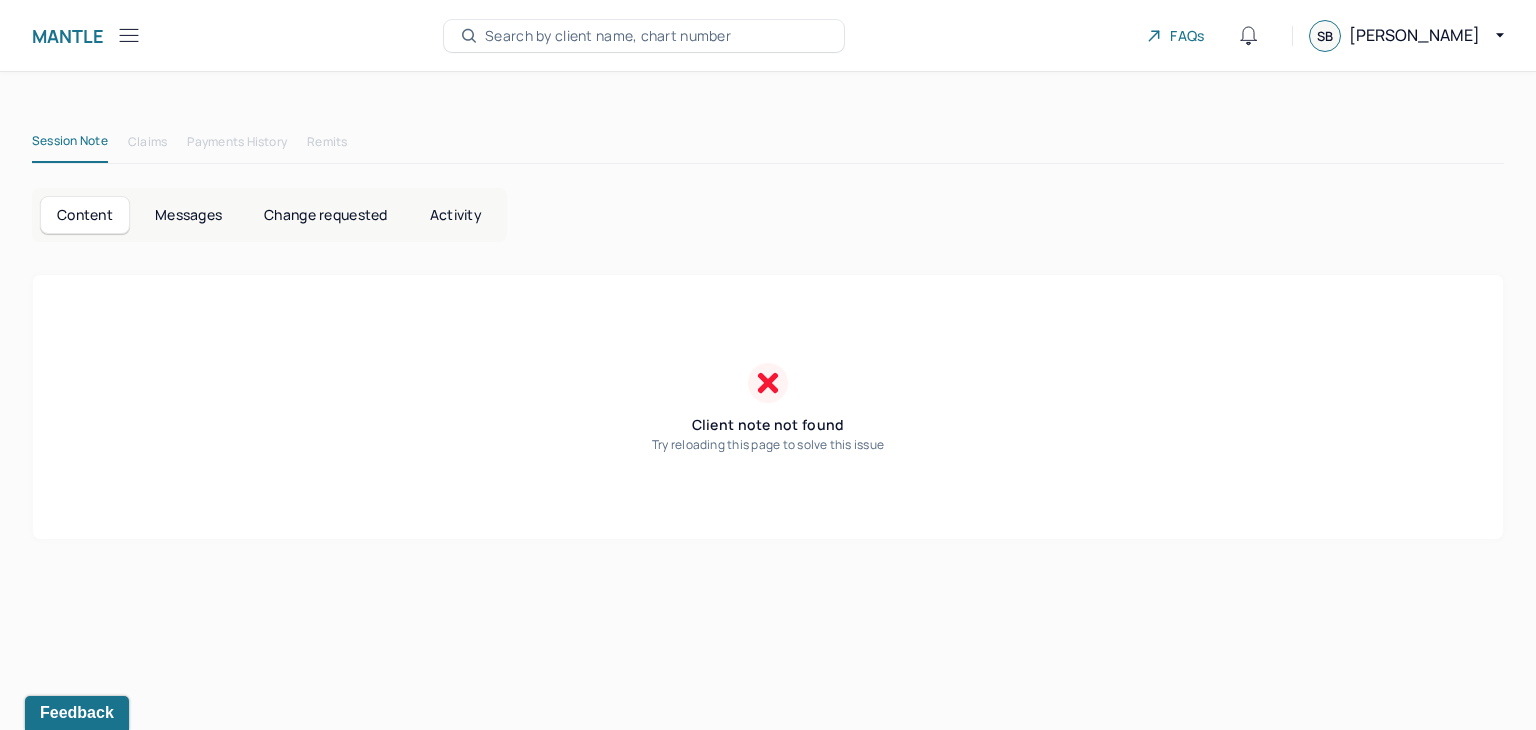 click 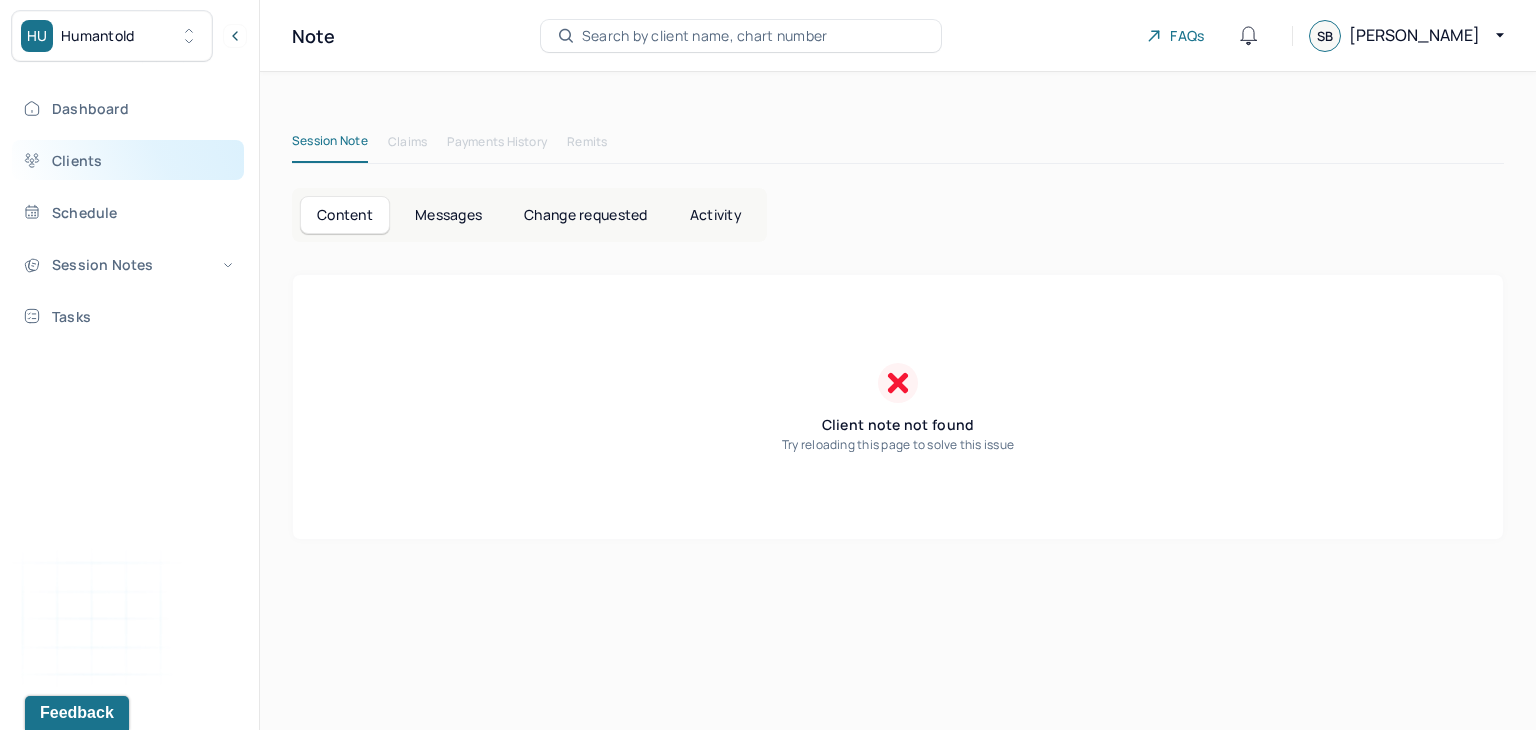 click on "Clients" at bounding box center (128, 160) 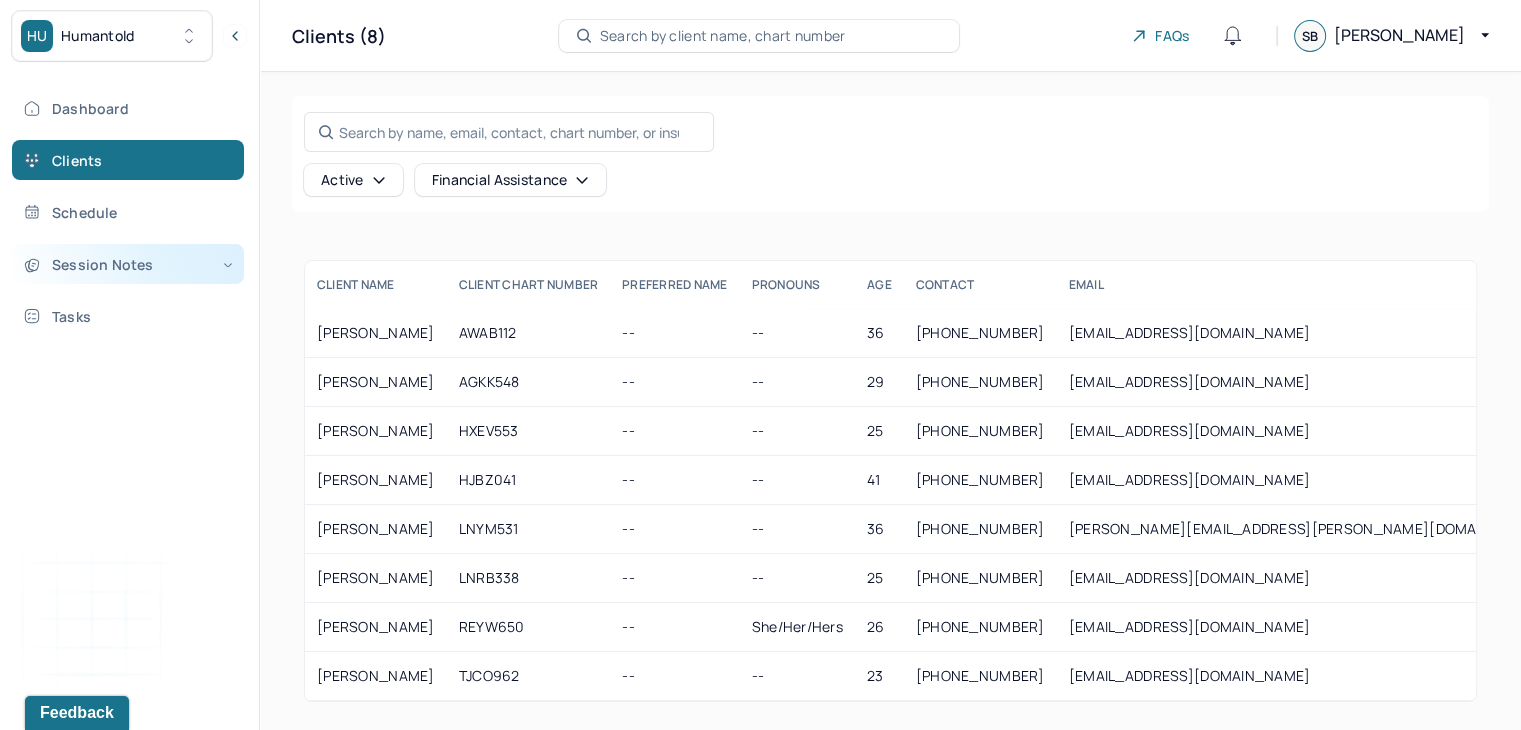 click on "Session Notes" at bounding box center (128, 264) 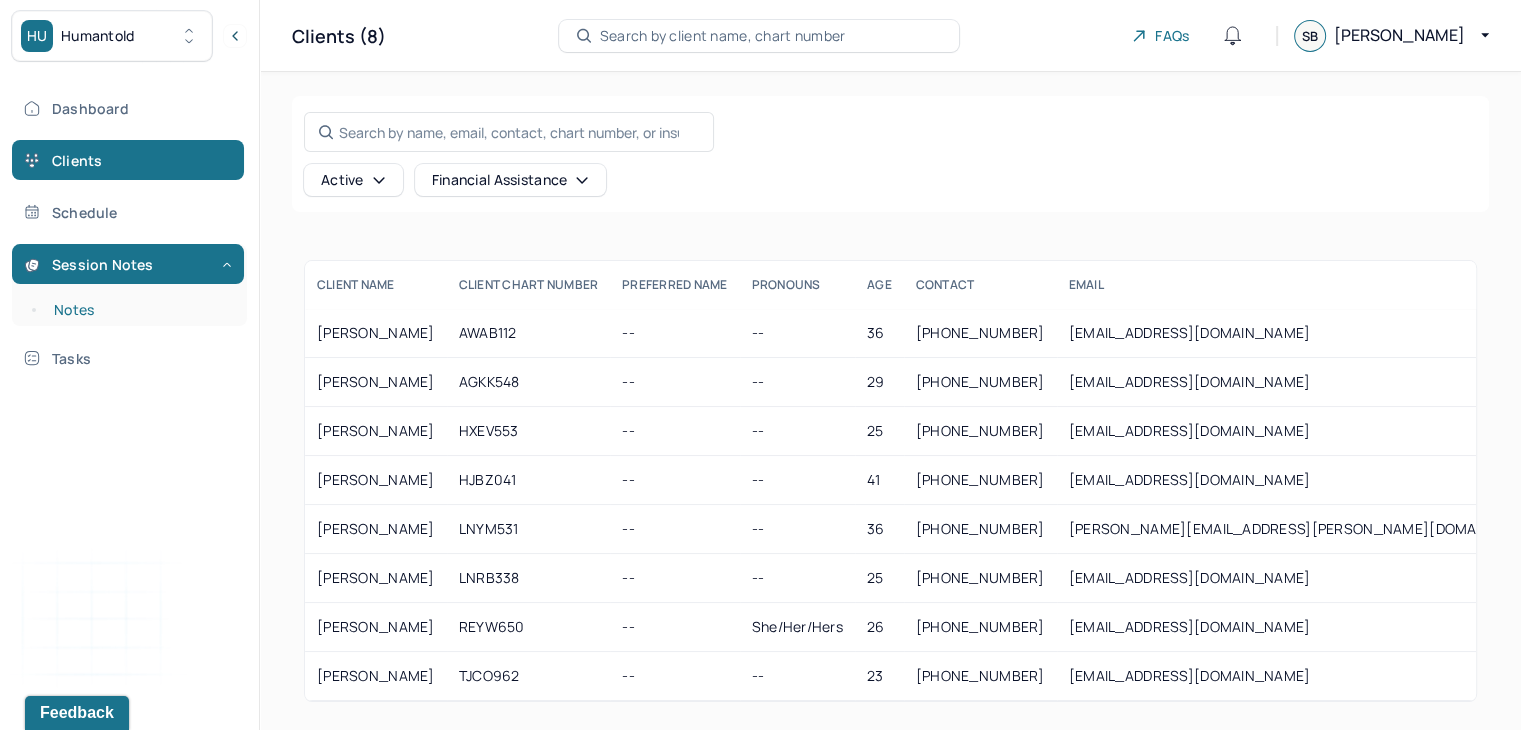 click on "Notes" at bounding box center (139, 310) 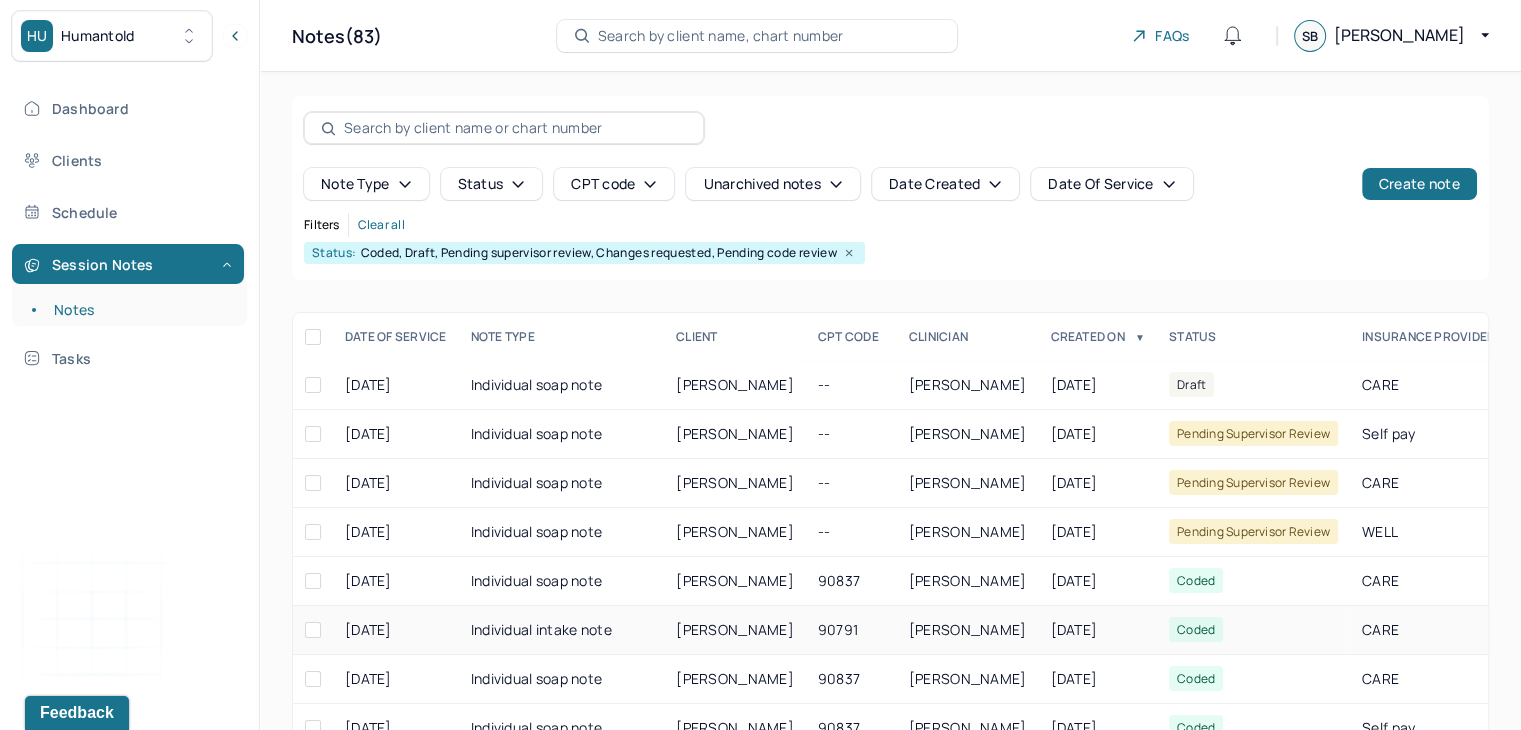 click on "[PERSON_NAME]" at bounding box center [735, 629] 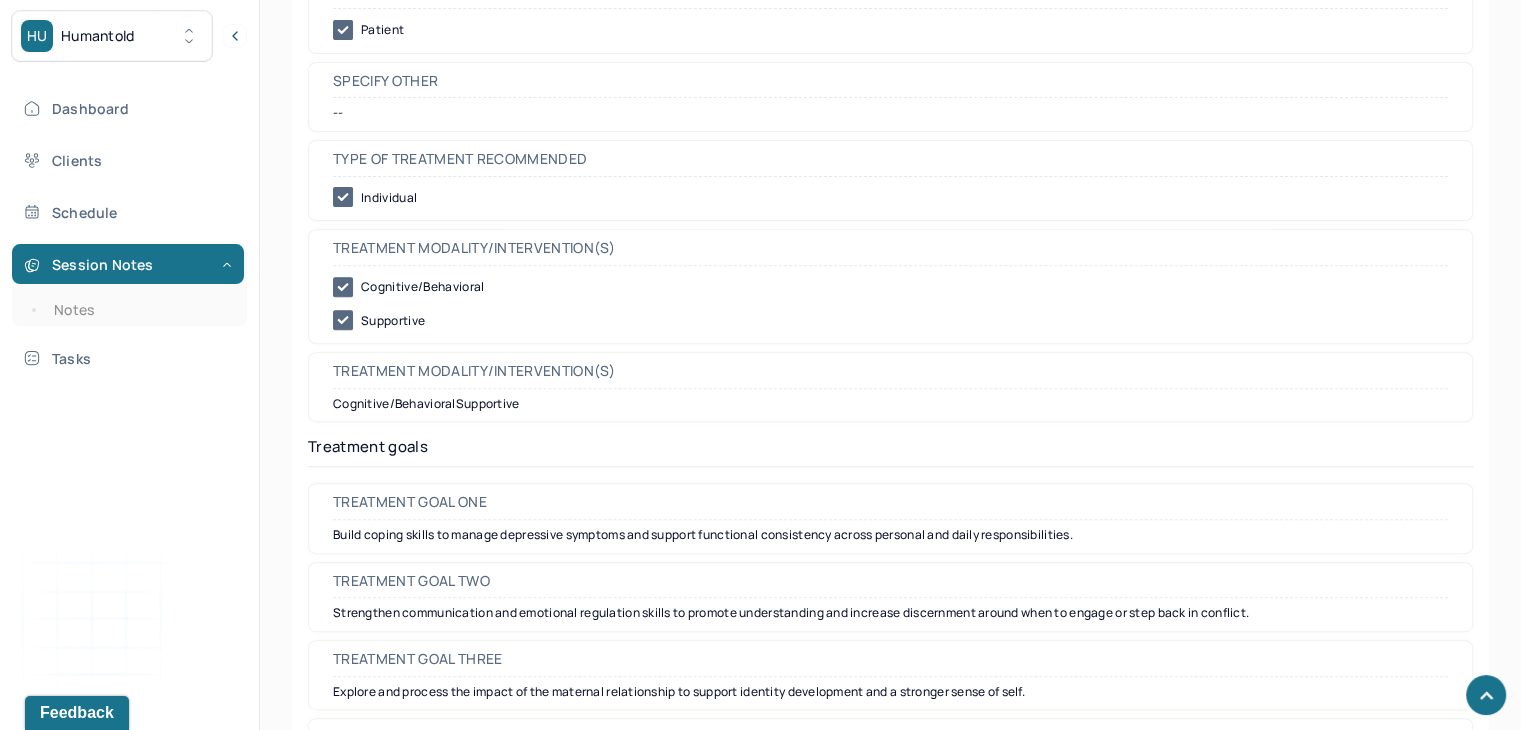 scroll, scrollTop: 8477, scrollLeft: 0, axis: vertical 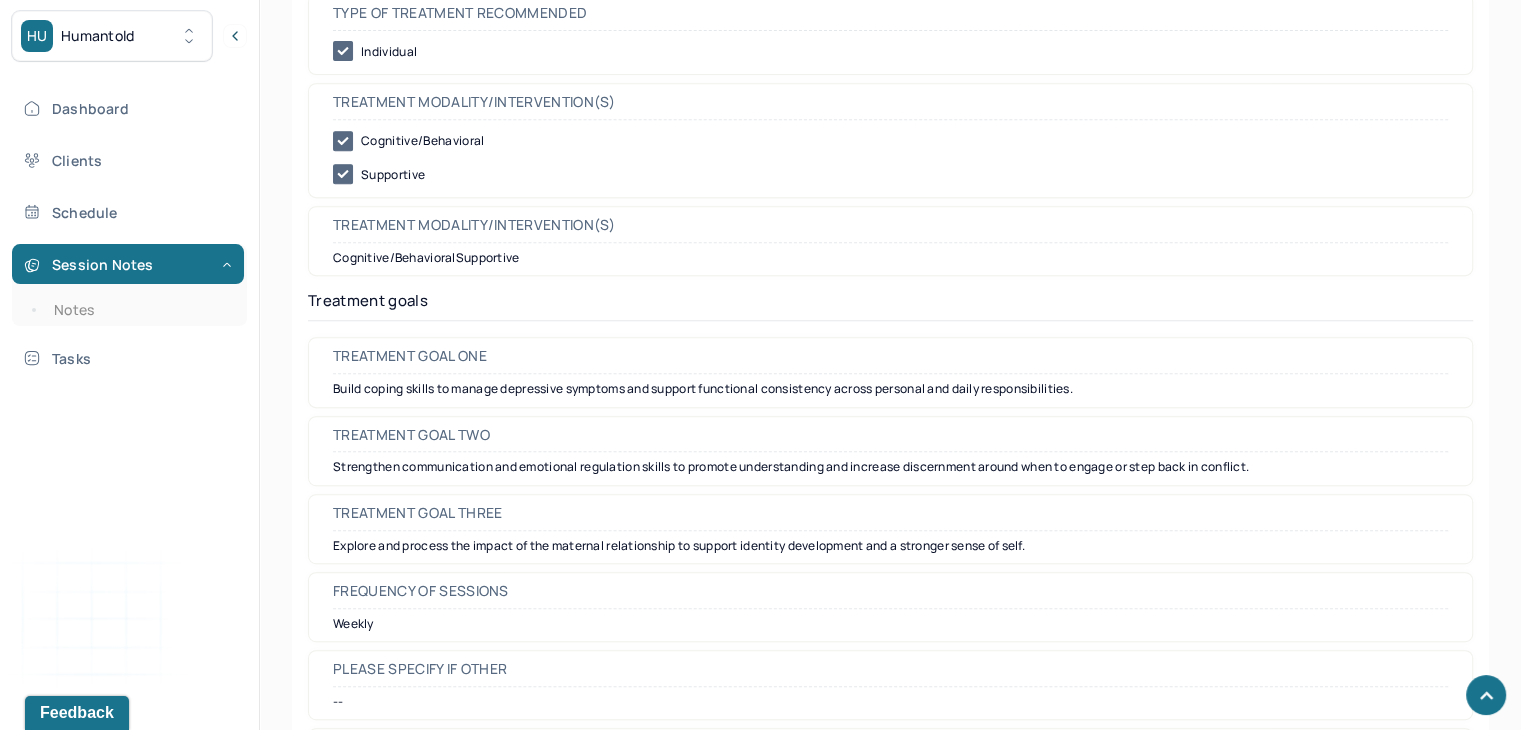 click on "Build coping skills to manage depressive symptoms and support functional consistency across personal and daily responsibilities." at bounding box center [890, 389] 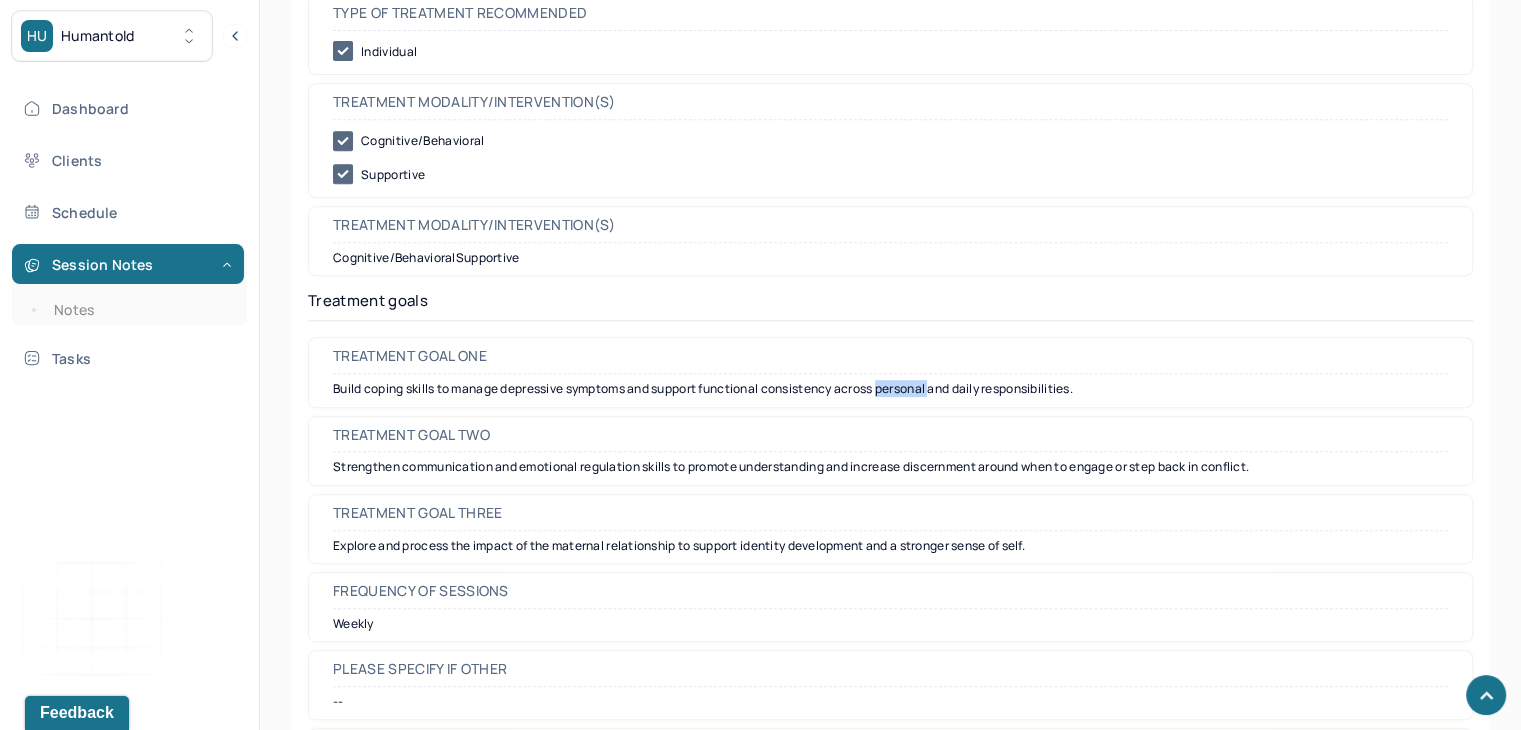 click on "Build coping skills to manage depressive symptoms and support functional consistency across personal and daily responsibilities." at bounding box center [890, 389] 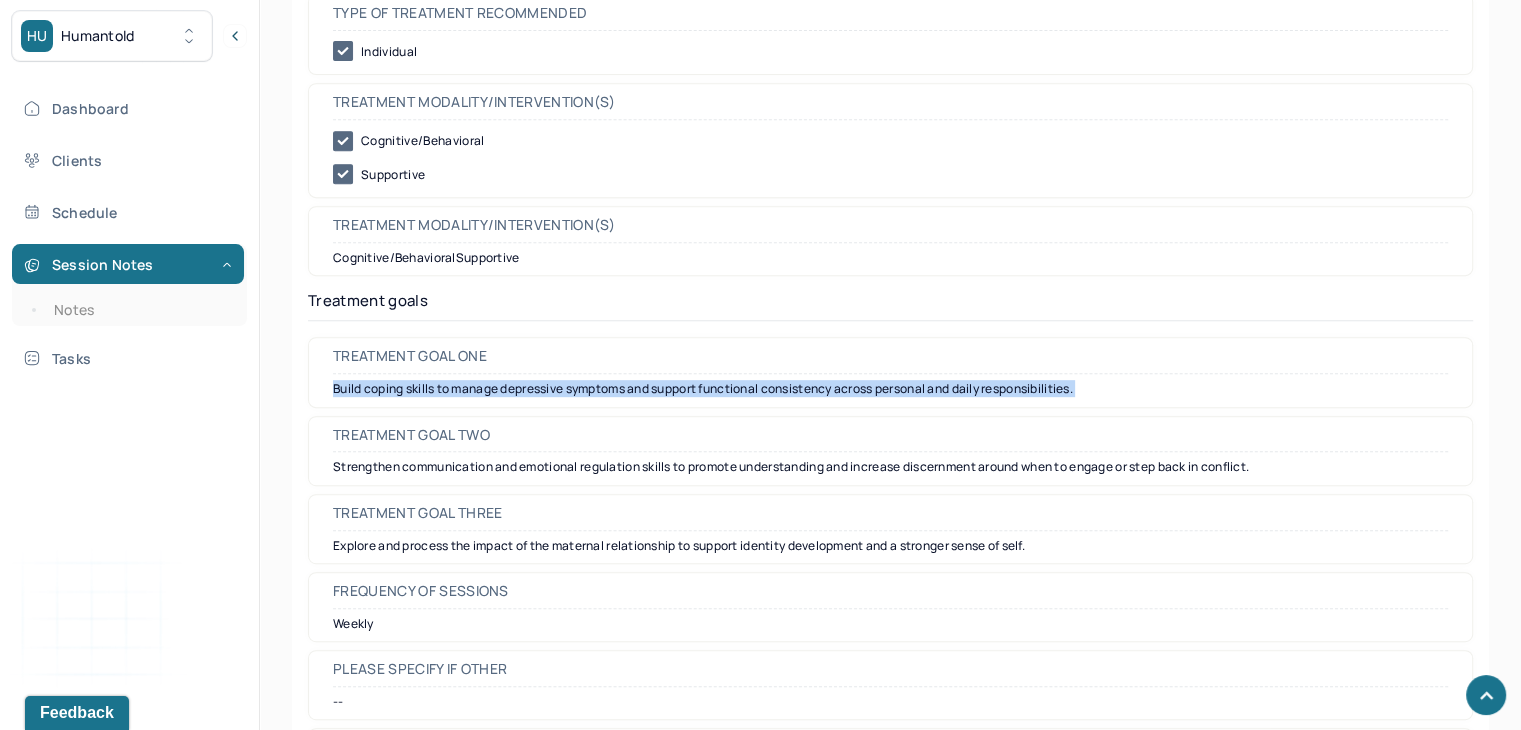 click on "Build coping skills to manage depressive symptoms and support functional consistency across personal and daily responsibilities." at bounding box center (890, 389) 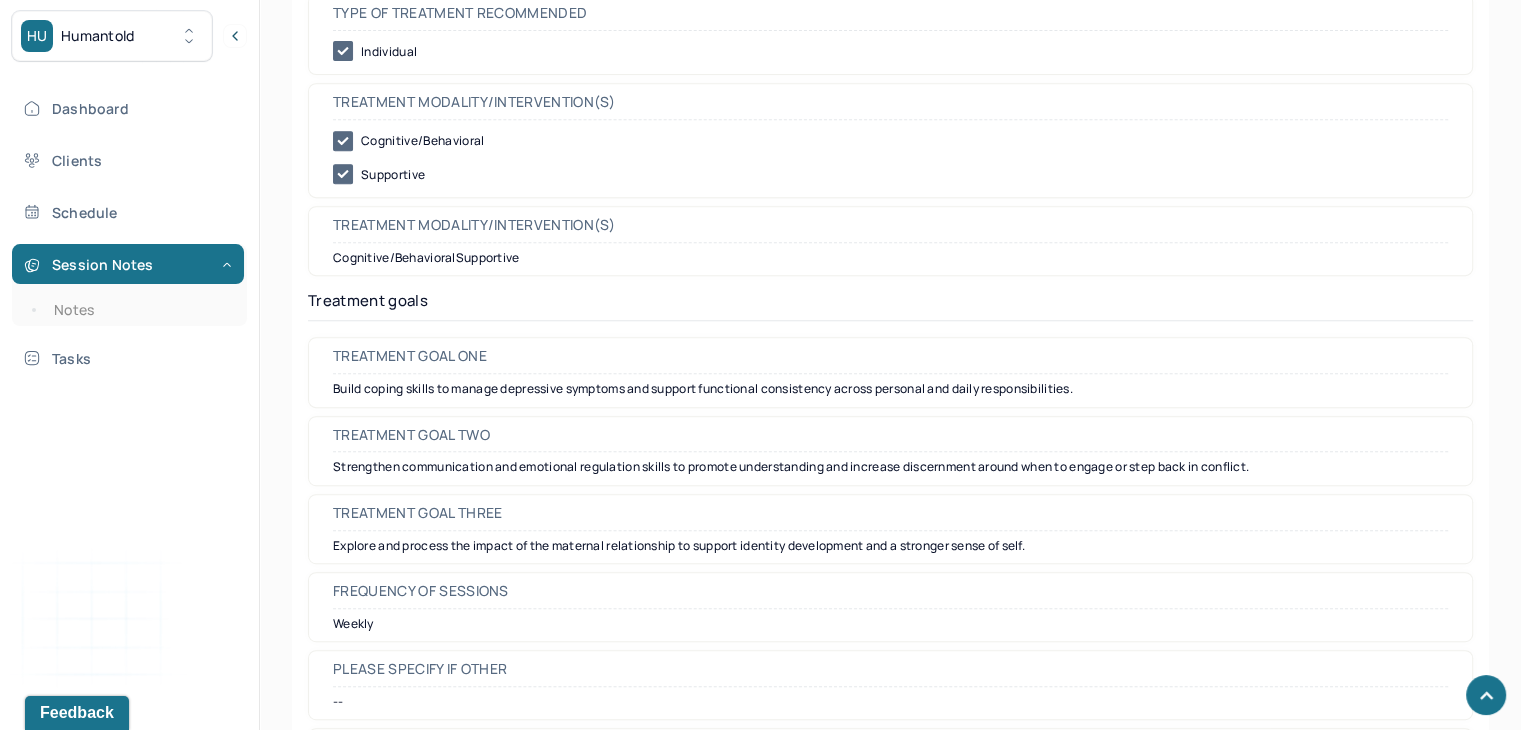 click on "Strengthen communication and emotional regulation skills to promote understanding and increase discernment around when to engage or step back in conflict." at bounding box center [890, 467] 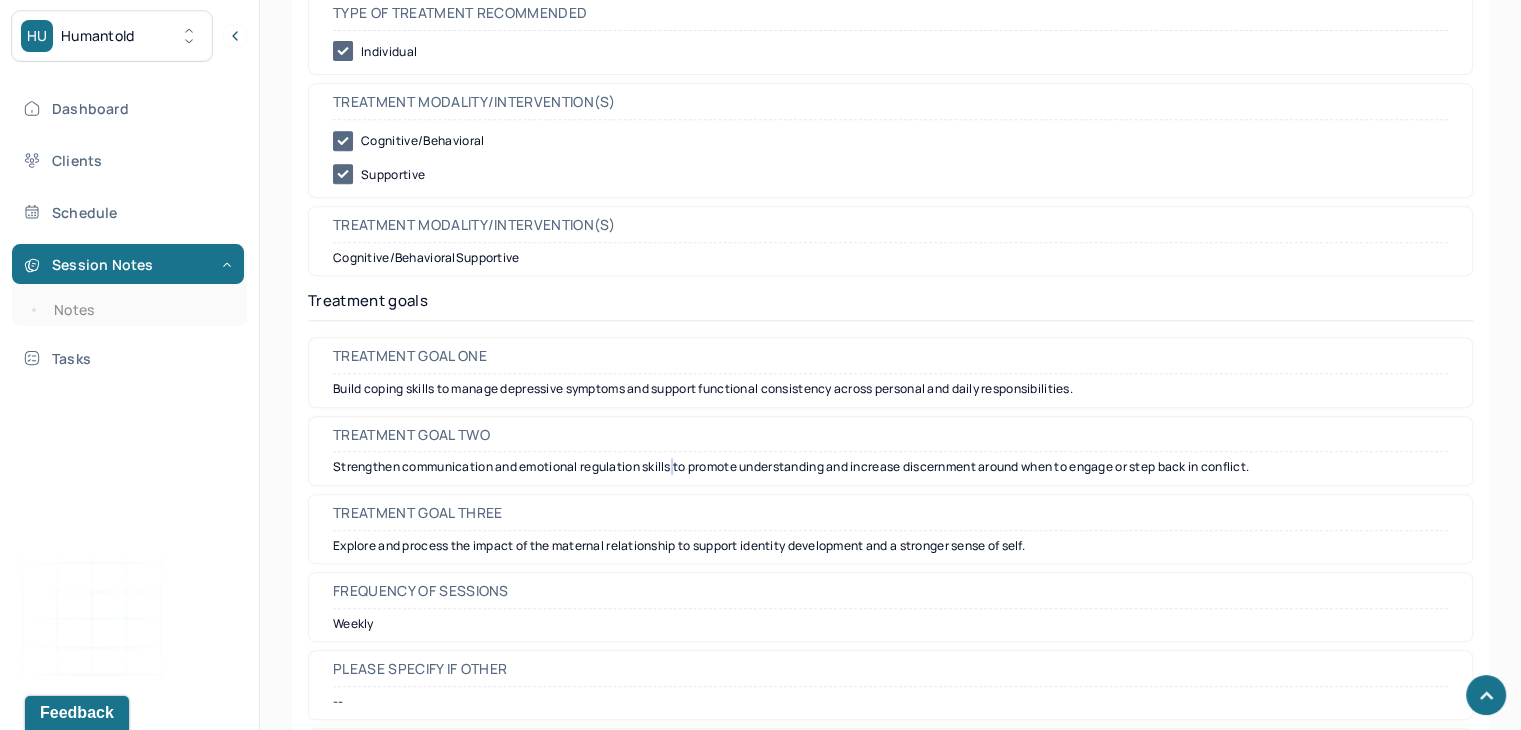 click on "Strengthen communication and emotional regulation skills to promote understanding and increase discernment around when to engage or step back in conflict." at bounding box center (890, 467) 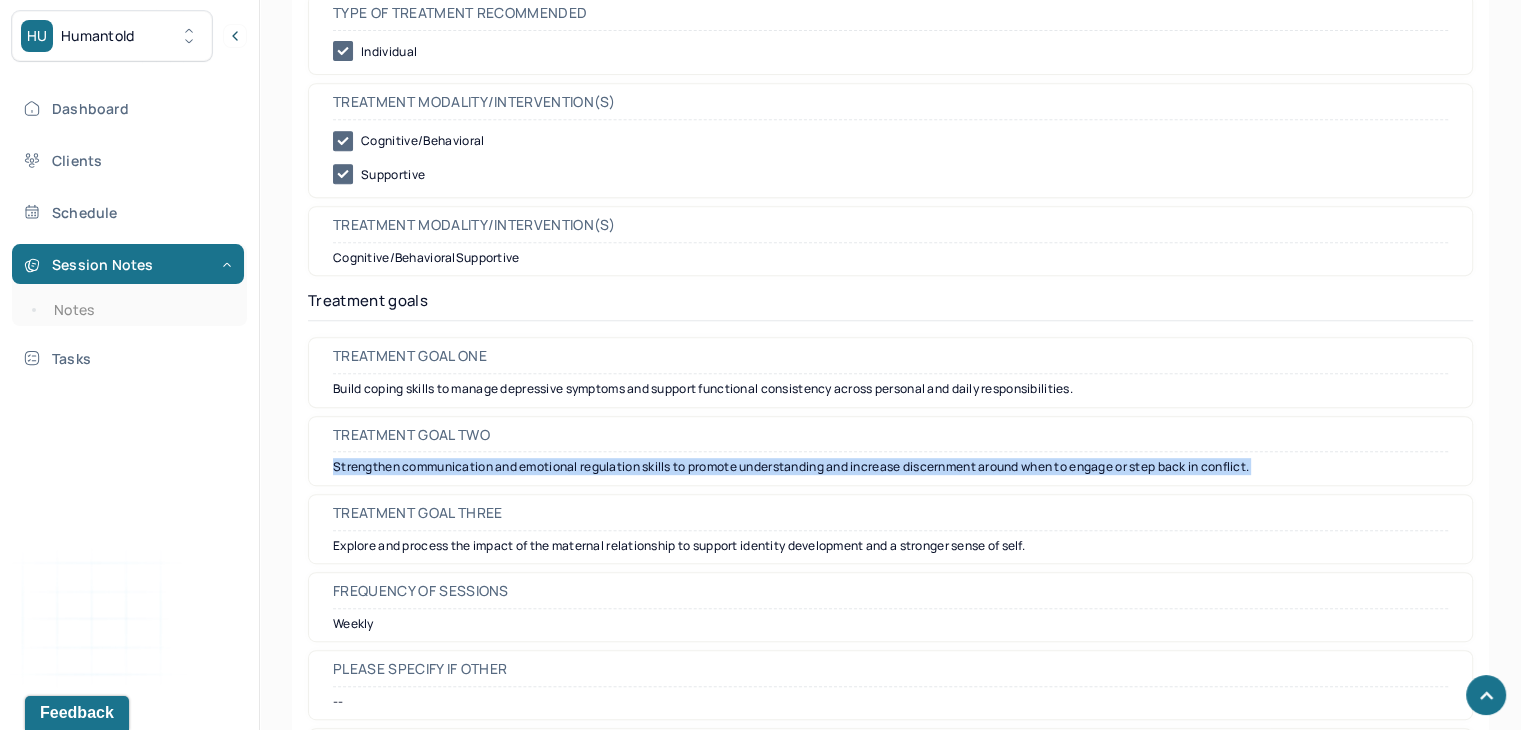 click on "Strengthen communication and emotional regulation skills to promote understanding and increase discernment around when to engage or step back in conflict." at bounding box center [890, 467] 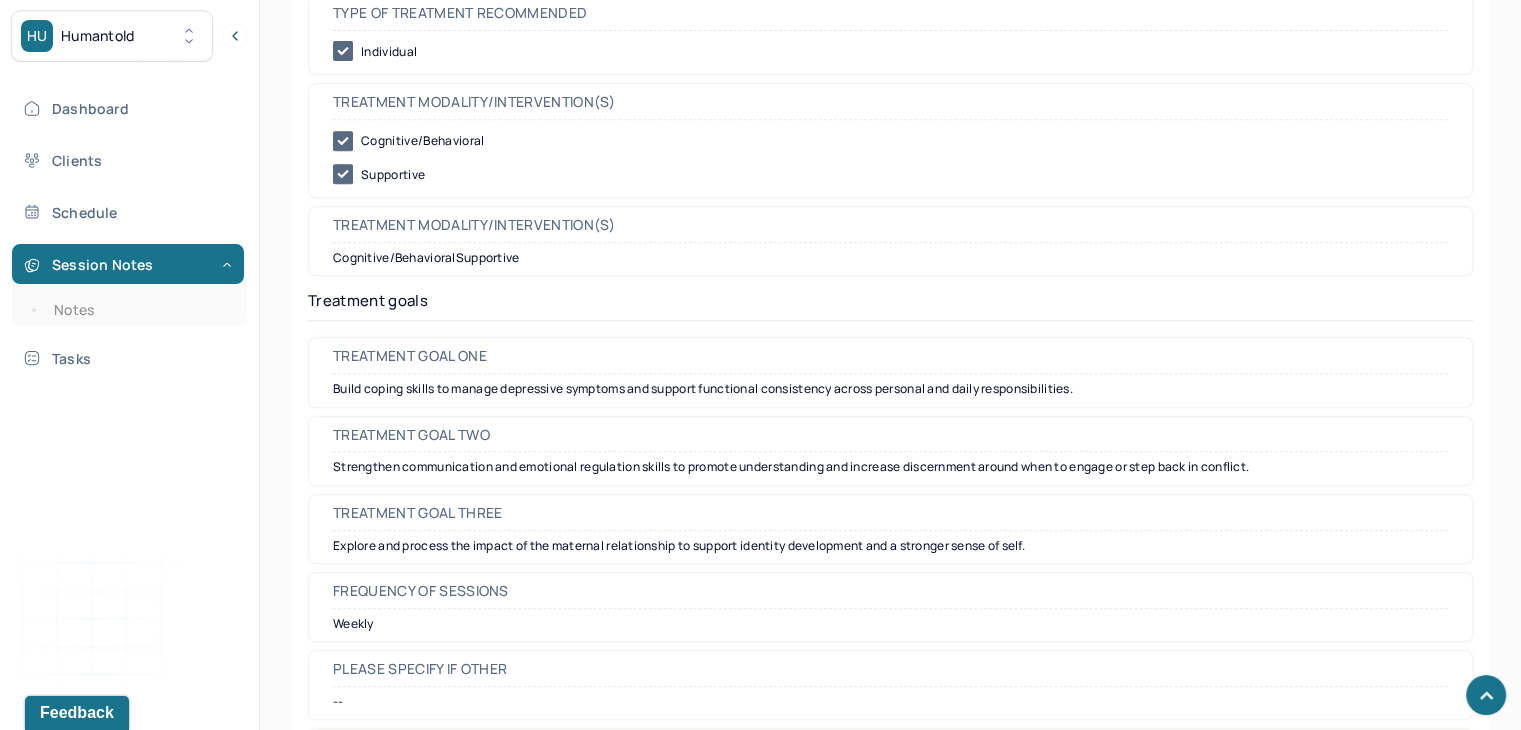 click on "Explore and process the impact of the maternal relationship to support identity development and a stronger sense of self." at bounding box center [890, 546] 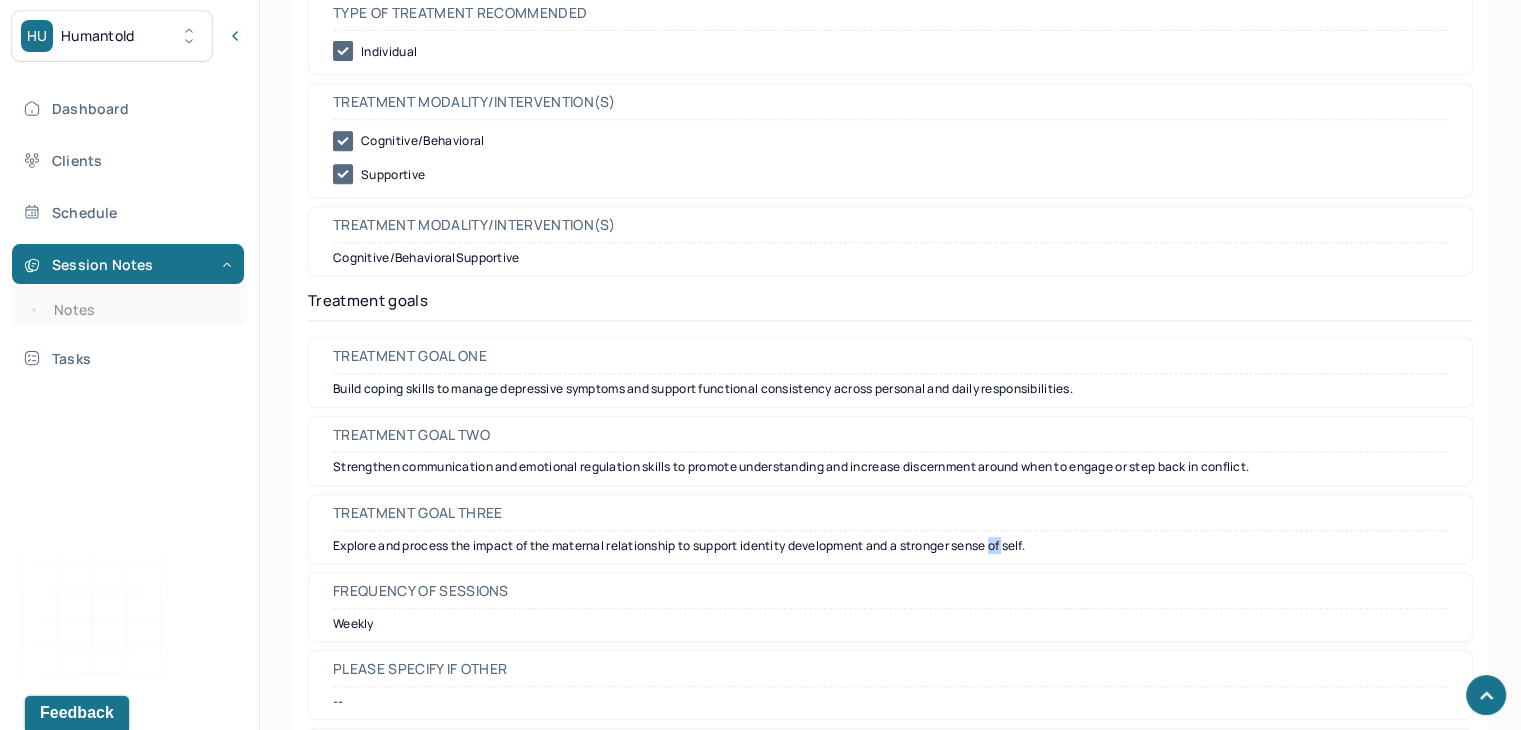 click on "Explore and process the impact of the maternal relationship to support identity development and a stronger sense of self." at bounding box center (890, 546) 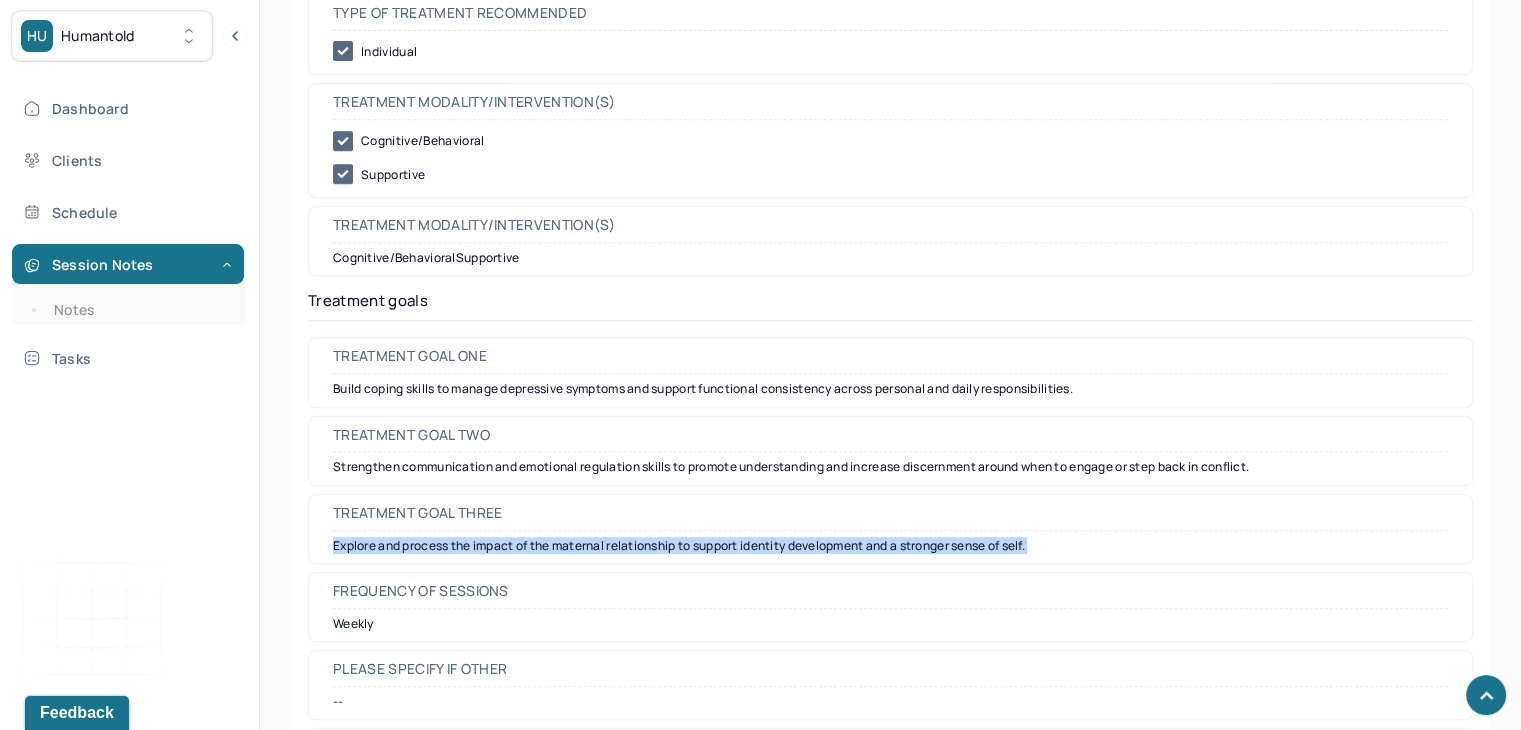 click on "Explore and process the impact of the maternal relationship to support identity development and a stronger sense of self." at bounding box center (890, 546) 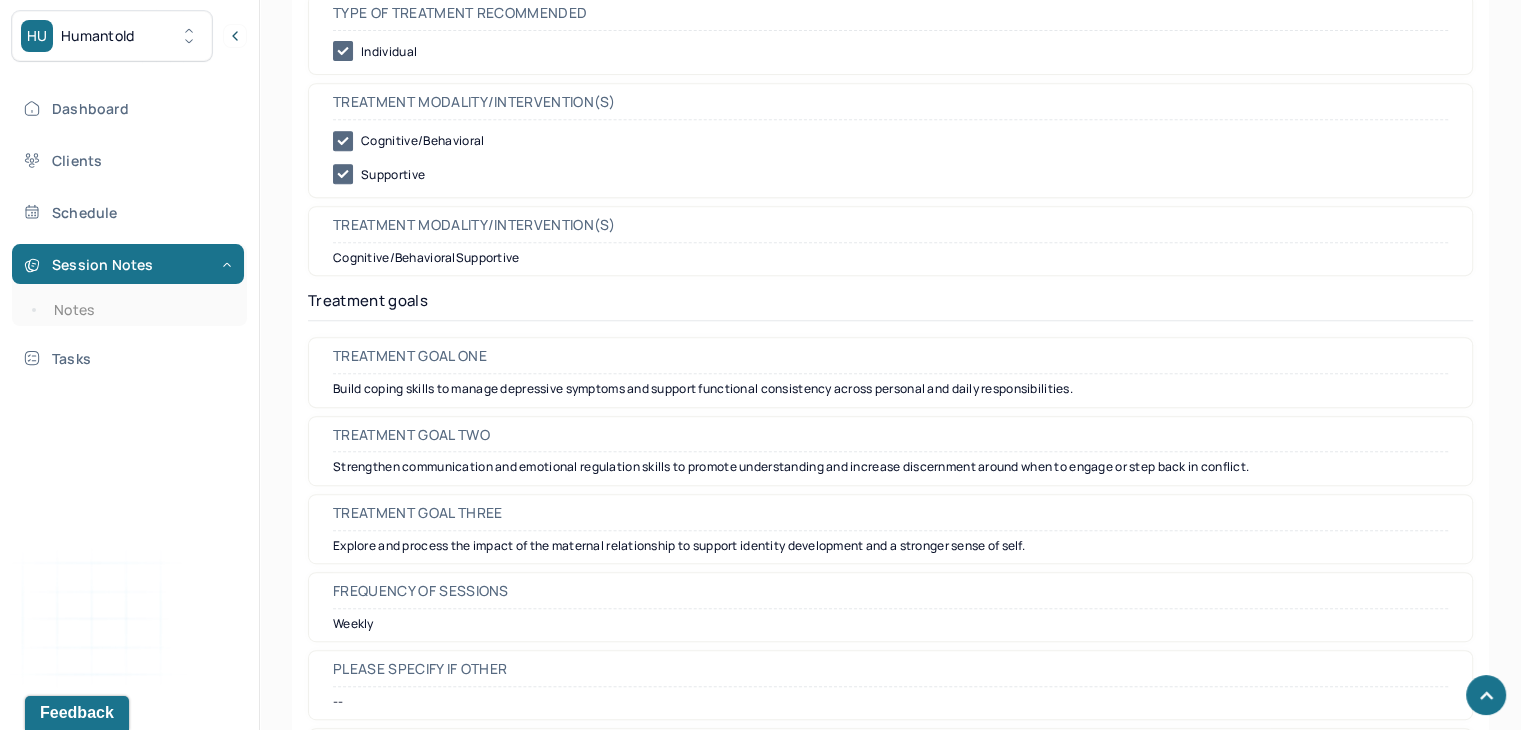 click on "Explore and process the impact of the maternal relationship to support identity development and a stronger sense of self." at bounding box center (890, 546) 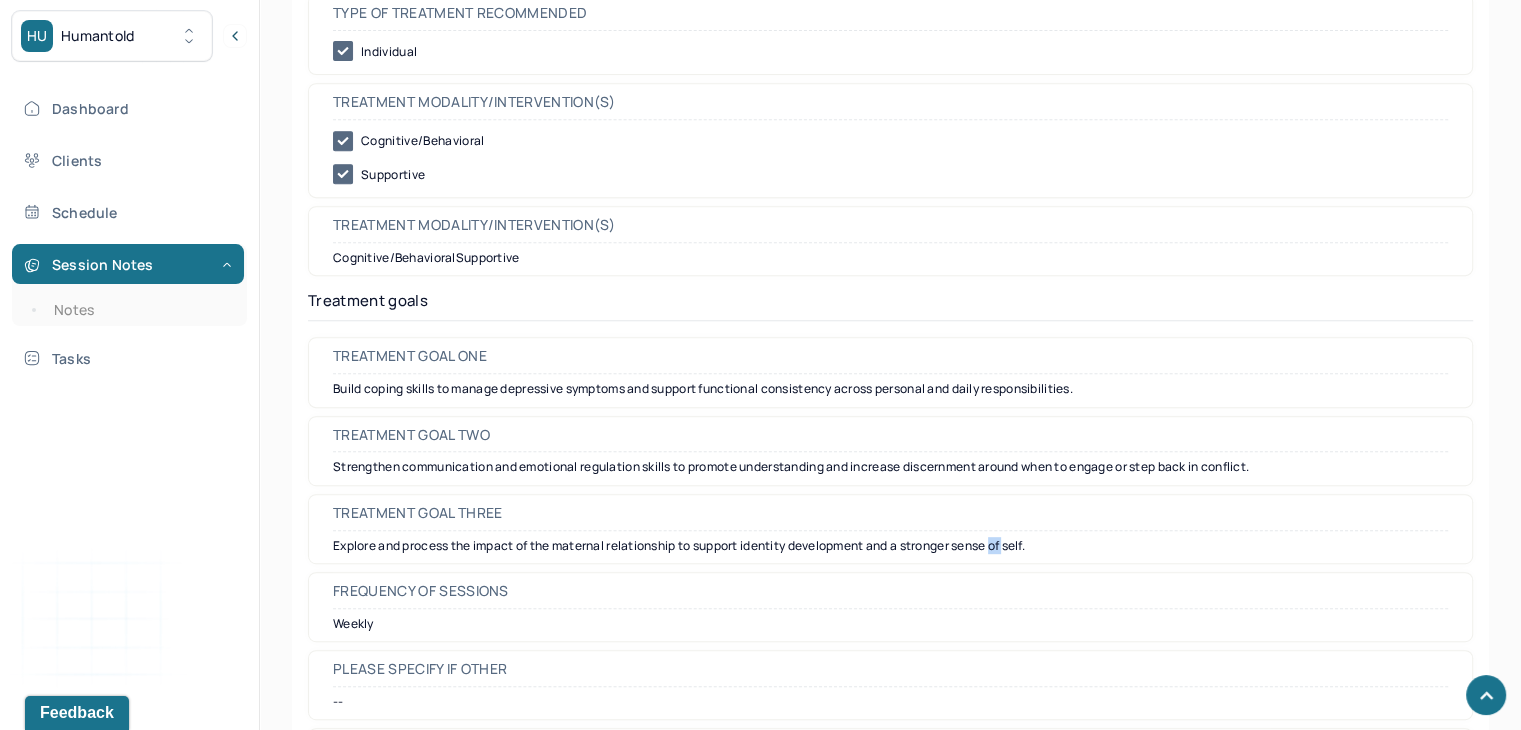 click on "Explore and process the impact of the maternal relationship to support identity development and a stronger sense of self." at bounding box center (890, 546) 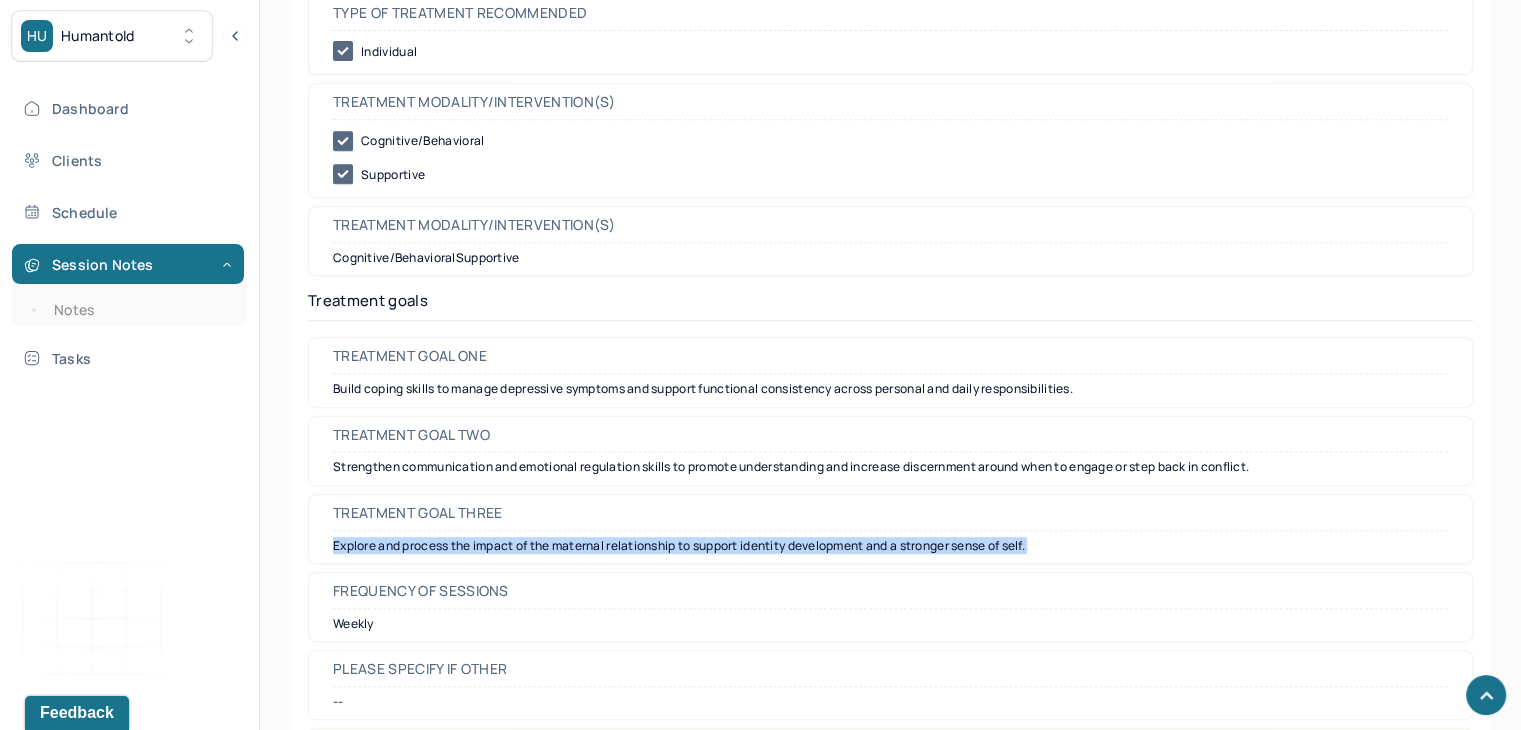 click on "Explore and process the impact of the maternal relationship to support identity development and a stronger sense of self." at bounding box center (890, 546) 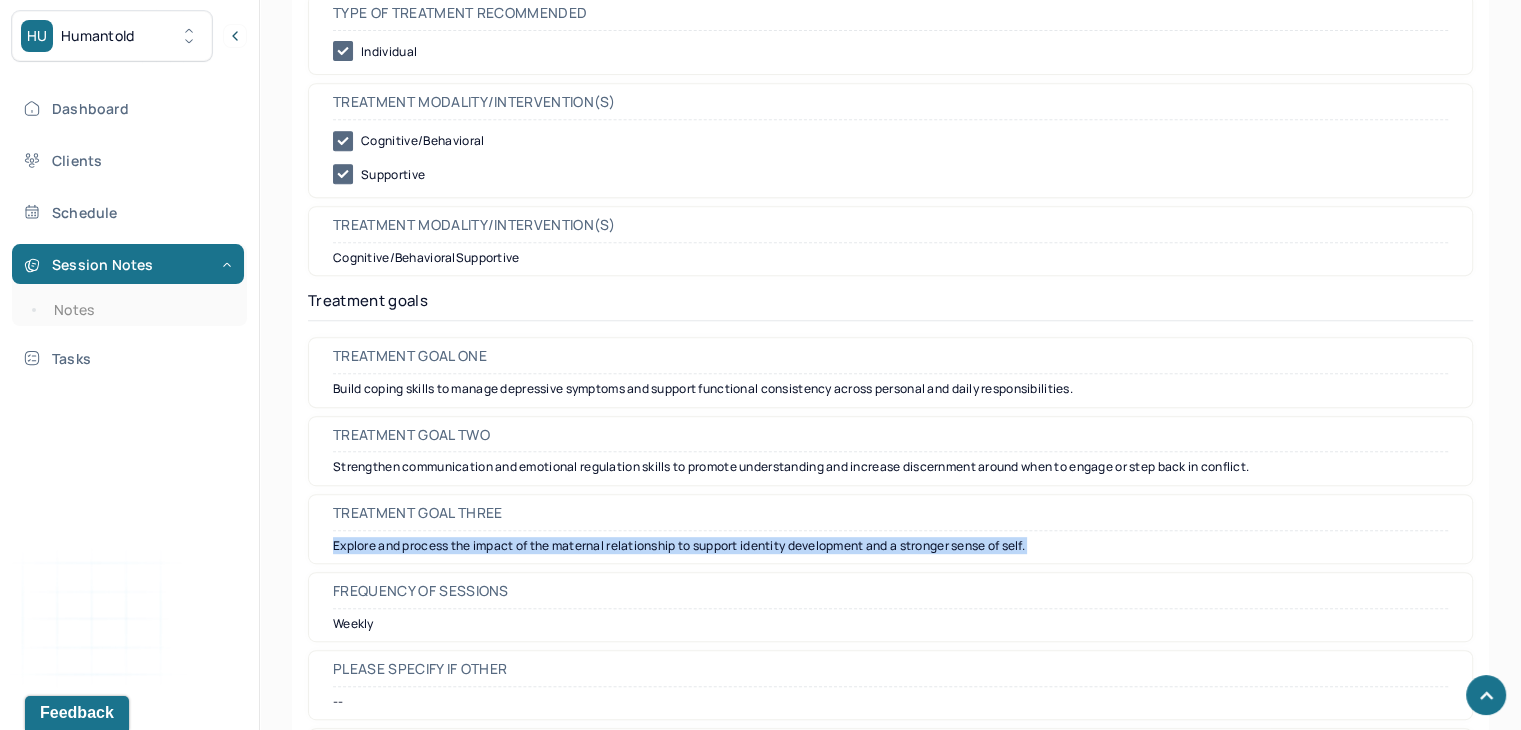 copy on "Explore and process the impact of the maternal relationship to support identity development and a stronger sense of self." 